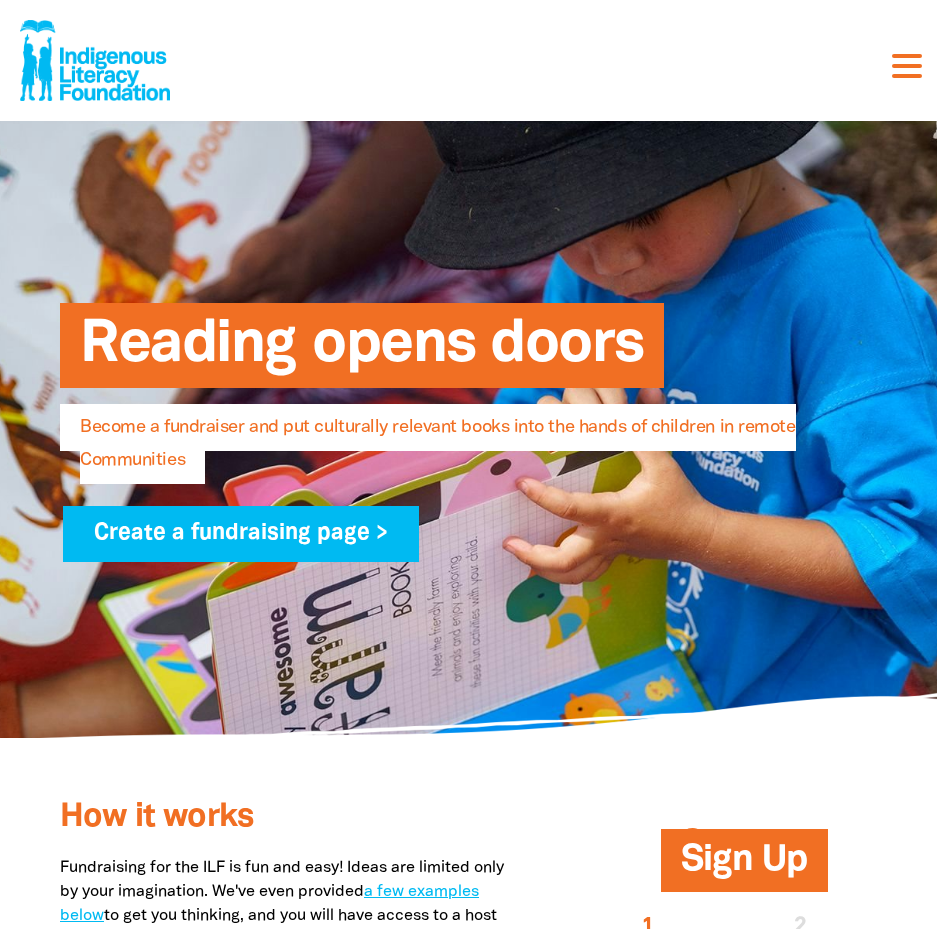 select on "AU" 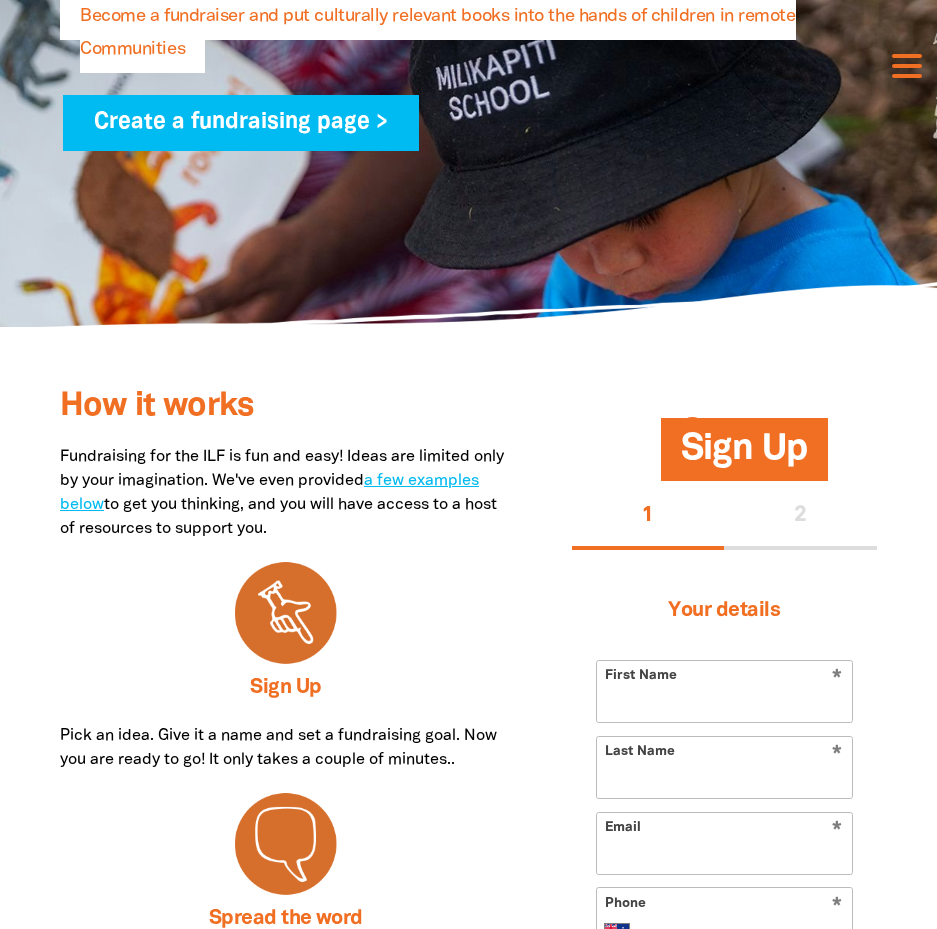 scroll, scrollTop: 0, scrollLeft: 0, axis: both 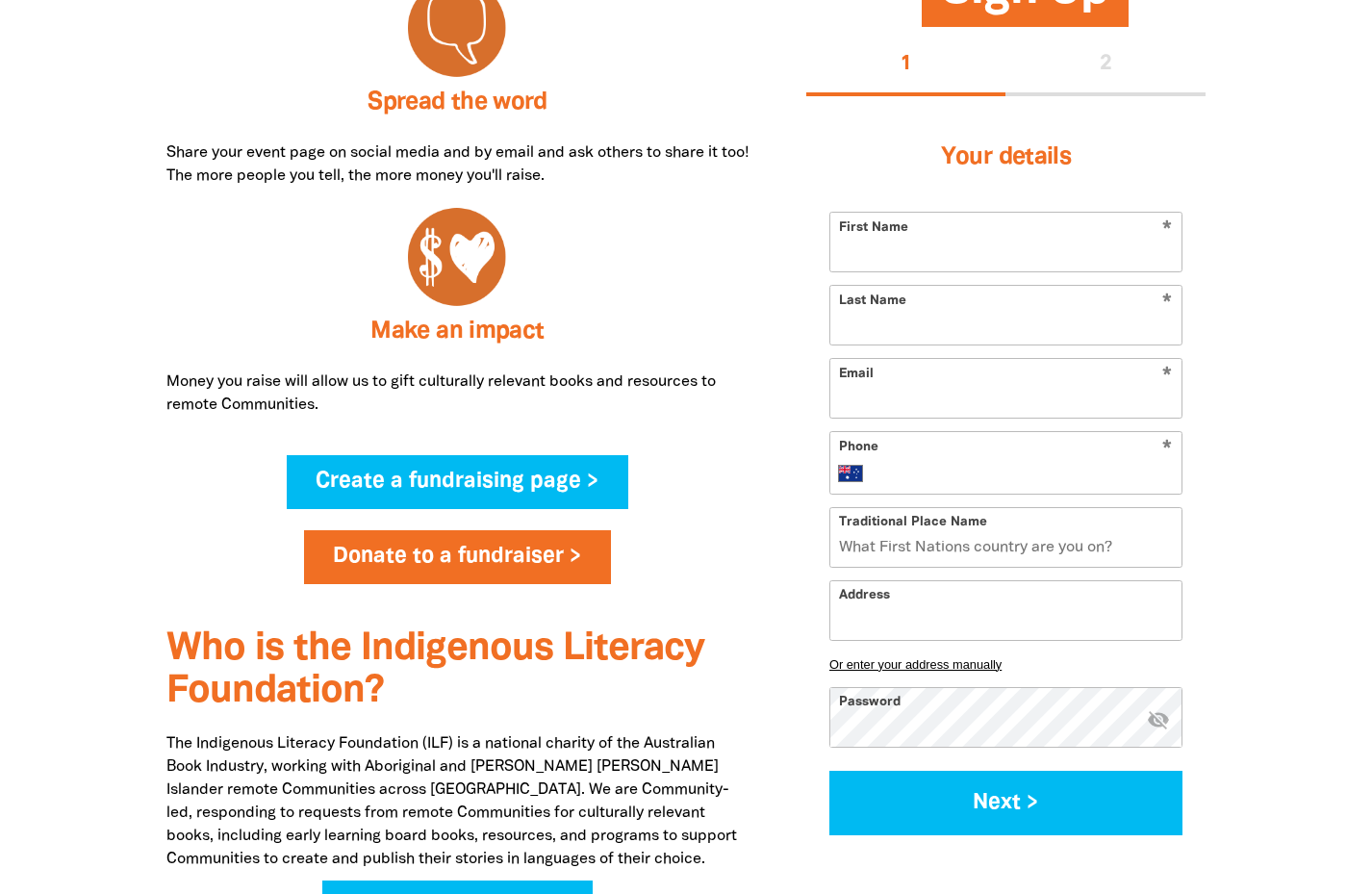 click on "Traditional Place Name" at bounding box center (1005, 537) 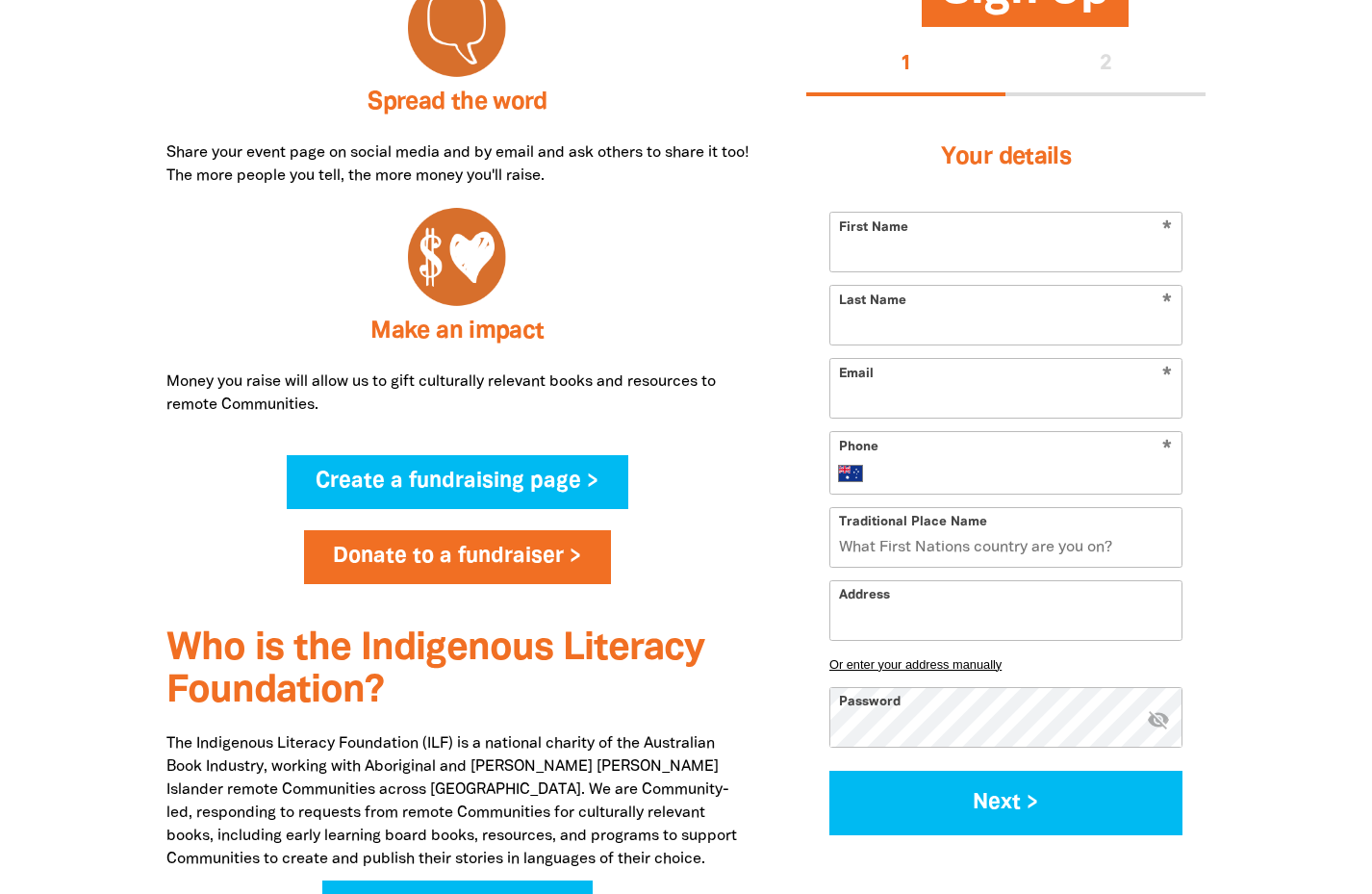 click on "First Name" at bounding box center (1005, 242) 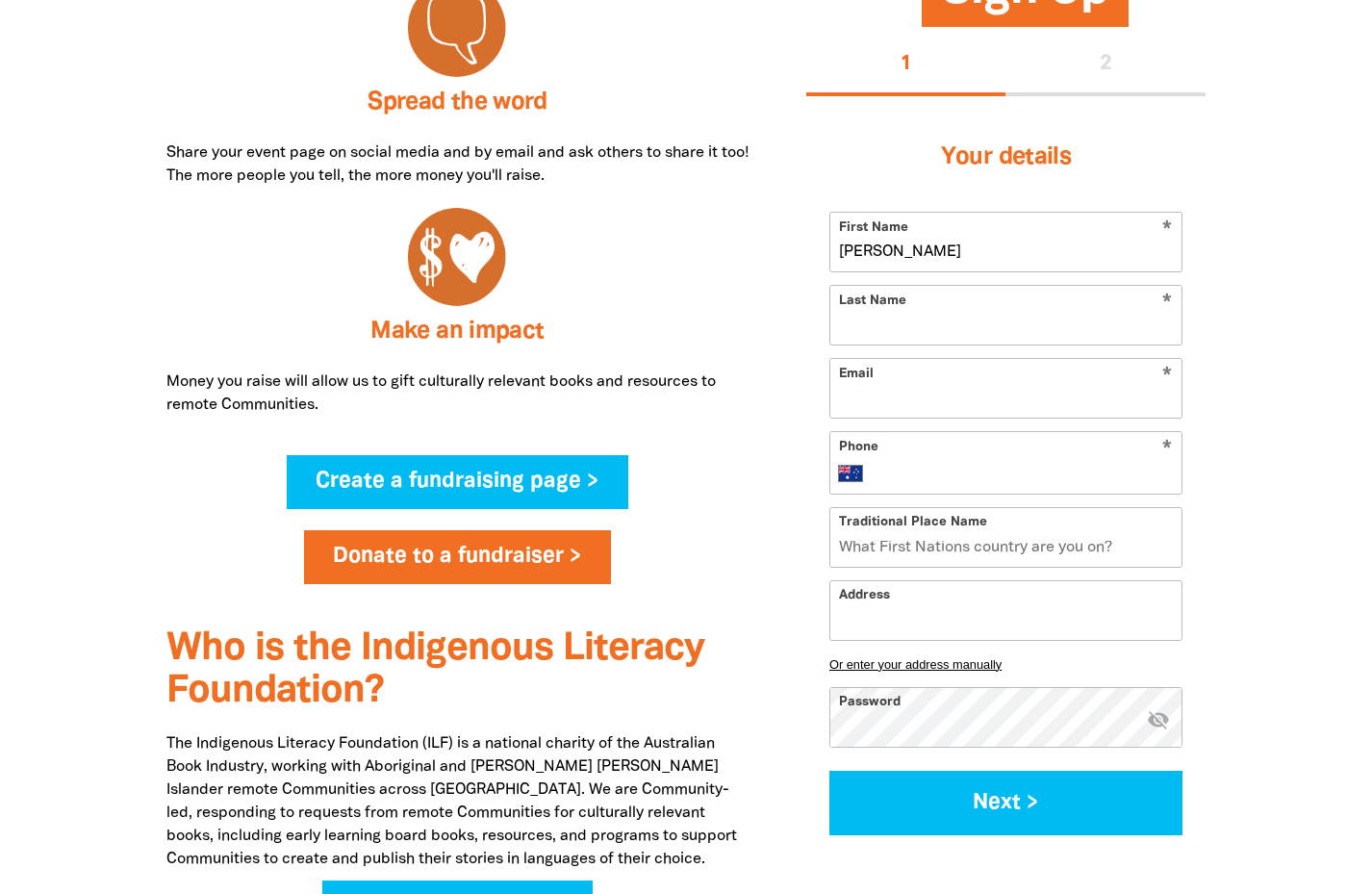 type on "[PERSON_NAME]" 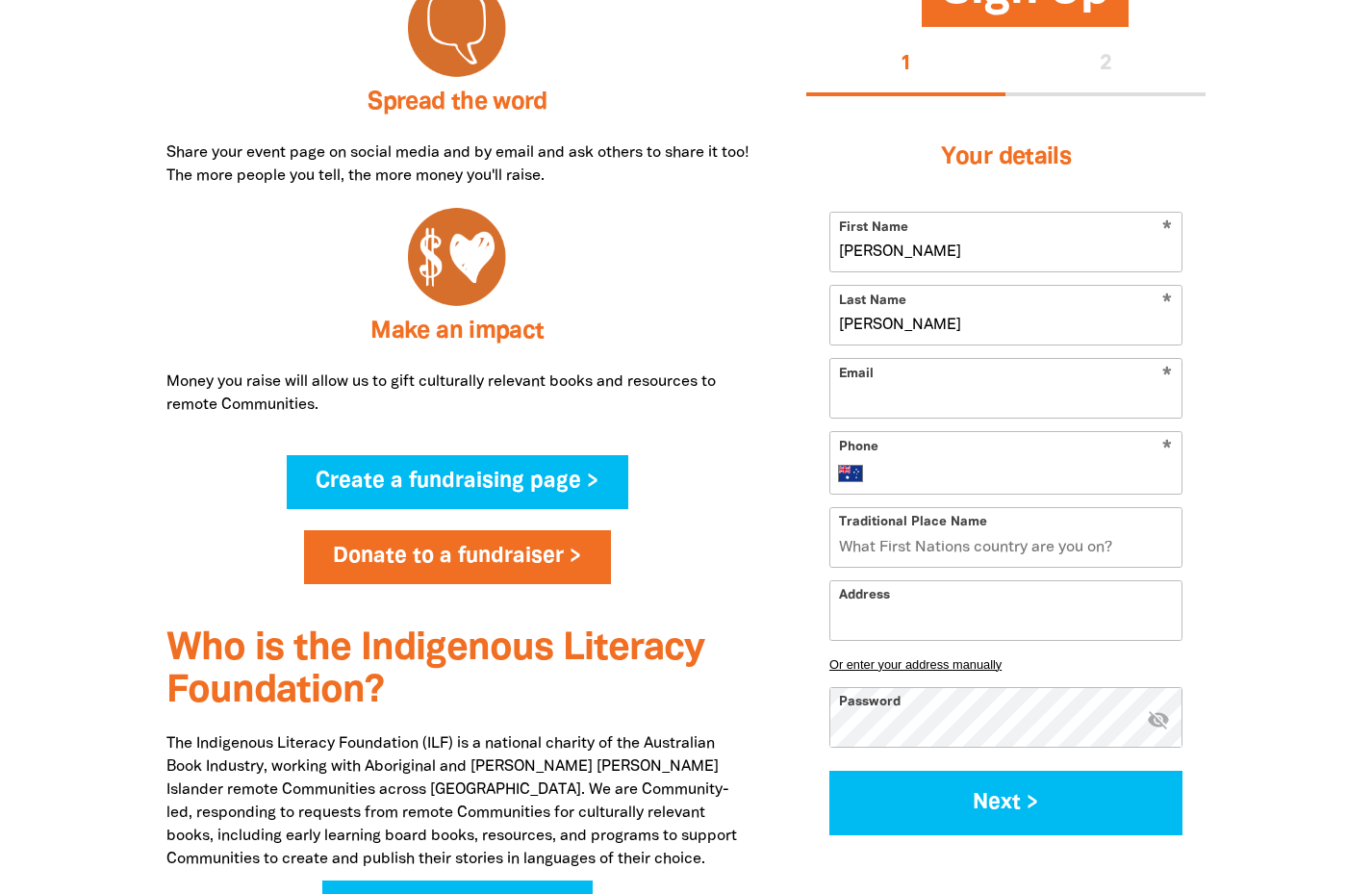 type on "[EMAIL_ADDRESS][DOMAIN_NAME]" 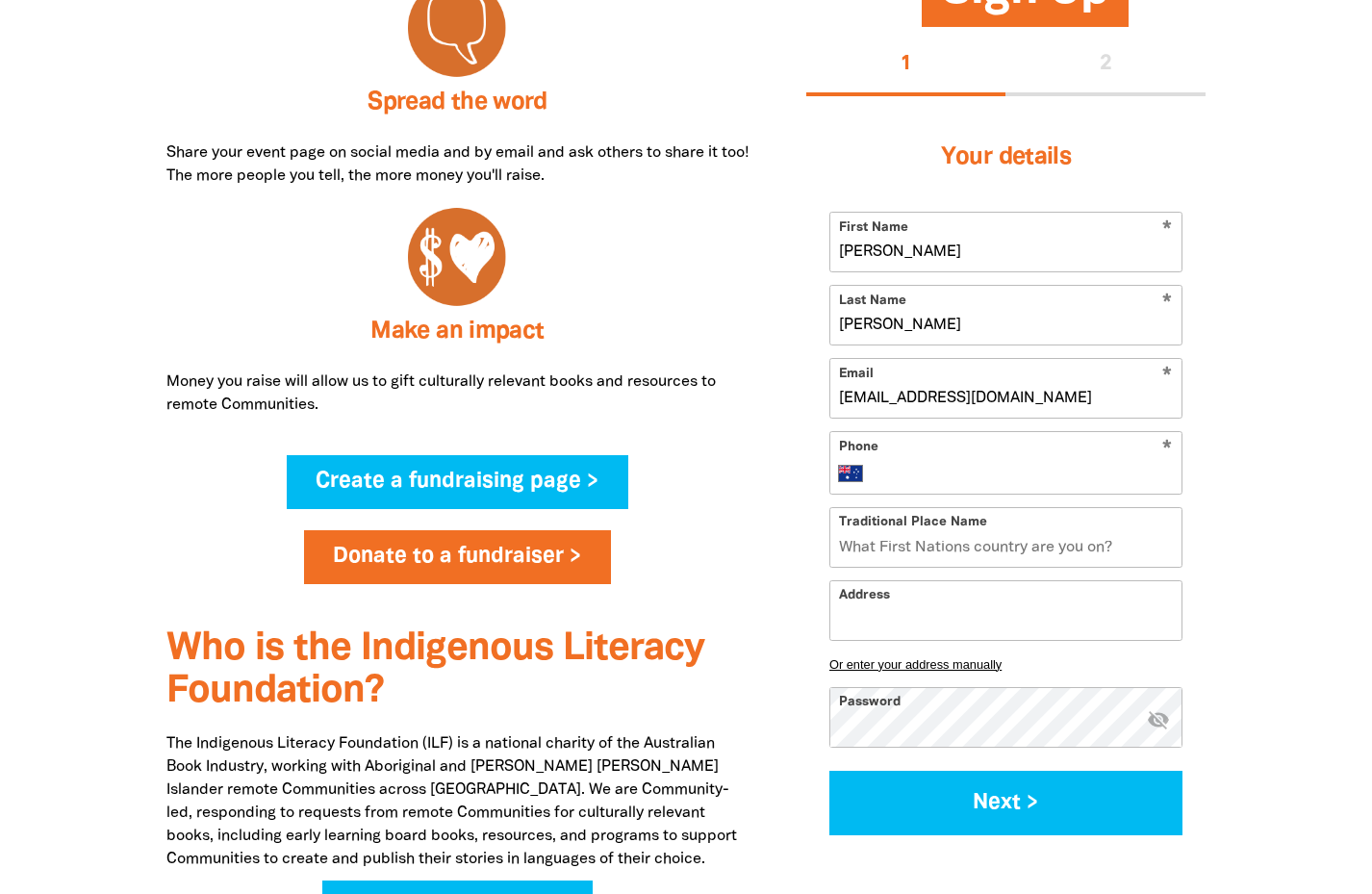 type on "[PHONE_NUMBER]" 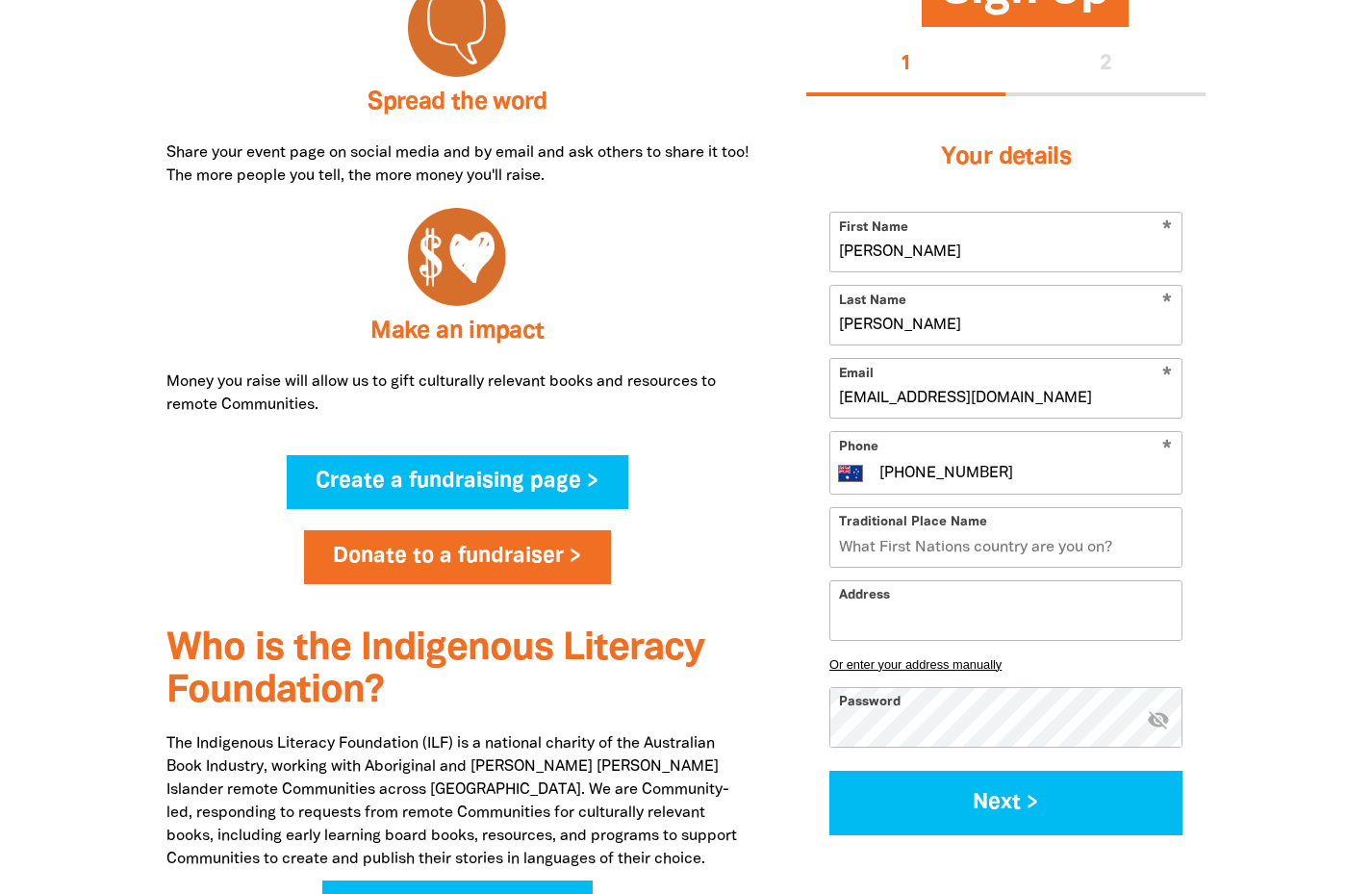 type on "[STREET_ADDRESS][PERSON_NAME]" 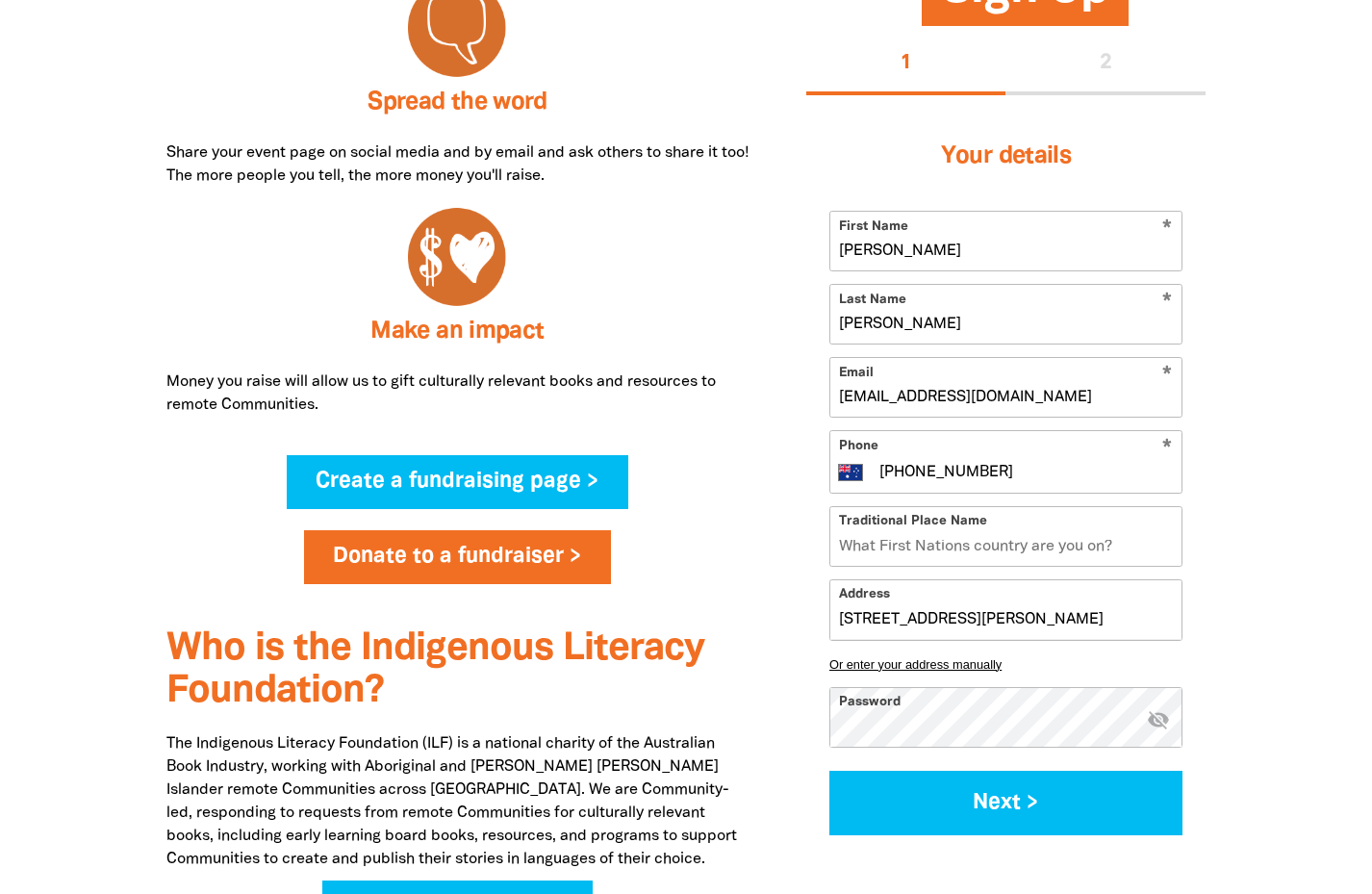 click on "* Phone International [GEOGRAPHIC_DATA] [GEOGRAPHIC_DATA] [GEOGRAPHIC_DATA] [GEOGRAPHIC_DATA] [US_STATE] [GEOGRAPHIC_DATA] [GEOGRAPHIC_DATA] [GEOGRAPHIC_DATA] [GEOGRAPHIC_DATA] [GEOGRAPHIC_DATA] [GEOGRAPHIC_DATA] [GEOGRAPHIC_DATA] [DATE][GEOGRAPHIC_DATA] [GEOGRAPHIC_DATA] [GEOGRAPHIC_DATA] [GEOGRAPHIC_DATA] [GEOGRAPHIC_DATA] [GEOGRAPHIC_DATA] [GEOGRAPHIC_DATA] [GEOGRAPHIC_DATA] [GEOGRAPHIC_DATA] [GEOGRAPHIC_DATA] [GEOGRAPHIC_DATA] [GEOGRAPHIC_DATA] [GEOGRAPHIC_DATA] [GEOGRAPHIC_DATA] [GEOGRAPHIC_DATA] [GEOGRAPHIC_DATA] [GEOGRAPHIC_DATA] [GEOGRAPHIC_DATA] [GEOGRAPHIC_DATA] [GEOGRAPHIC_DATA] [GEOGRAPHIC_DATA] [GEOGRAPHIC_DATA] [GEOGRAPHIC_DATA] [GEOGRAPHIC_DATA] [GEOGRAPHIC_DATA] [GEOGRAPHIC_DATA] [GEOGRAPHIC_DATA] [GEOGRAPHIC_DATA] [GEOGRAPHIC_DATA] [GEOGRAPHIC_DATA] [GEOGRAPHIC_DATA] [GEOGRAPHIC_DATA] [GEOGRAPHIC_DATA] [GEOGRAPHIC_DATA] [GEOGRAPHIC_DATA] [GEOGRAPHIC_DATA] [GEOGRAPHIC_DATA] [GEOGRAPHIC_DATA] [GEOGRAPHIC_DATA], [GEOGRAPHIC_DATA] [GEOGRAPHIC_DATA] [GEOGRAPHIC_DATA] [GEOGRAPHIC_DATA] [GEOGRAPHIC_DATA] [GEOGRAPHIC_DATA] [GEOGRAPHIC_DATA] [GEOGRAPHIC_DATA] [GEOGRAPHIC_DATA] [GEOGRAPHIC_DATA] [GEOGRAPHIC_DATA] [GEOGRAPHIC_DATA] [GEOGRAPHIC_DATA] [GEOGRAPHIC_DATA] [GEOGRAPHIC_DATA] [GEOGRAPHIC_DATA] [GEOGRAPHIC_DATA] [GEOGRAPHIC_DATA] [GEOGRAPHIC_DATA] [GEOGRAPHIC_DATA] [GEOGRAPHIC_DATA] [US_STATE] [GEOGRAPHIC_DATA] [GEOGRAPHIC_DATA] [GEOGRAPHIC_DATA] [GEOGRAPHIC_DATA] [GEOGRAPHIC_DATA] [GEOGRAPHIC_DATA] [GEOGRAPHIC_DATA] [US_STATE] [GEOGRAPHIC_DATA] [GEOGRAPHIC_DATA] [GEOGRAPHIC_DATA] [GEOGRAPHIC_DATA] [GEOGRAPHIC_DATA] [GEOGRAPHIC_DATA] [GEOGRAPHIC_DATA] [US_STATE] [GEOGRAPHIC_DATA]" at bounding box center [1005, 462] 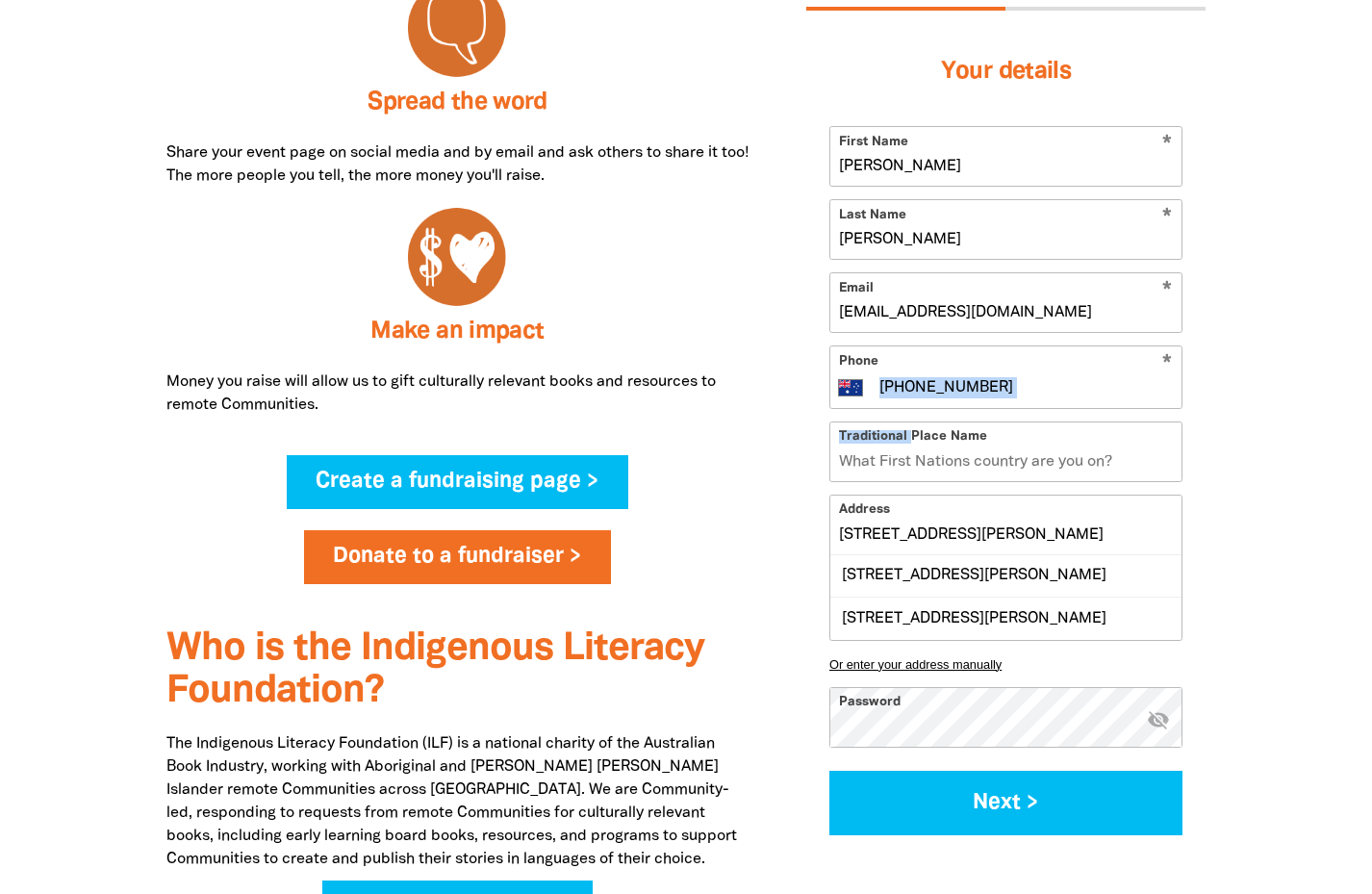 click on "* Phone International [GEOGRAPHIC_DATA] [GEOGRAPHIC_DATA] [GEOGRAPHIC_DATA] [GEOGRAPHIC_DATA] [US_STATE] [GEOGRAPHIC_DATA] [GEOGRAPHIC_DATA] [GEOGRAPHIC_DATA] [GEOGRAPHIC_DATA] [GEOGRAPHIC_DATA] [GEOGRAPHIC_DATA] [GEOGRAPHIC_DATA] [DATE][GEOGRAPHIC_DATA] [GEOGRAPHIC_DATA] [GEOGRAPHIC_DATA] [GEOGRAPHIC_DATA] [GEOGRAPHIC_DATA] [GEOGRAPHIC_DATA] [GEOGRAPHIC_DATA] [GEOGRAPHIC_DATA] [GEOGRAPHIC_DATA] [GEOGRAPHIC_DATA] [GEOGRAPHIC_DATA] [GEOGRAPHIC_DATA] [GEOGRAPHIC_DATA] [GEOGRAPHIC_DATA] [GEOGRAPHIC_DATA] [GEOGRAPHIC_DATA] [GEOGRAPHIC_DATA] [GEOGRAPHIC_DATA] [GEOGRAPHIC_DATA] [GEOGRAPHIC_DATA] [GEOGRAPHIC_DATA] [GEOGRAPHIC_DATA] [GEOGRAPHIC_DATA] [GEOGRAPHIC_DATA] [GEOGRAPHIC_DATA] [GEOGRAPHIC_DATA] [GEOGRAPHIC_DATA] [GEOGRAPHIC_DATA] [GEOGRAPHIC_DATA] [GEOGRAPHIC_DATA] [GEOGRAPHIC_DATA] [GEOGRAPHIC_DATA] [GEOGRAPHIC_DATA] [GEOGRAPHIC_DATA] [GEOGRAPHIC_DATA] [GEOGRAPHIC_DATA] [GEOGRAPHIC_DATA] [GEOGRAPHIC_DATA] [GEOGRAPHIC_DATA], [GEOGRAPHIC_DATA] [GEOGRAPHIC_DATA] [GEOGRAPHIC_DATA] [GEOGRAPHIC_DATA] [GEOGRAPHIC_DATA] [GEOGRAPHIC_DATA] [GEOGRAPHIC_DATA] [GEOGRAPHIC_DATA] [GEOGRAPHIC_DATA] [GEOGRAPHIC_DATA] [GEOGRAPHIC_DATA] [GEOGRAPHIC_DATA] [GEOGRAPHIC_DATA] [GEOGRAPHIC_DATA] [GEOGRAPHIC_DATA] [GEOGRAPHIC_DATA] [GEOGRAPHIC_DATA] [GEOGRAPHIC_DATA] [GEOGRAPHIC_DATA] [GEOGRAPHIC_DATA] [GEOGRAPHIC_DATA] [US_STATE] [GEOGRAPHIC_DATA] [GEOGRAPHIC_DATA] [GEOGRAPHIC_DATA] [GEOGRAPHIC_DATA] [GEOGRAPHIC_DATA] [GEOGRAPHIC_DATA] [GEOGRAPHIC_DATA] [US_STATE] [GEOGRAPHIC_DATA] [GEOGRAPHIC_DATA] [GEOGRAPHIC_DATA] [GEOGRAPHIC_DATA] [GEOGRAPHIC_DATA] [GEOGRAPHIC_DATA] [GEOGRAPHIC_DATA] [US_STATE] [GEOGRAPHIC_DATA]" at bounding box center [1005, 377] 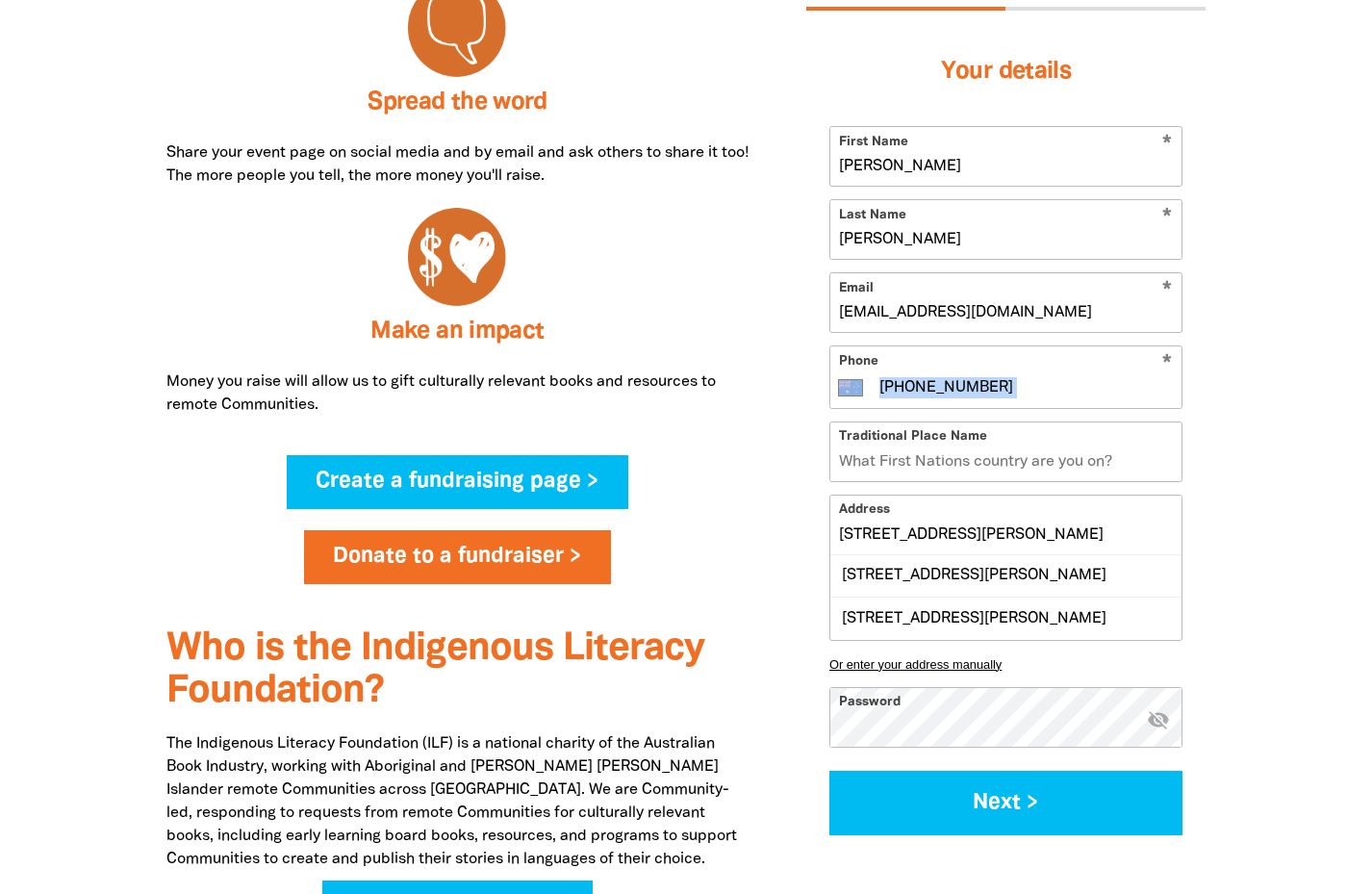 drag, startPoint x: 982, startPoint y: 400, endPoint x: 915, endPoint y: 319, distance: 105.11898 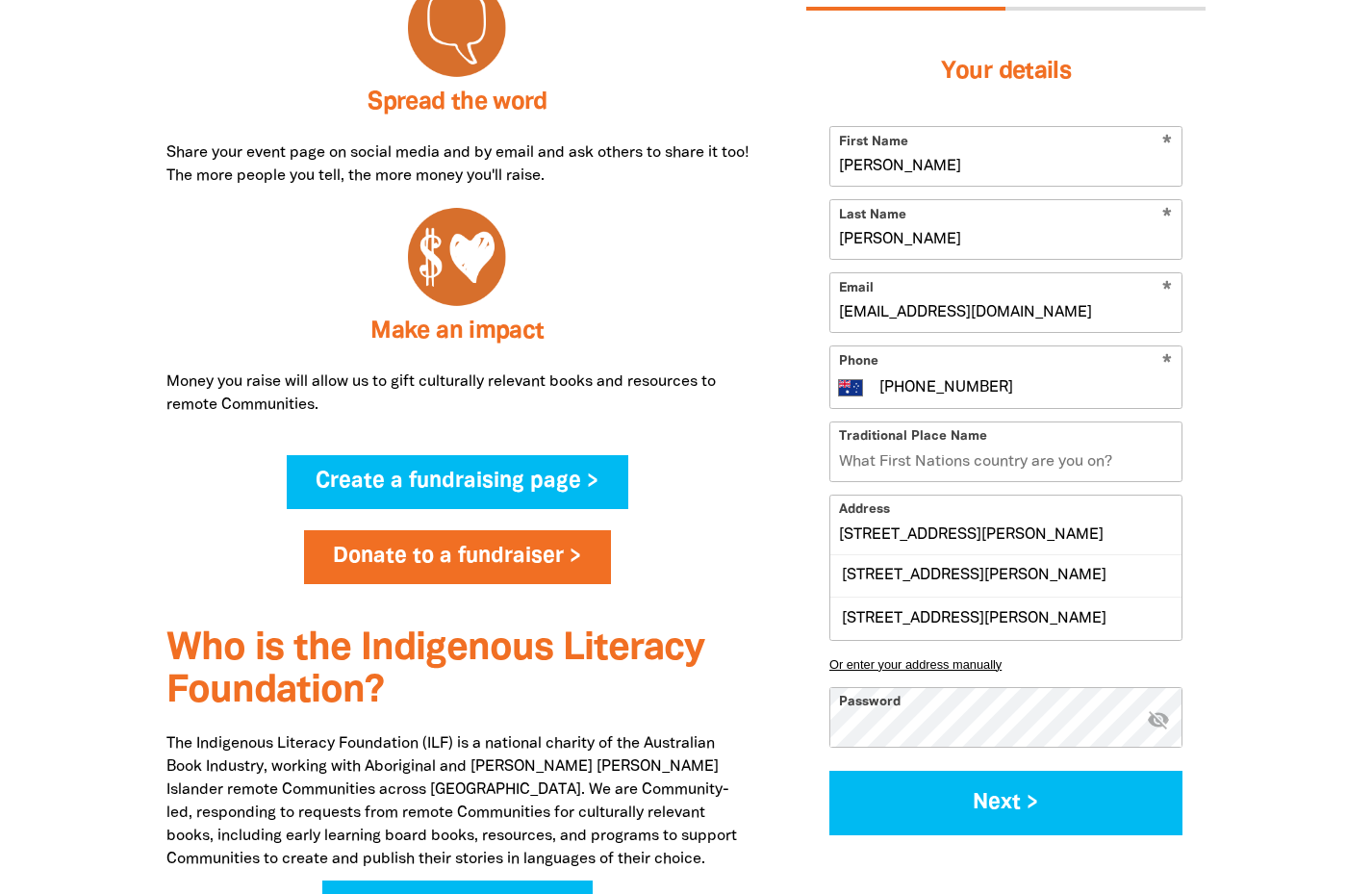 click on "[EMAIL_ADDRESS][DOMAIN_NAME]" at bounding box center (1005, 302) 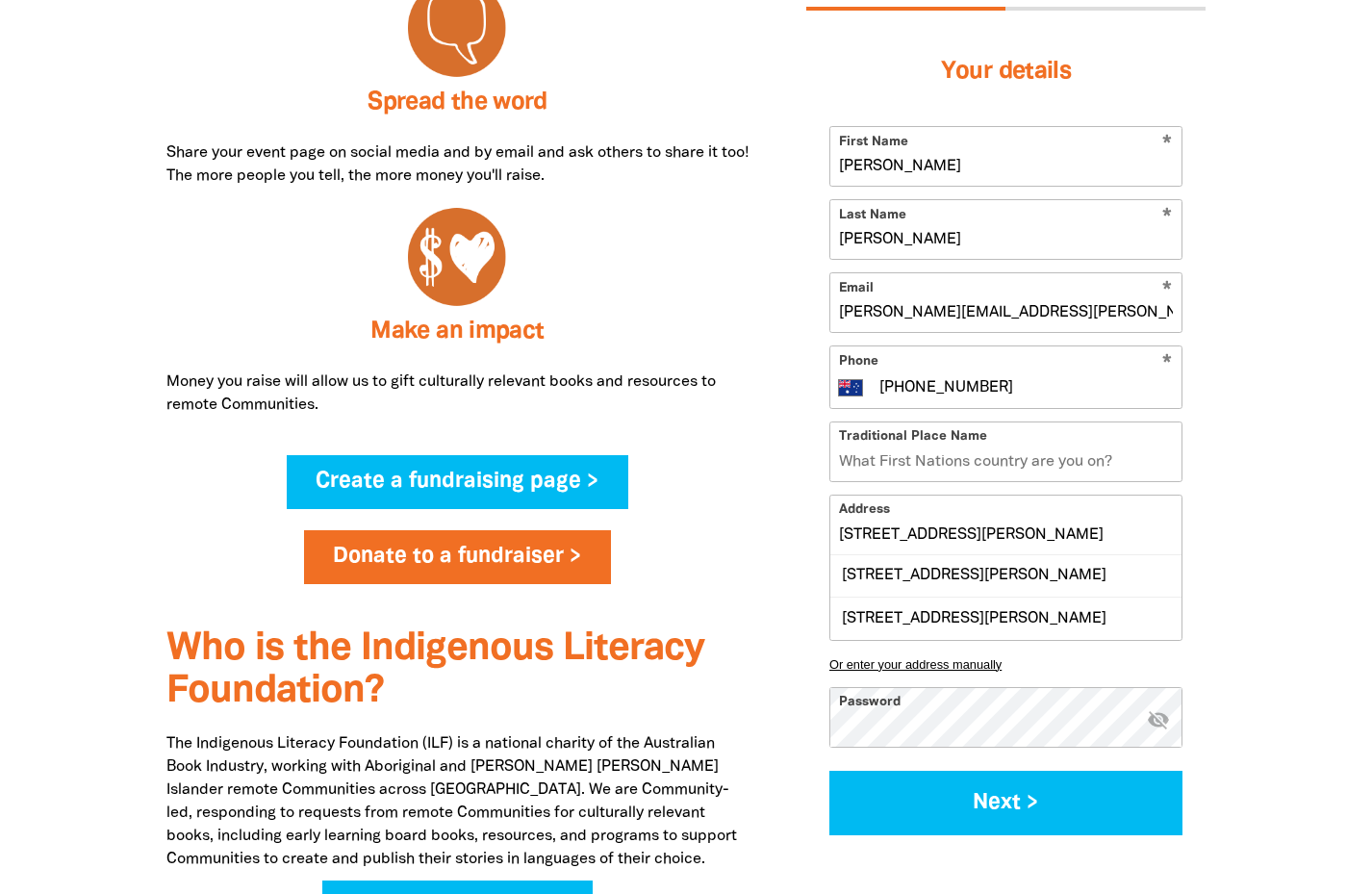 type on "[PERSON_NAME][EMAIL_ADDRESS][PERSON_NAME][DOMAIN_NAME]" 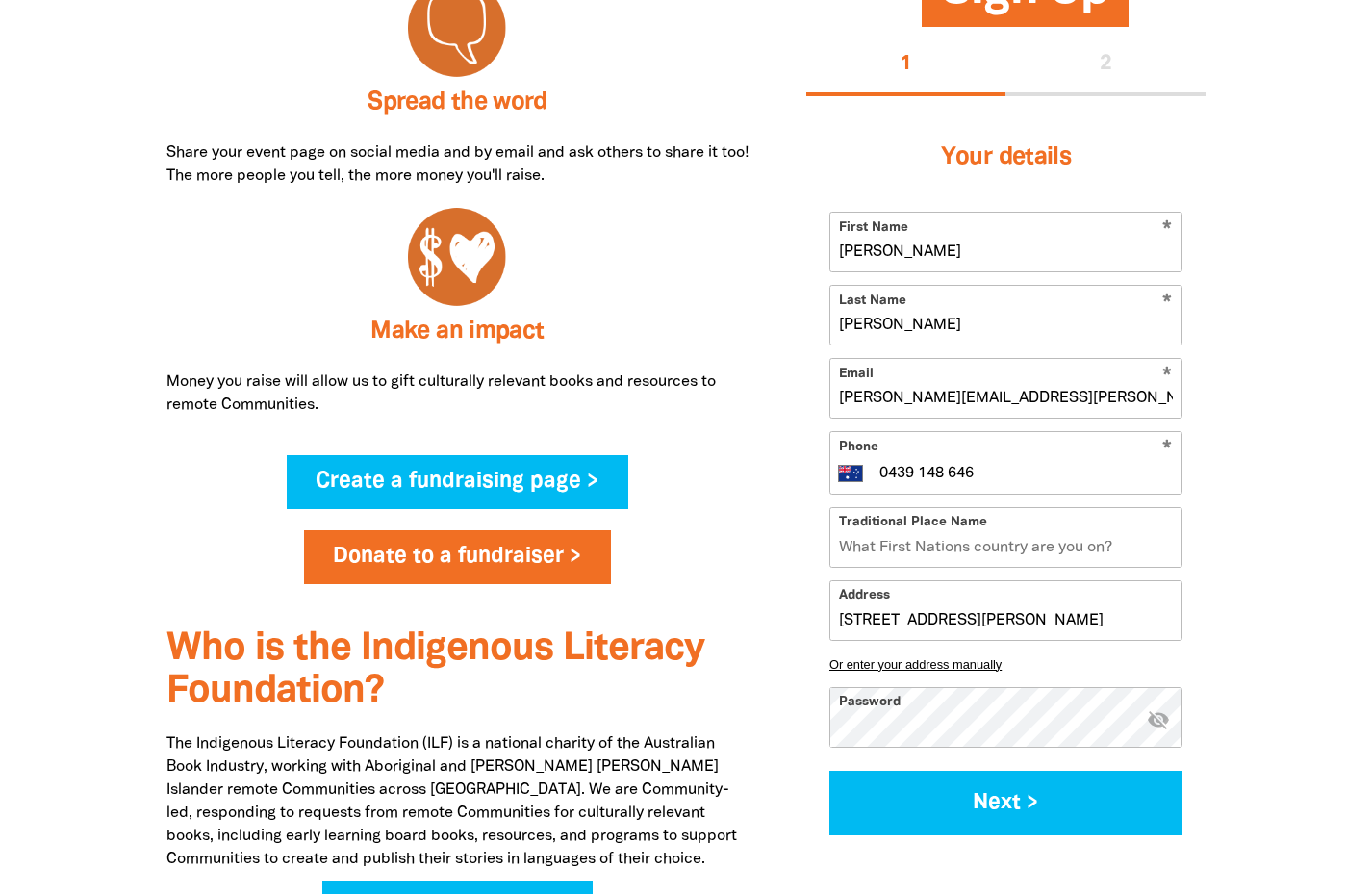 type on "0439 148 646" 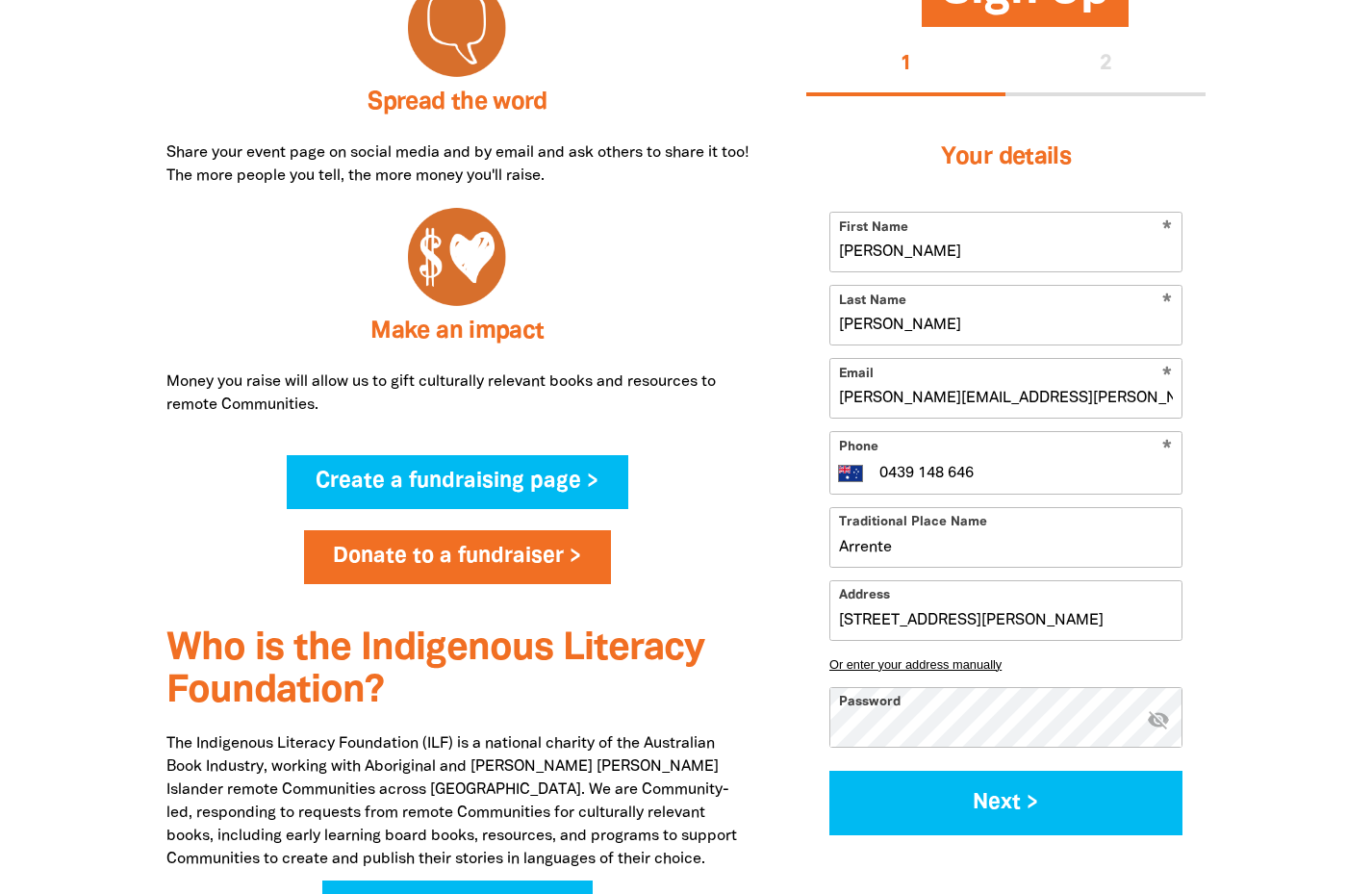 type on "Arrente" 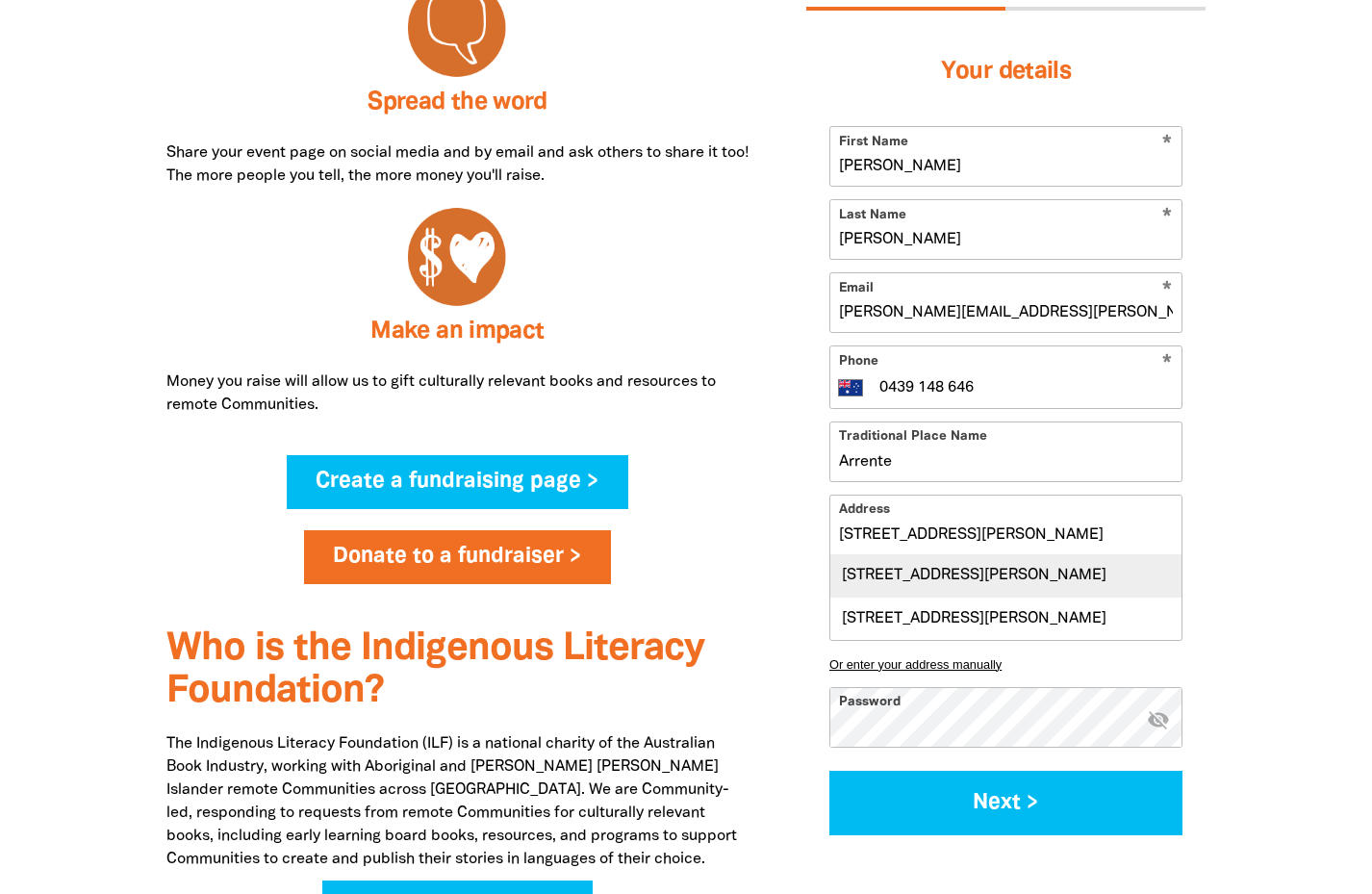 click on "[STREET_ADDRESS][PERSON_NAME]" at bounding box center [1005, 575] 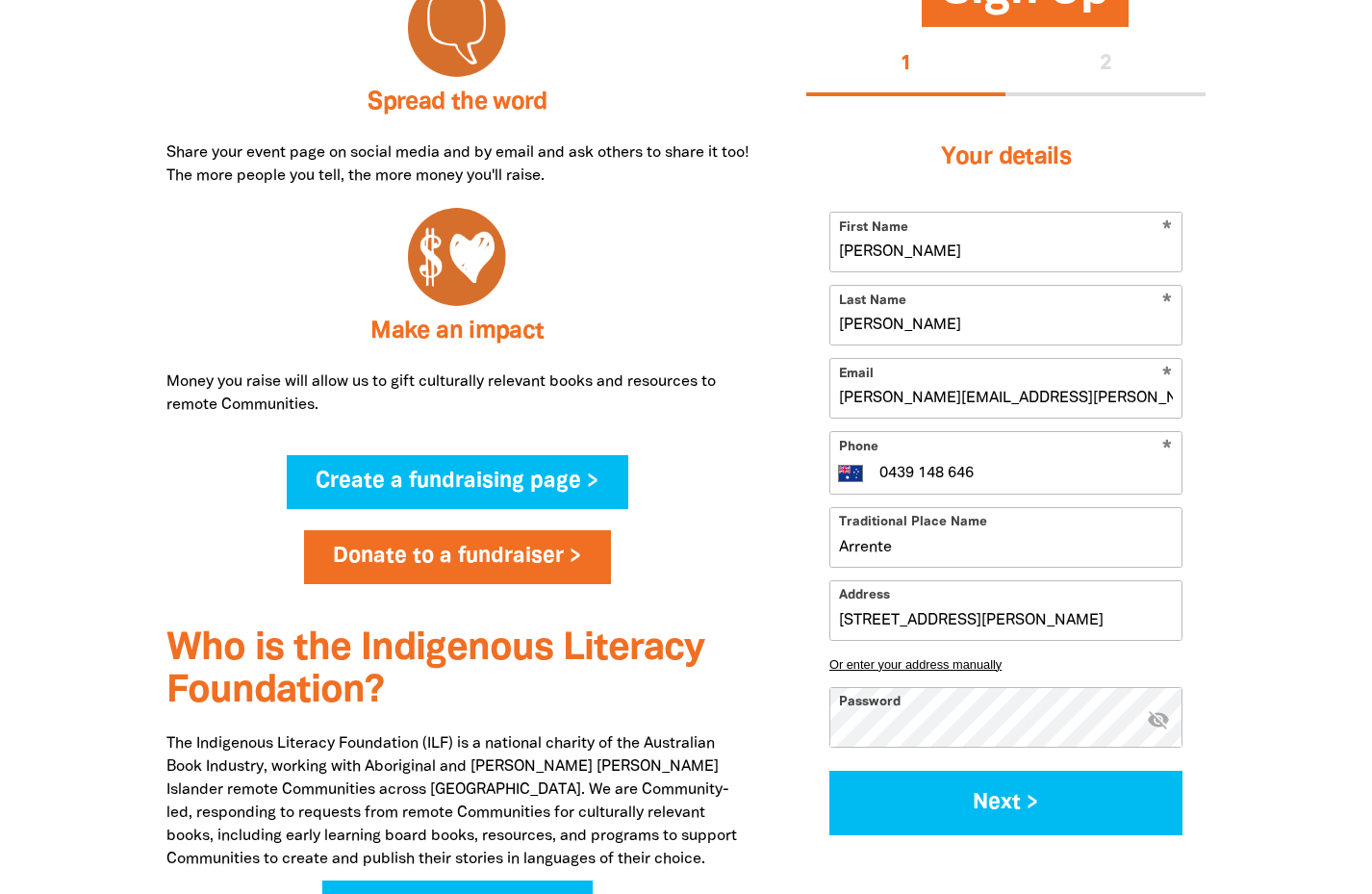 type on "[STREET_ADDRESS][PERSON_NAME]" 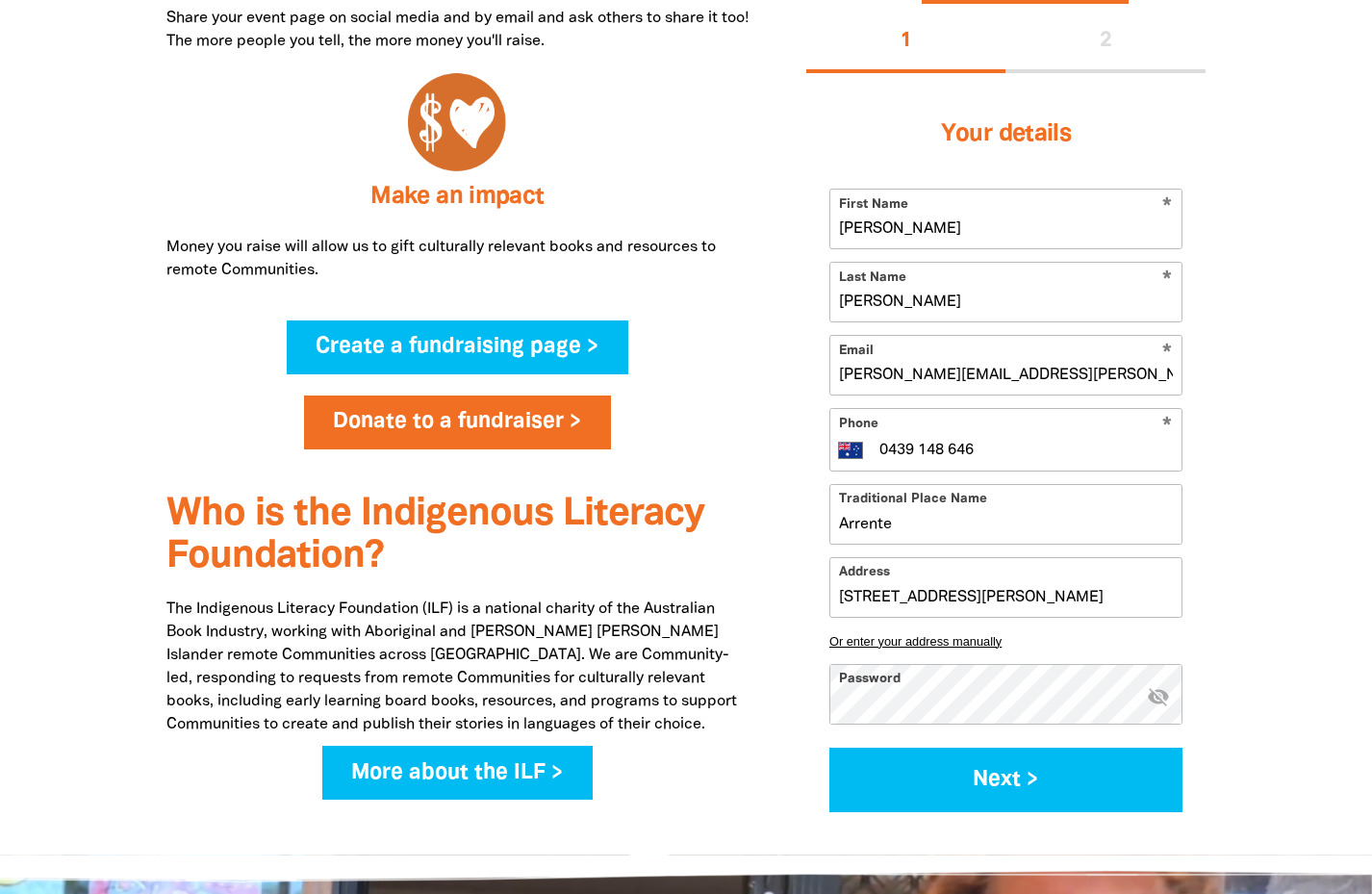 scroll, scrollTop: 1315, scrollLeft: 0, axis: vertical 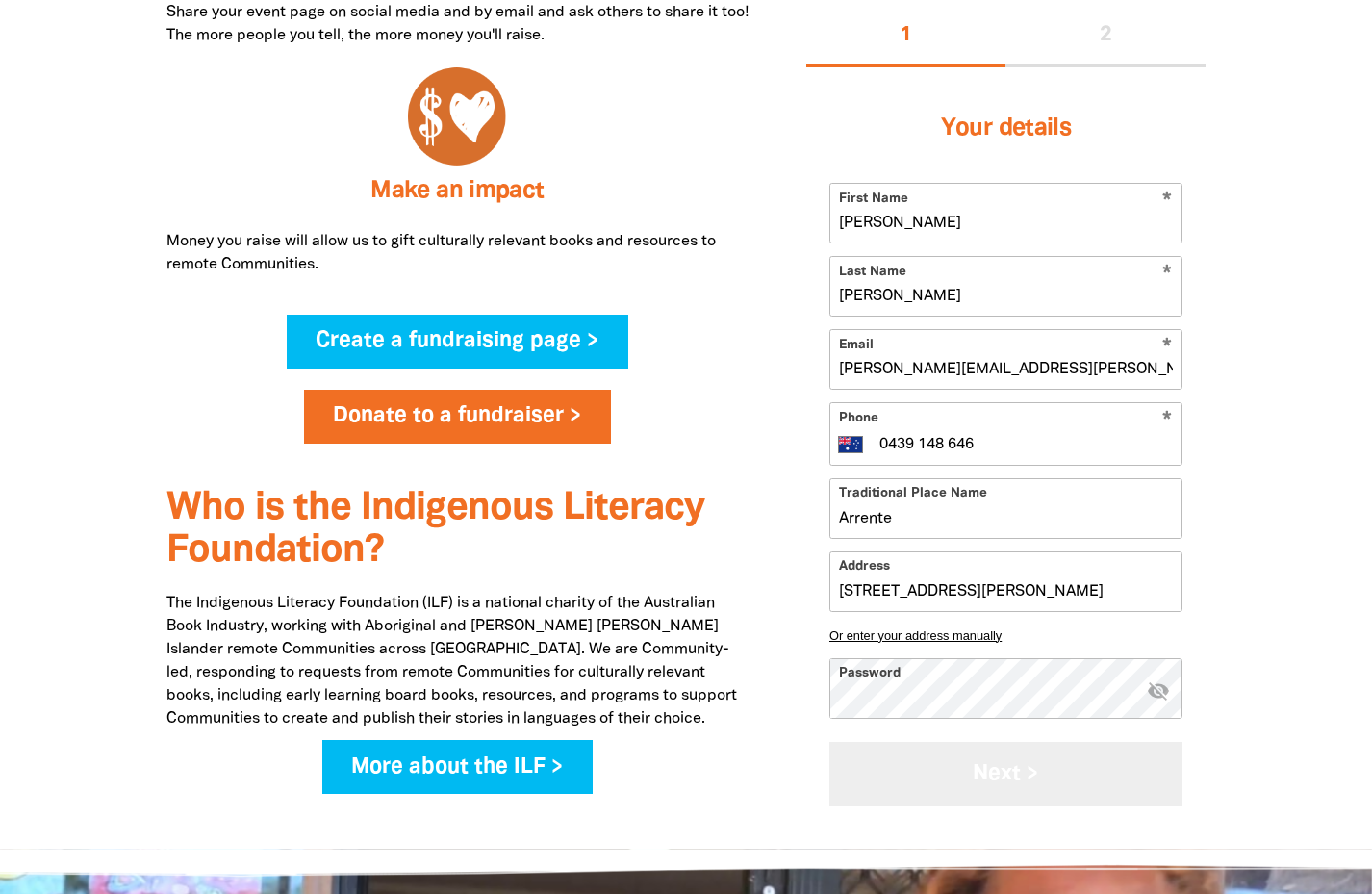 click on "Next >" at bounding box center [1005, 774] 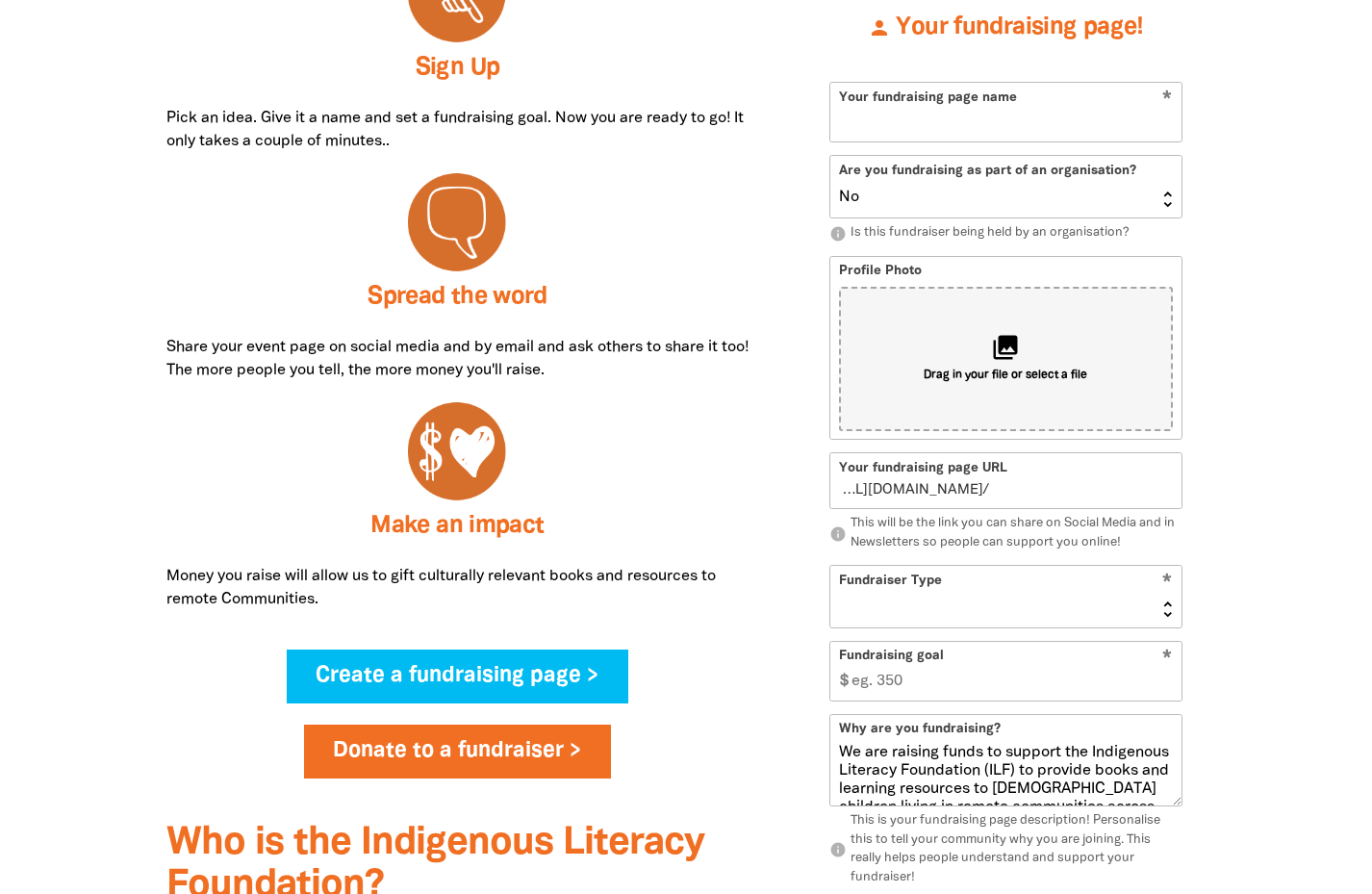 scroll, scrollTop: 858, scrollLeft: 0, axis: vertical 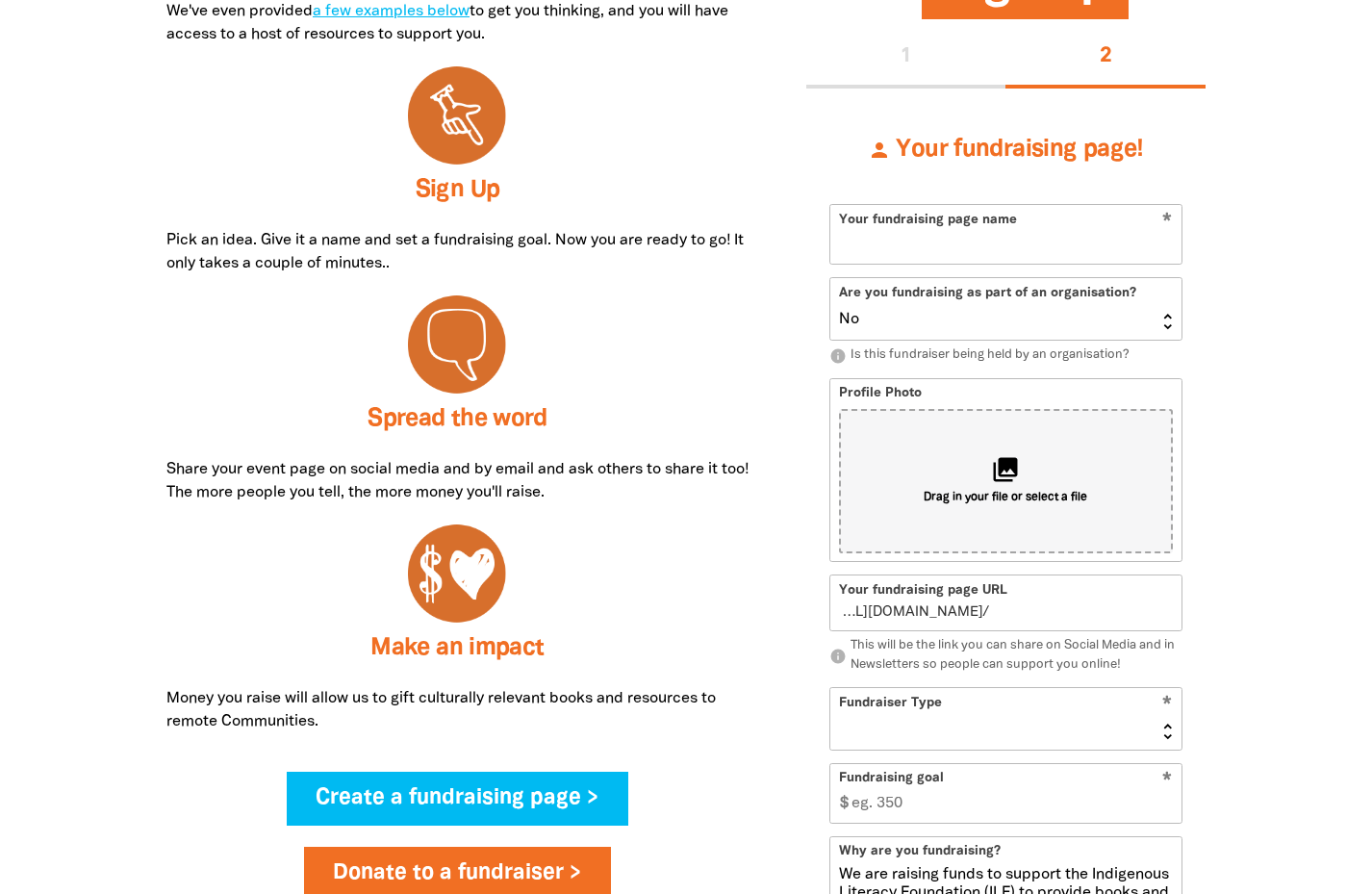click on "Yes No" at bounding box center [1005, 309] 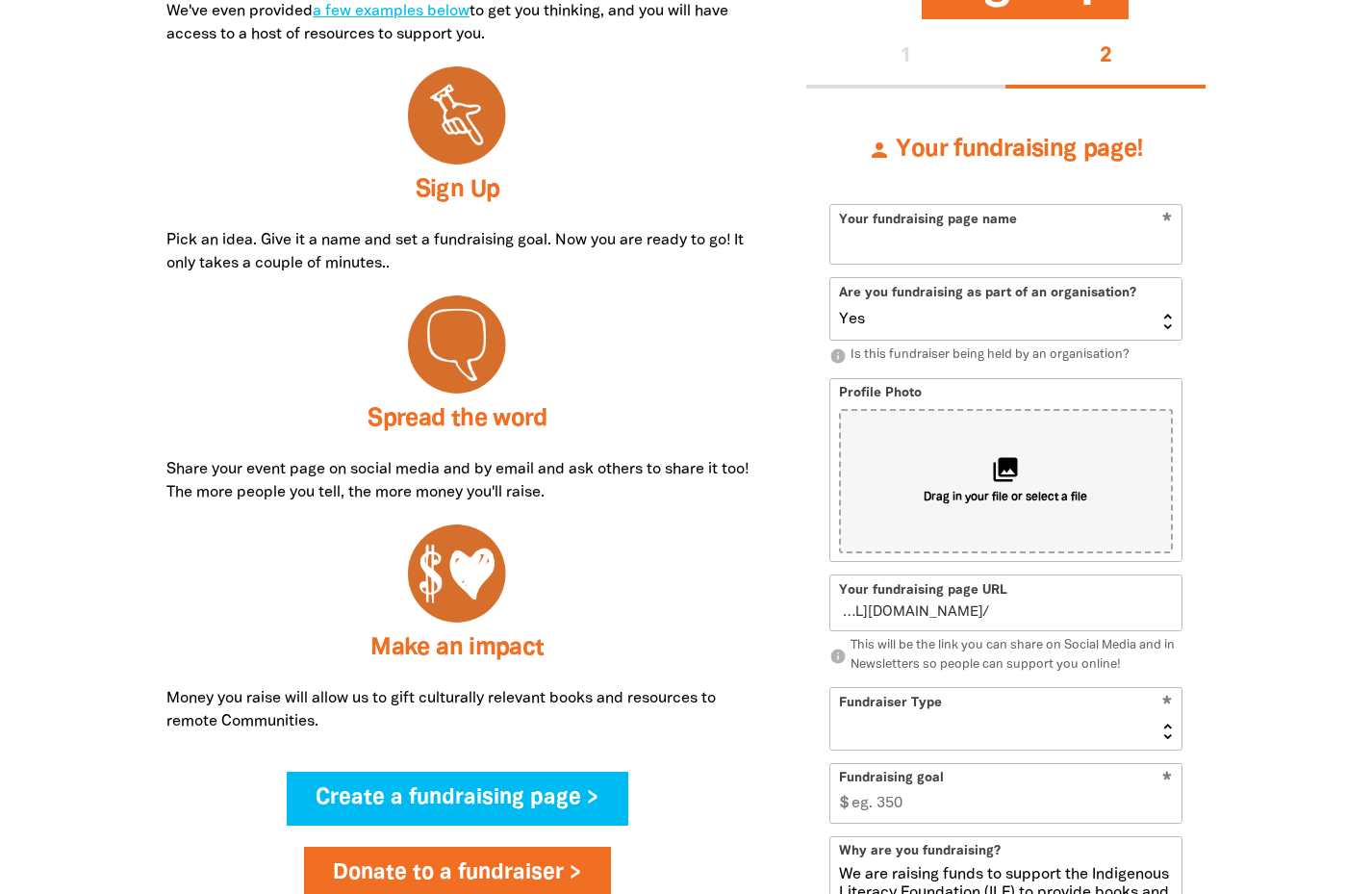 click on "Yes No" at bounding box center [1005, 309] 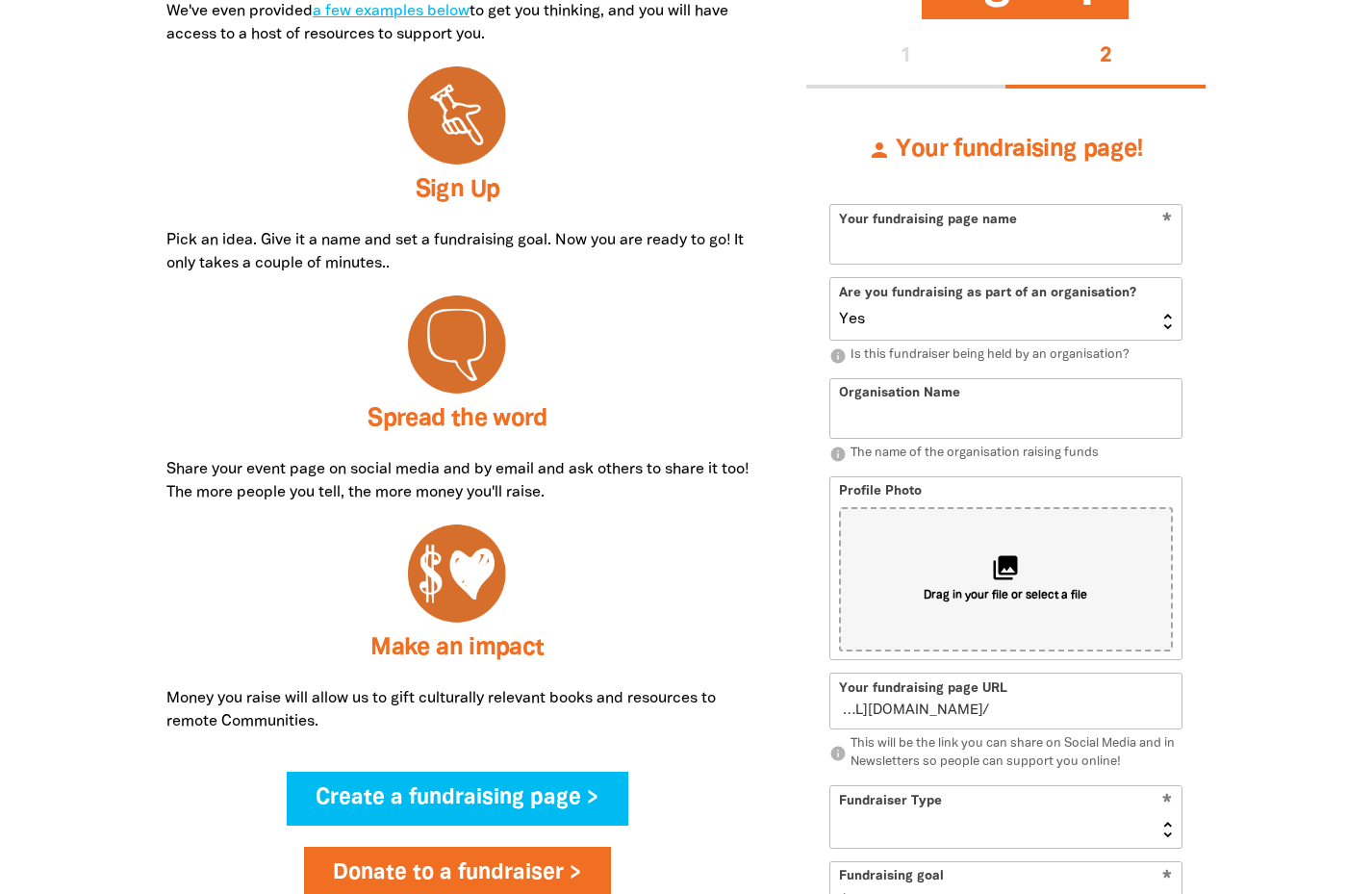 click on "Your fundraising page name" at bounding box center [1005, 234] 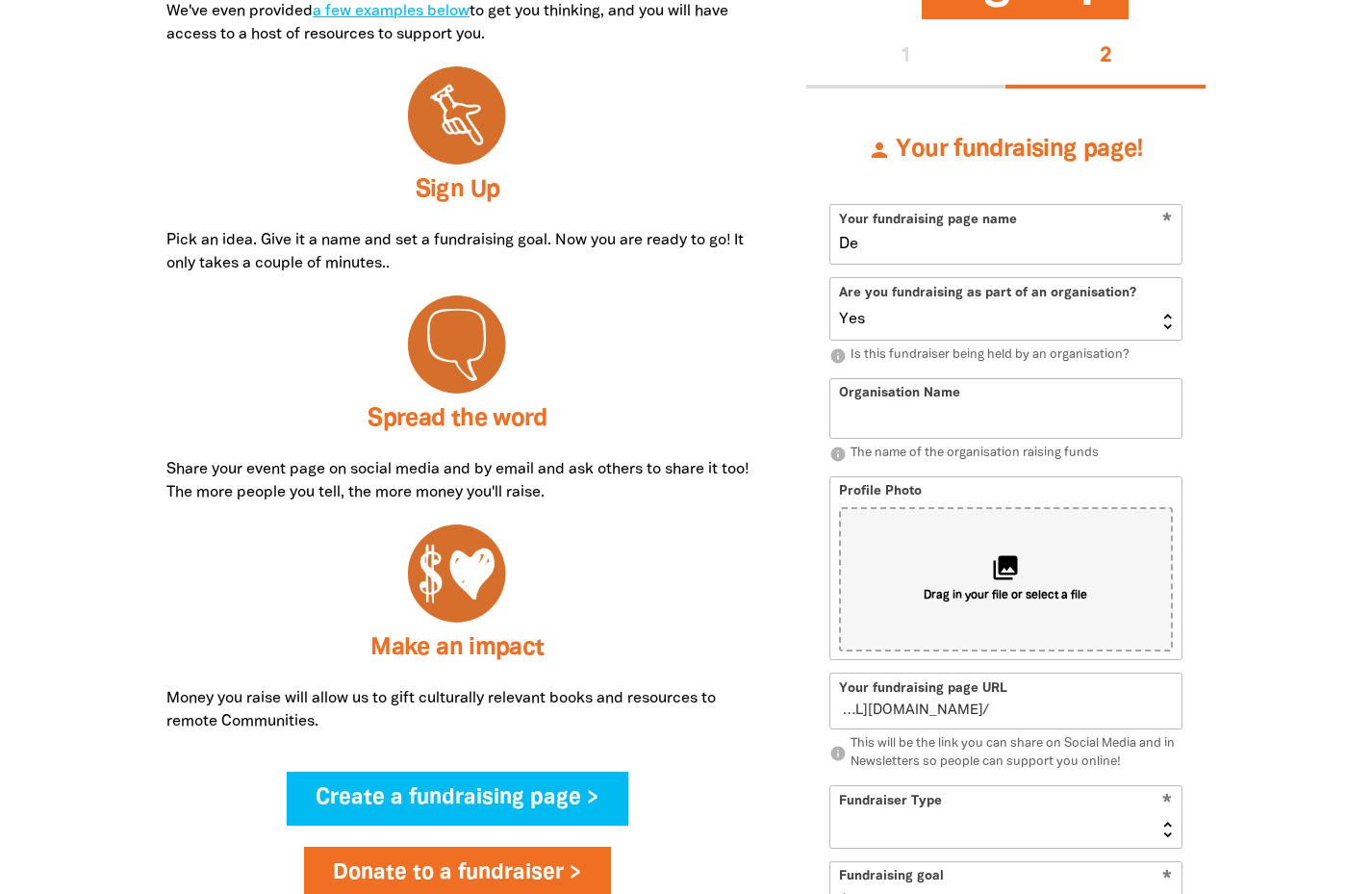 type on "Dep" 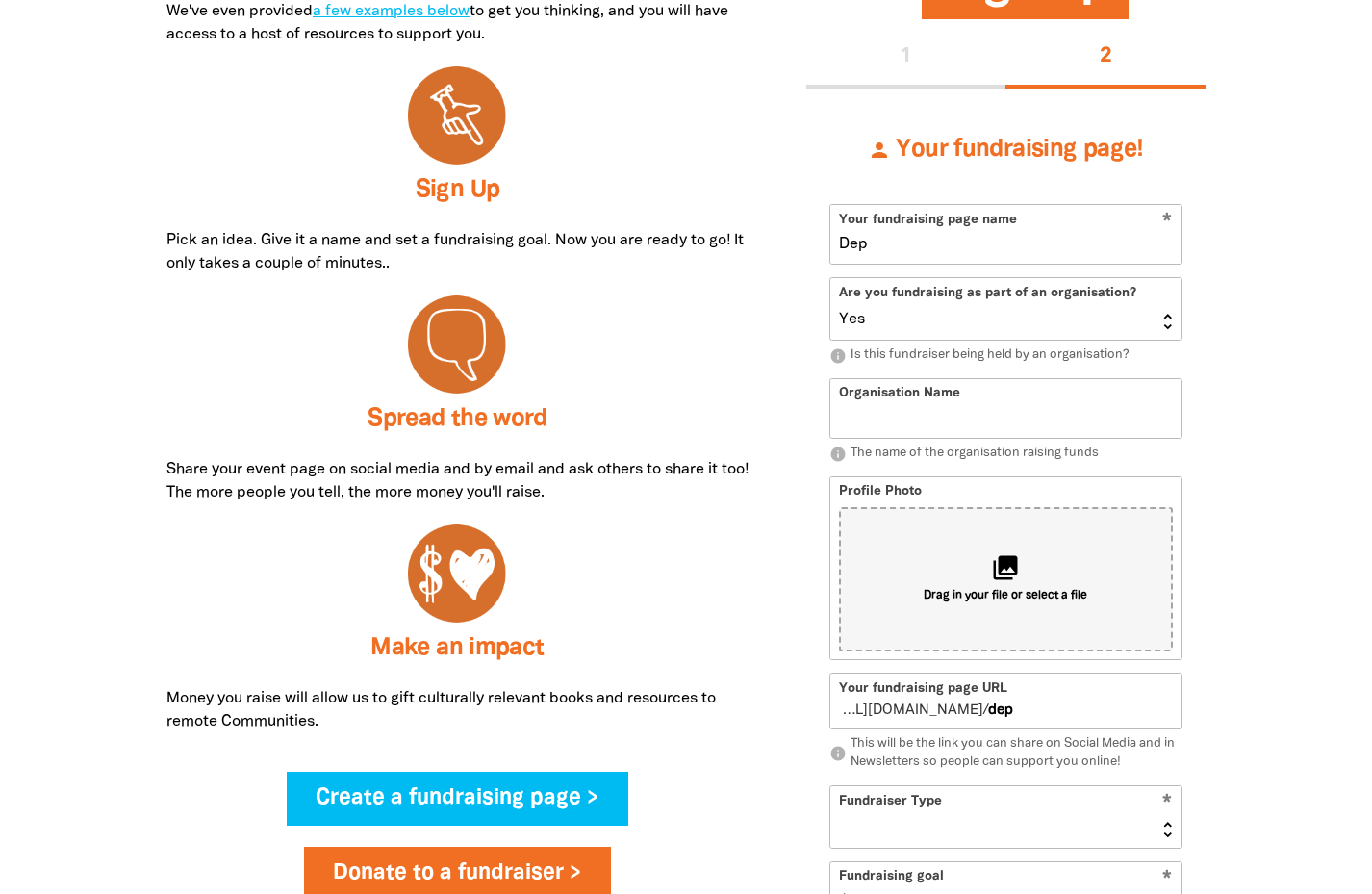 type on "de" 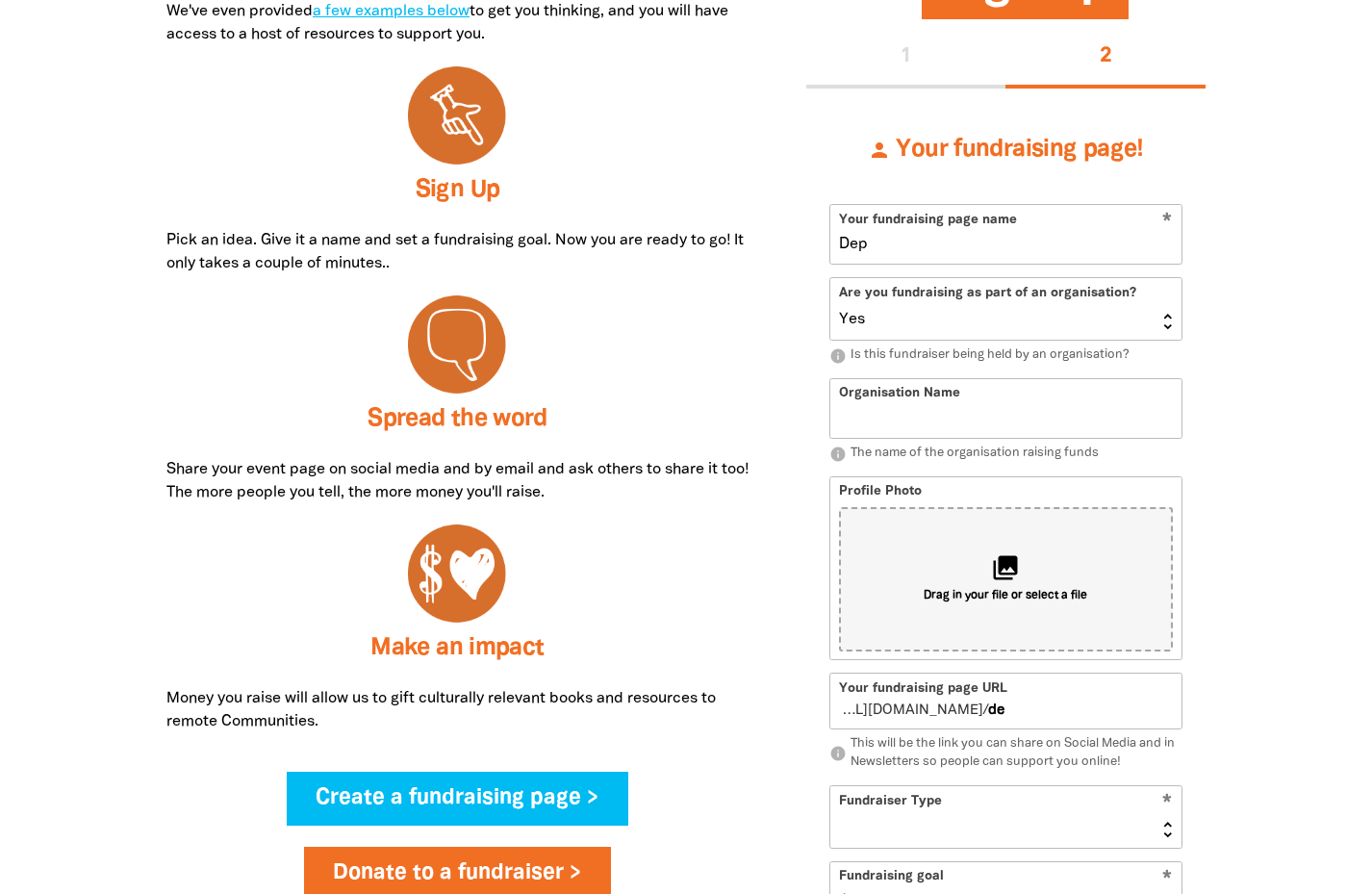 type on "Department of the Premier and Cabinet" 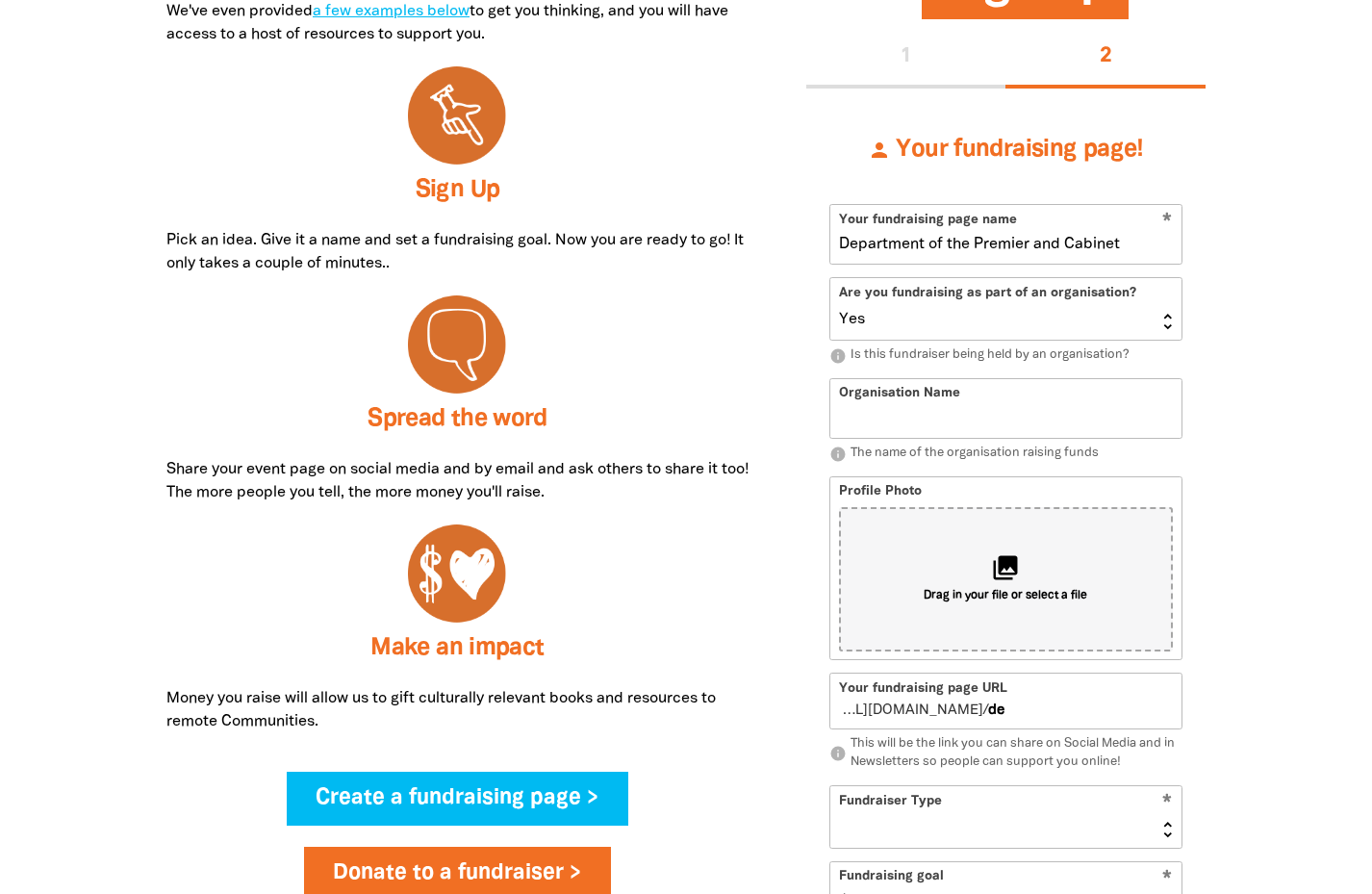 type on "departmentofthepremierandcabinet" 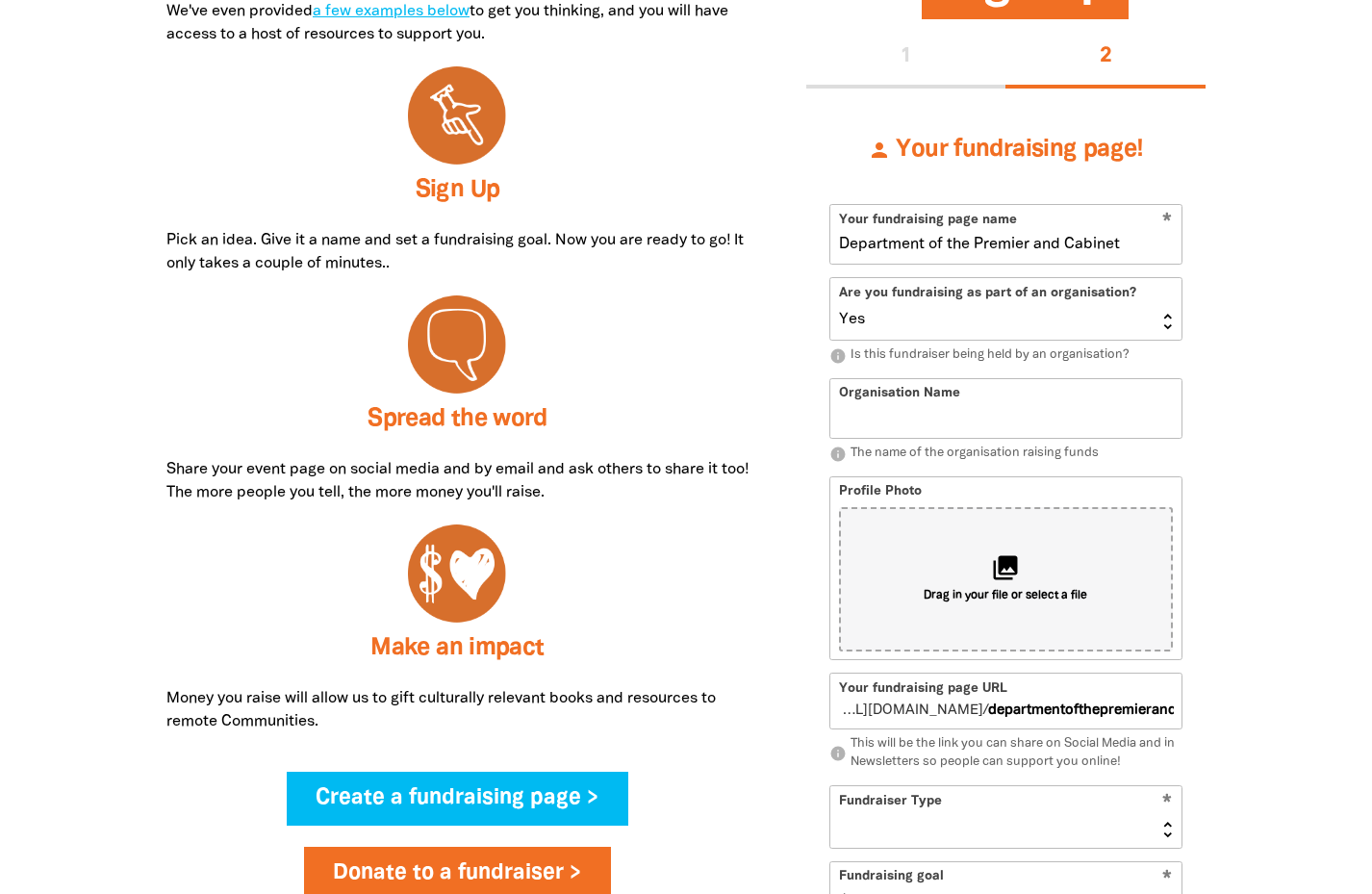 click on "Department of the Premier and Cabinet" at bounding box center [1005, 234] 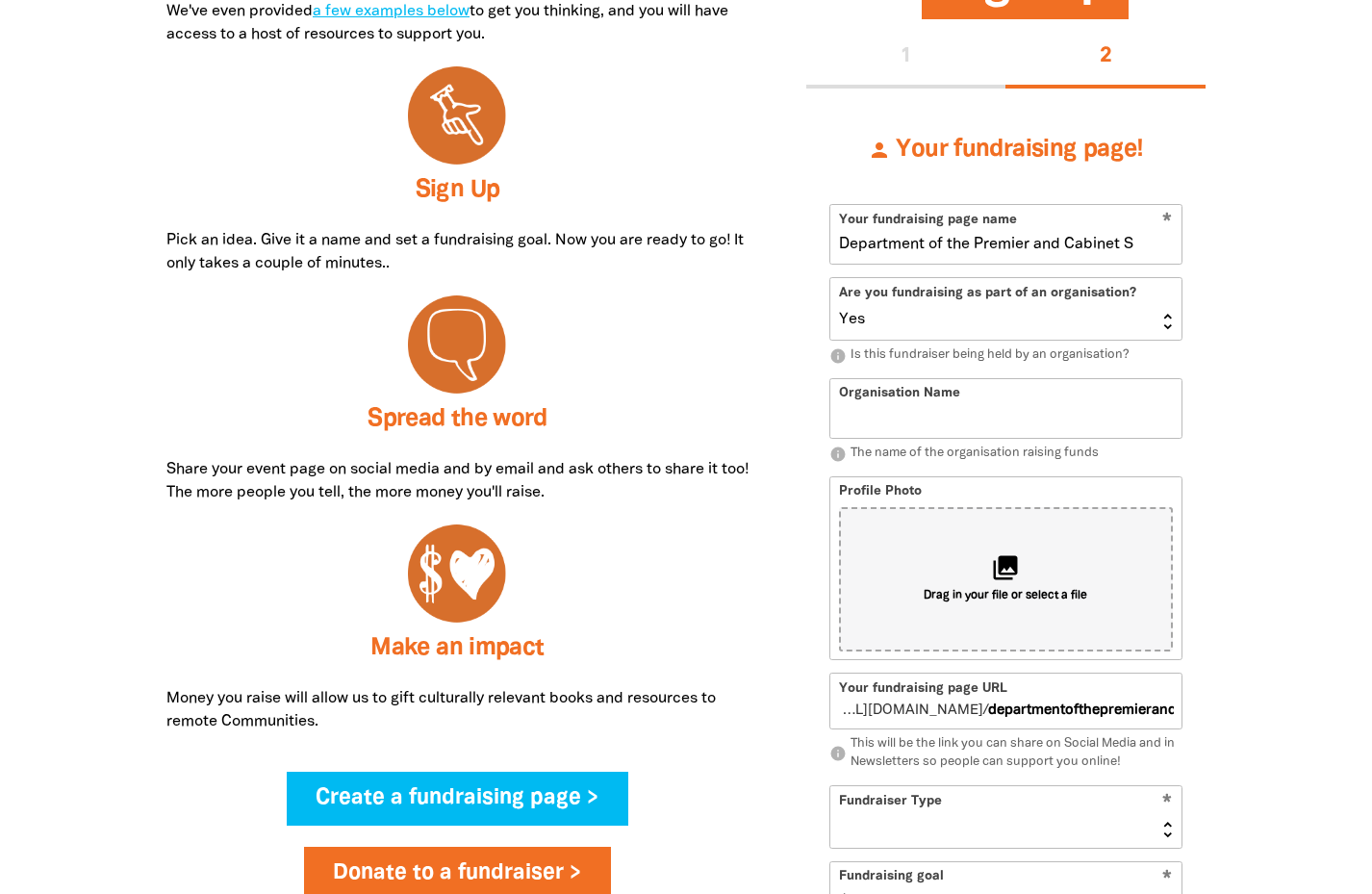 type on "departmentofthepremierandcabinets" 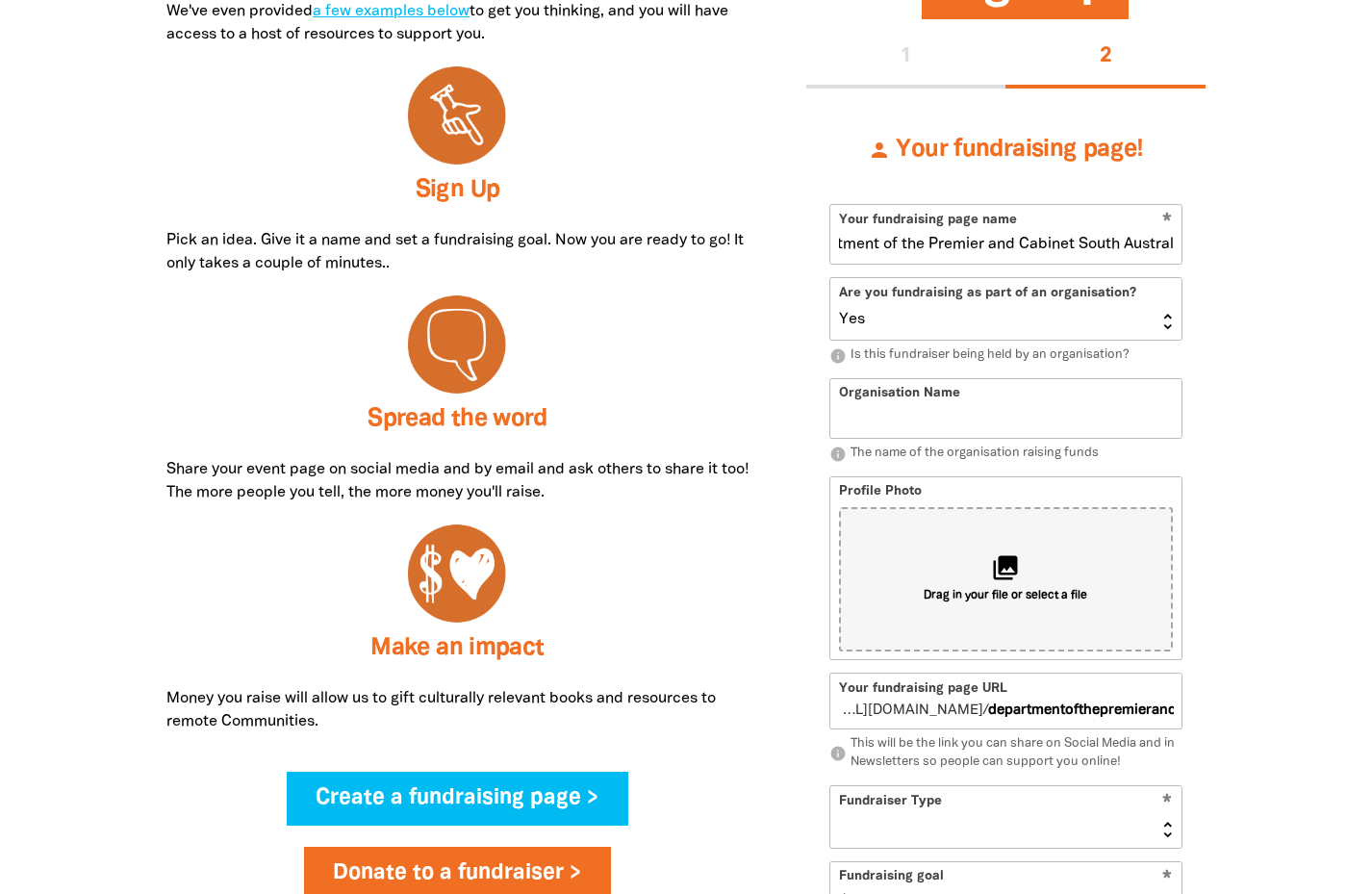 type on "Department of the Premier and Cabinet South Australi" 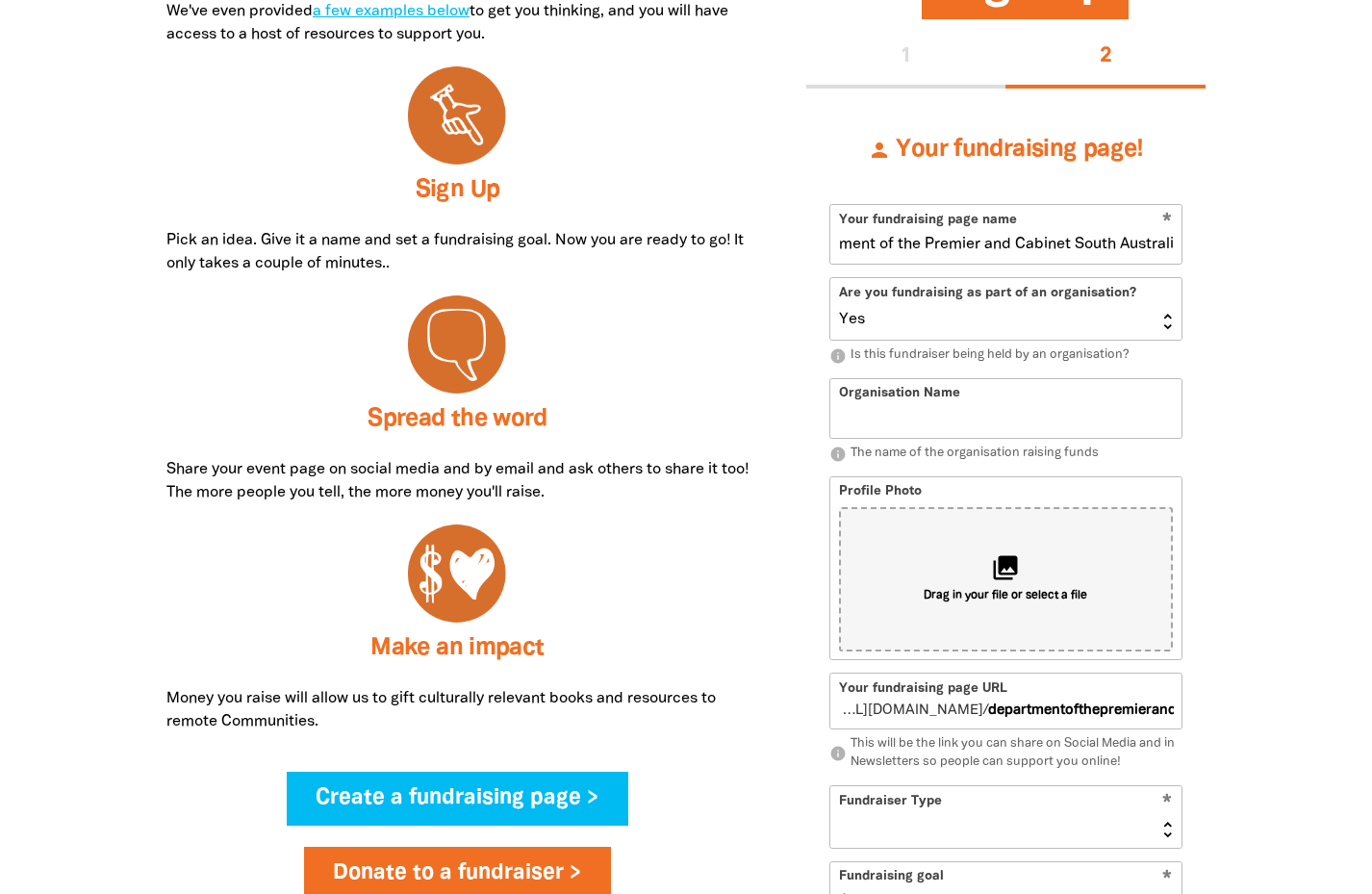 type on "departmentofthepremierandcabinetsouthaustrali" 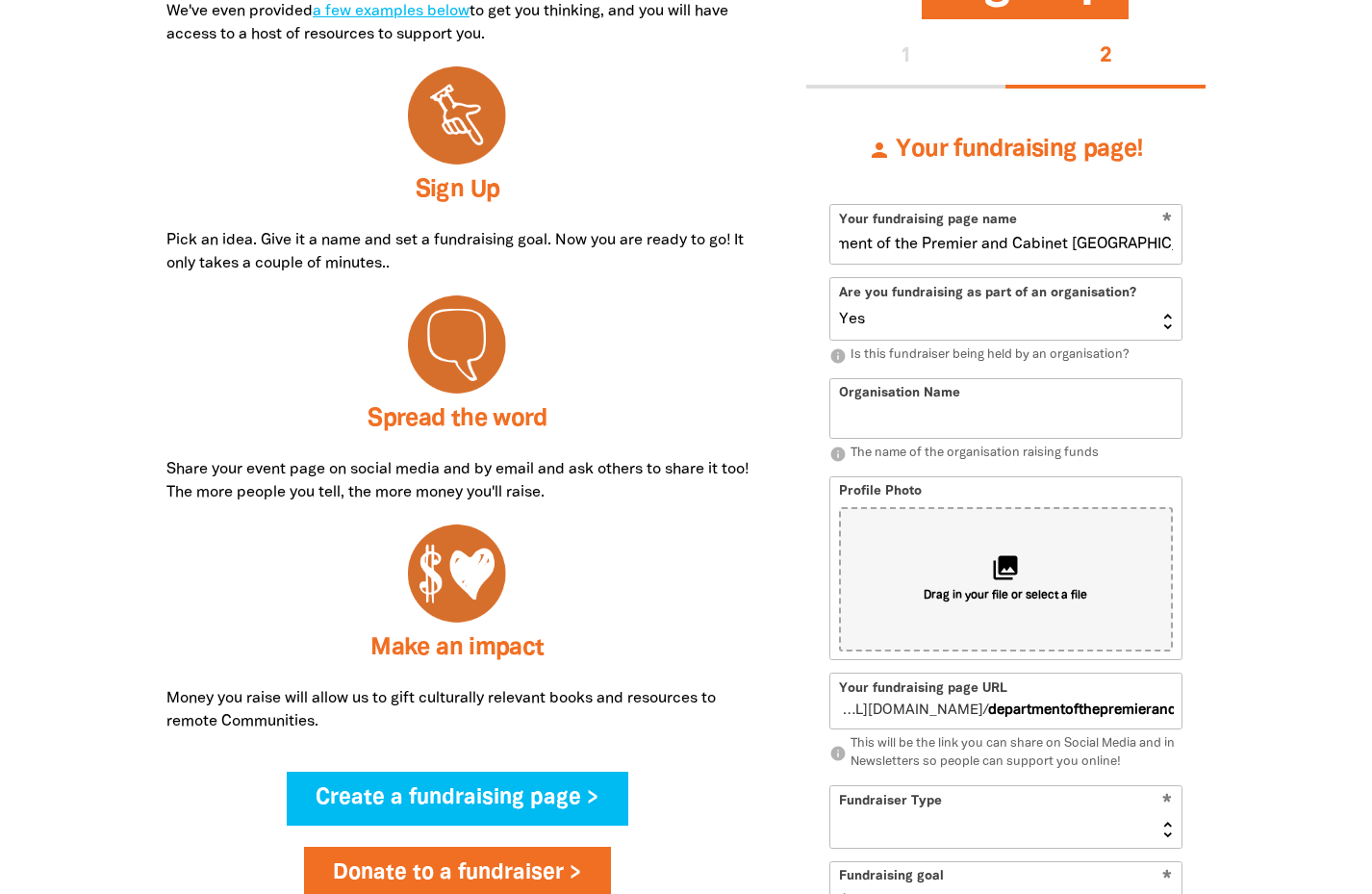 scroll, scrollTop: 0, scrollLeft: 61, axis: horizontal 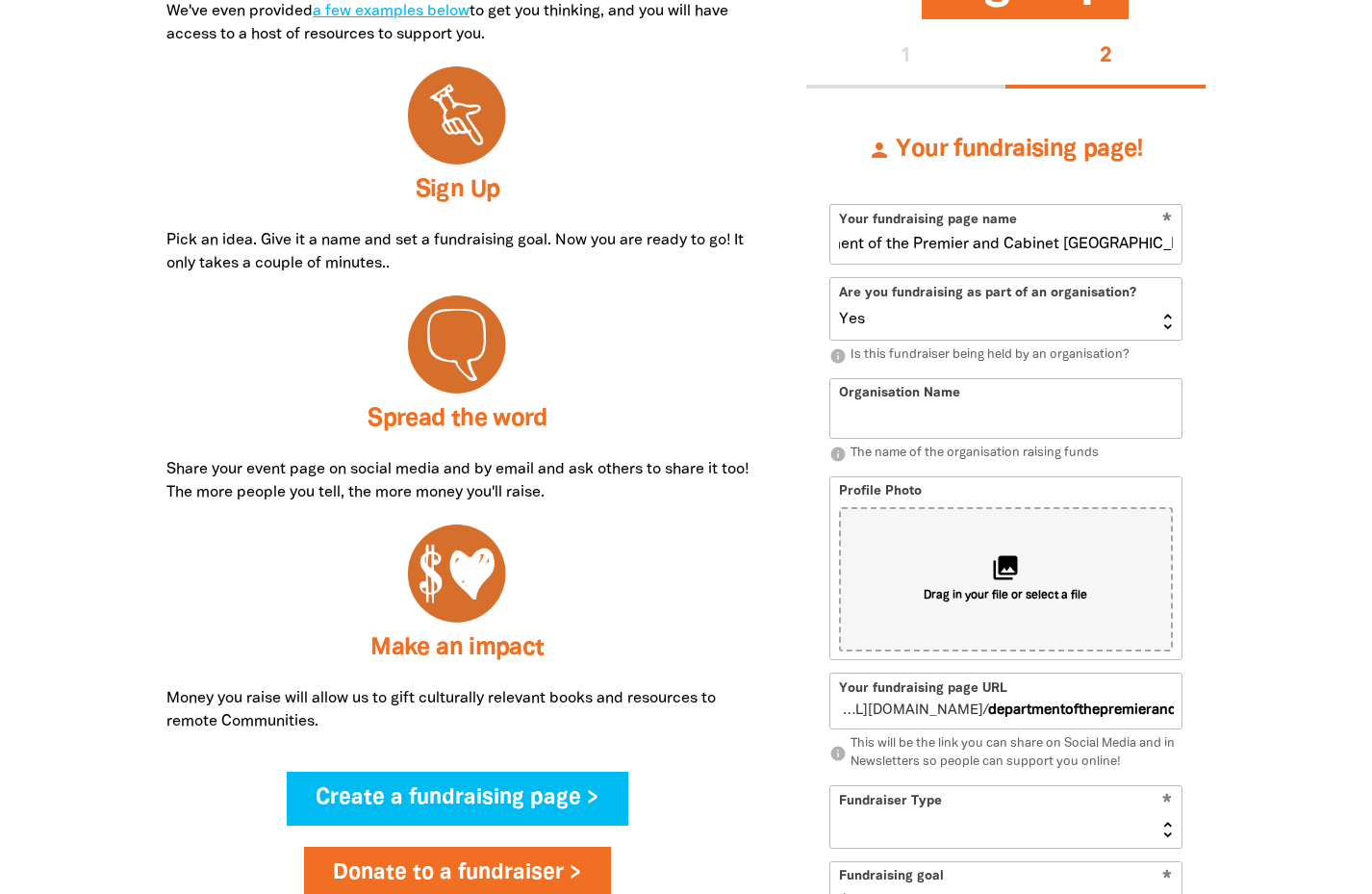 type on "departmentofthepremierandcabinetsouthaustralia" 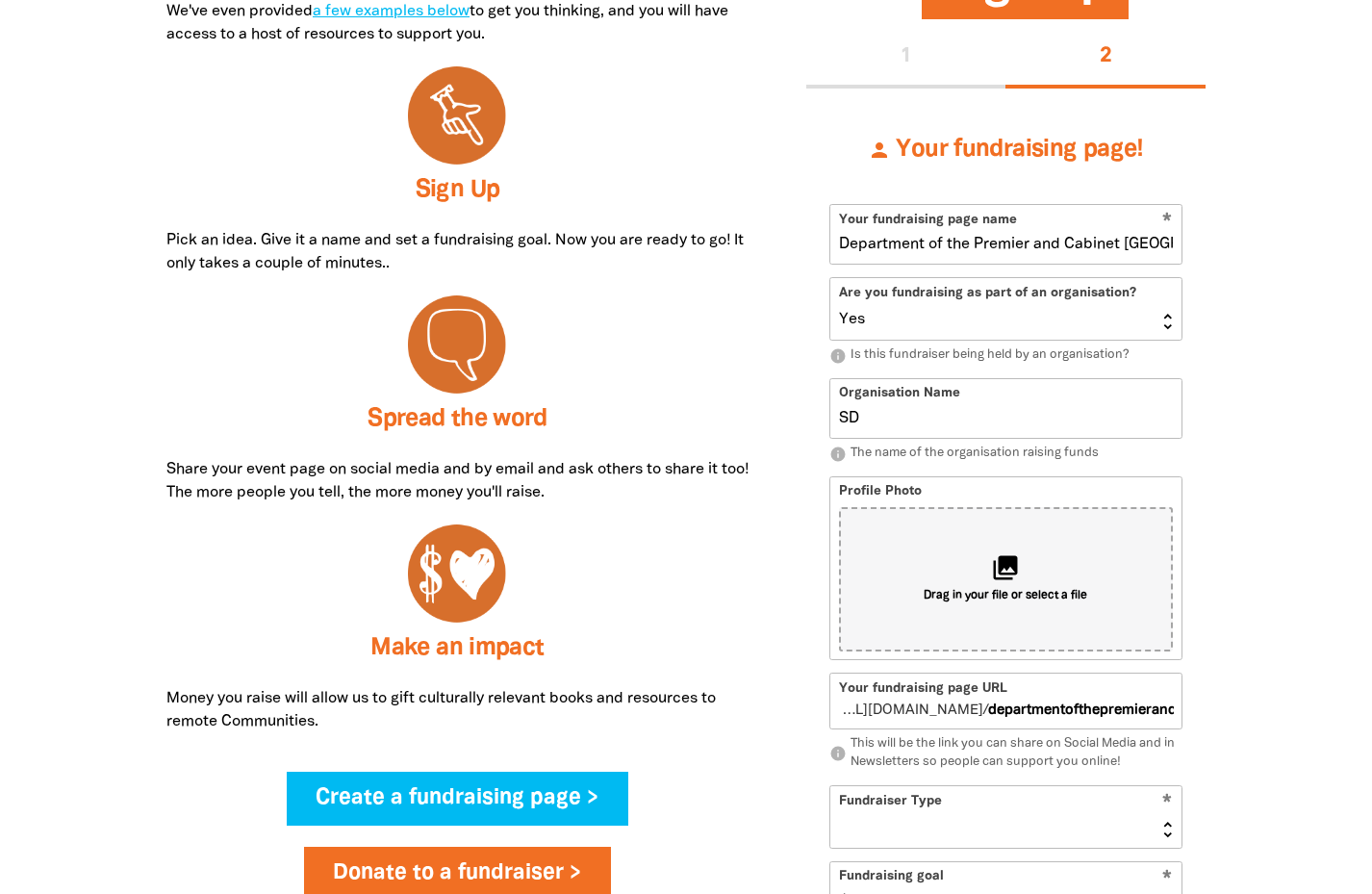 type on "S" 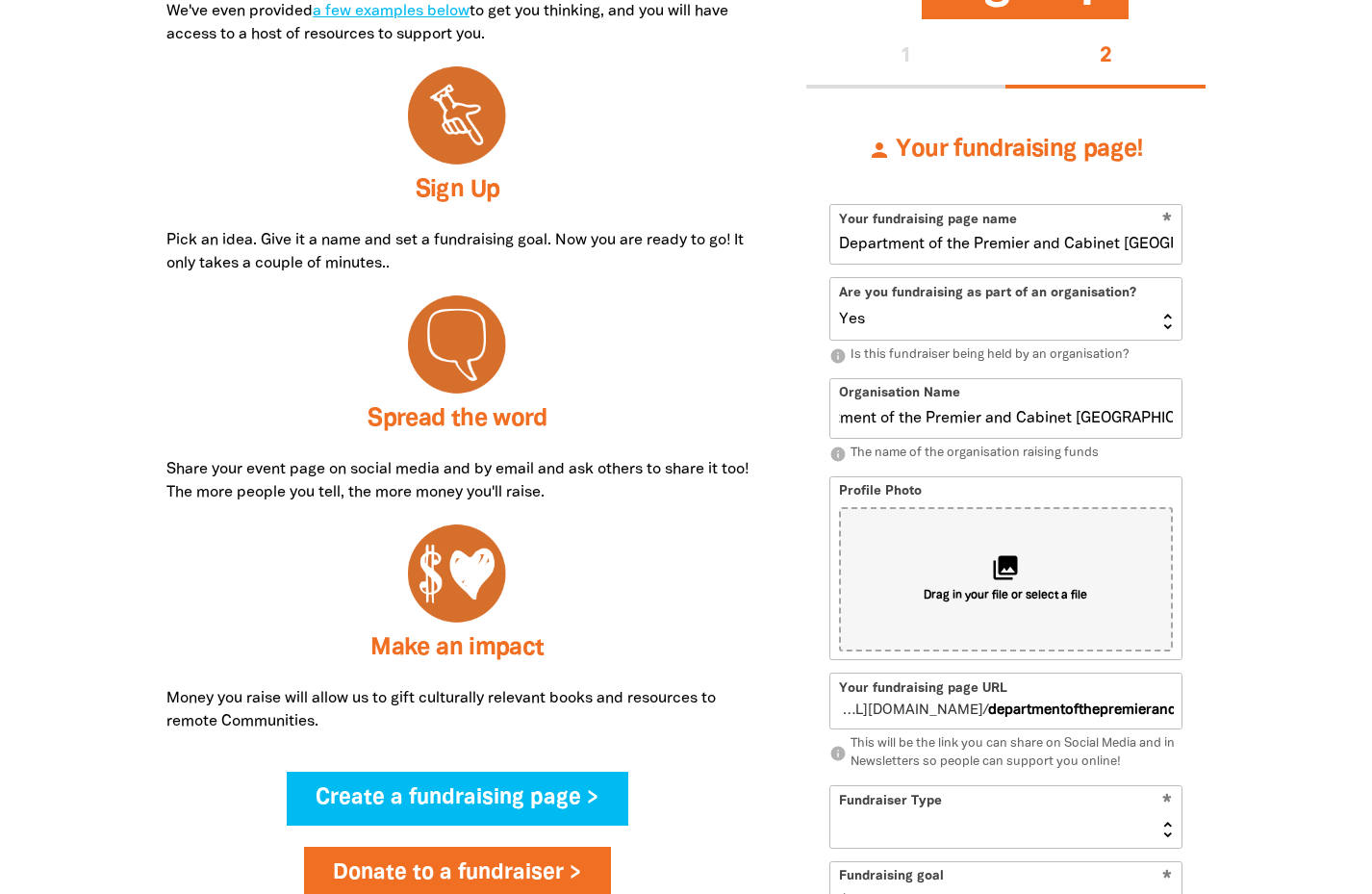 scroll, scrollTop: 0, scrollLeft: 61, axis: horizontal 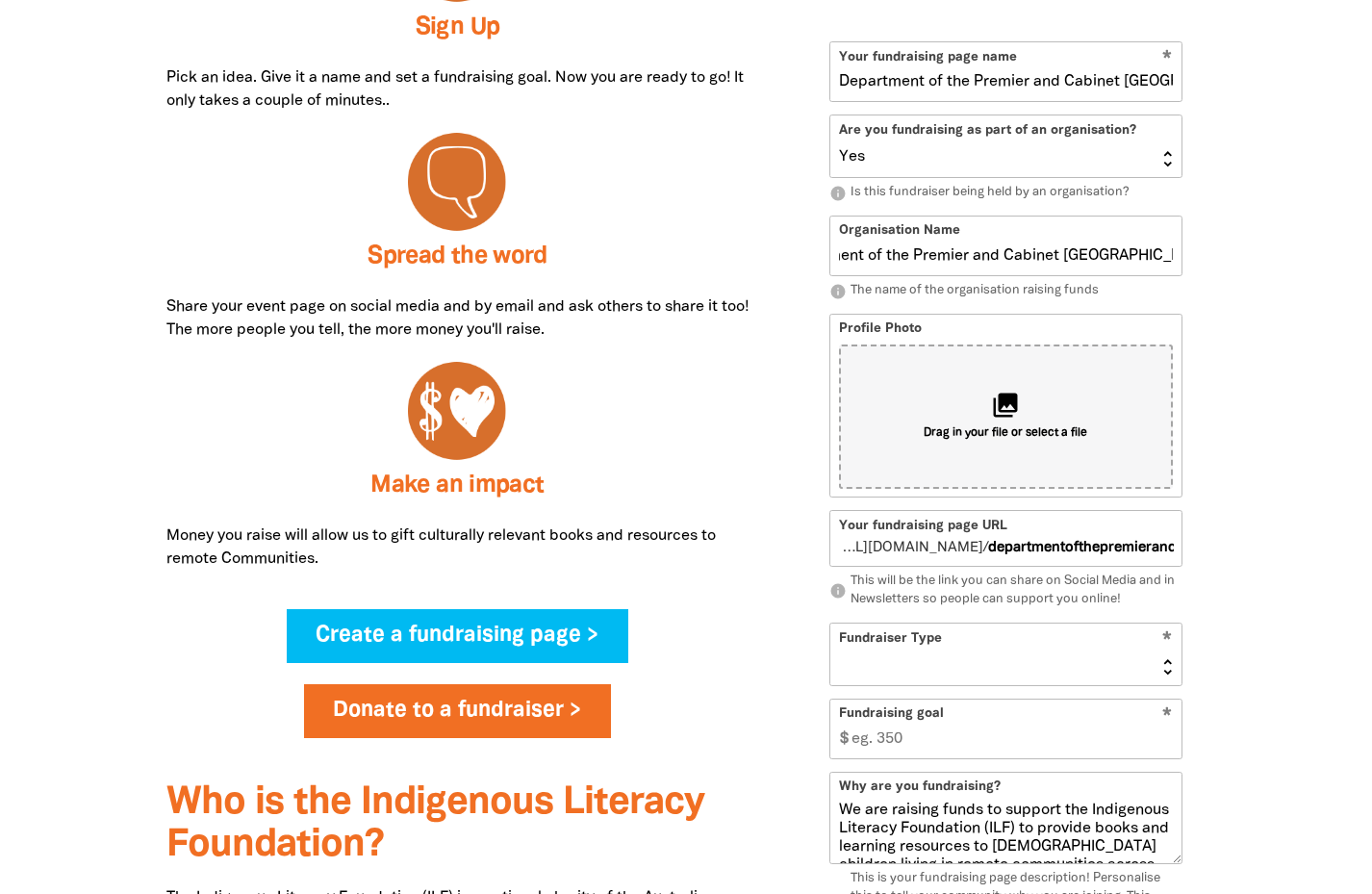 type on "Department of the Premier and Cabinet [GEOGRAPHIC_DATA]" 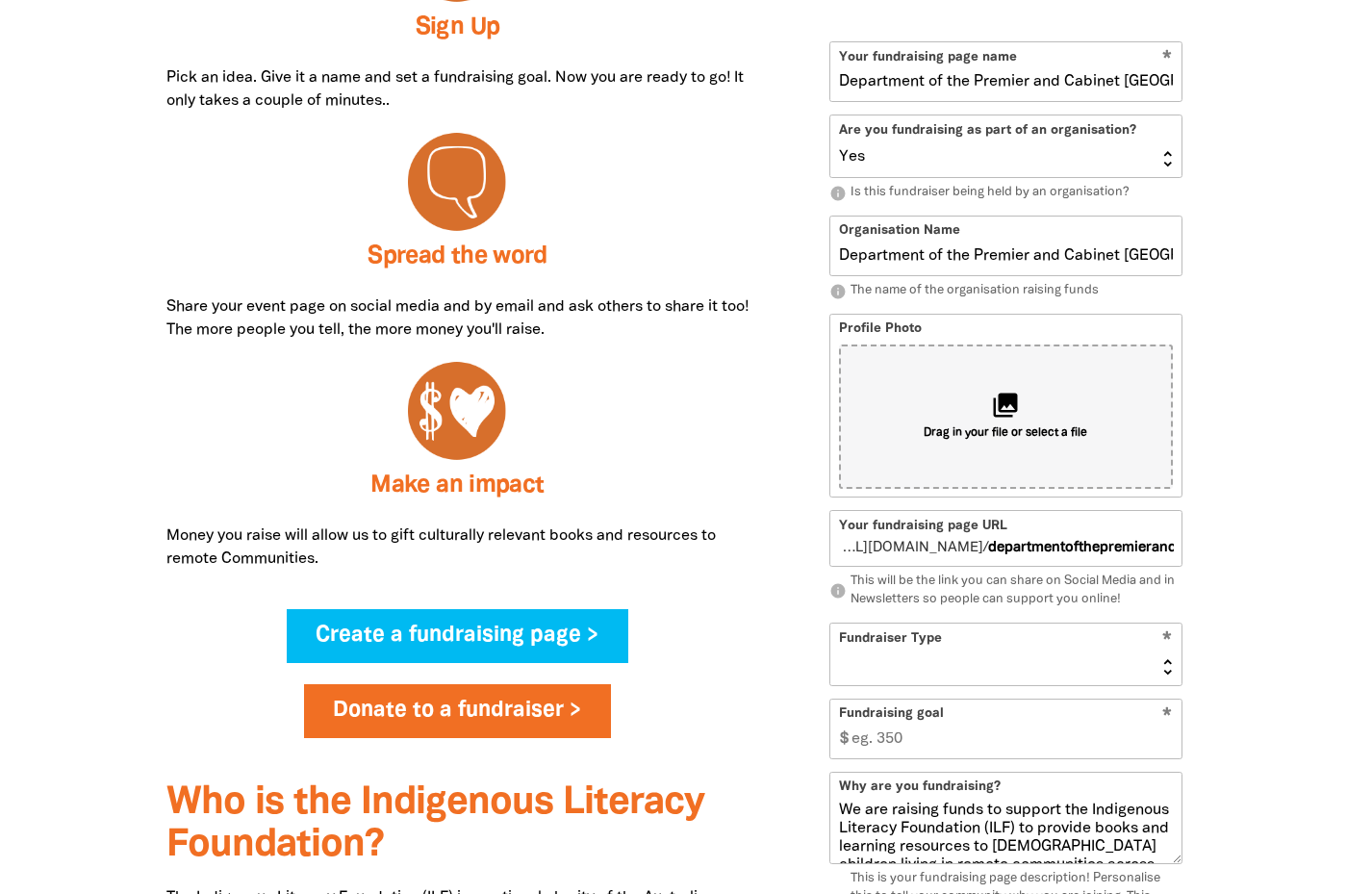 click on "How it works Fundraising for the ILF is fun and easy! Ideas are limited only by your imagination. We've even provided  a few examples below  to get you thinking, and you will have access to a host of resources to support you. Sign Up Sign Up Pick an idea. Give it a name and set a fundraising goal. Now you are ready to go! It only takes a couple of minutes.. Spread the word Share your event page on social media and by email and ask others to share it too! The more people you tell, the more money you'll raise. Make an impact Money you raise will allow us to gift culturally relevant books and resources to remote Communities. Create a fundraising page > Donate to a fundraiser > Who is the Indigenous Literacy Foundation? More about the ILF > Sign Up 1 2 person Your fundraising page! * Your fundraising page name Department of the Premier and Cabinet [GEOGRAPHIC_DATA] Are you fundraising as part of an organisation? Yes No info Is this fundraiser being held by an organisation? Organisation Name info Profile Photo / * *" at bounding box center (686, 563) 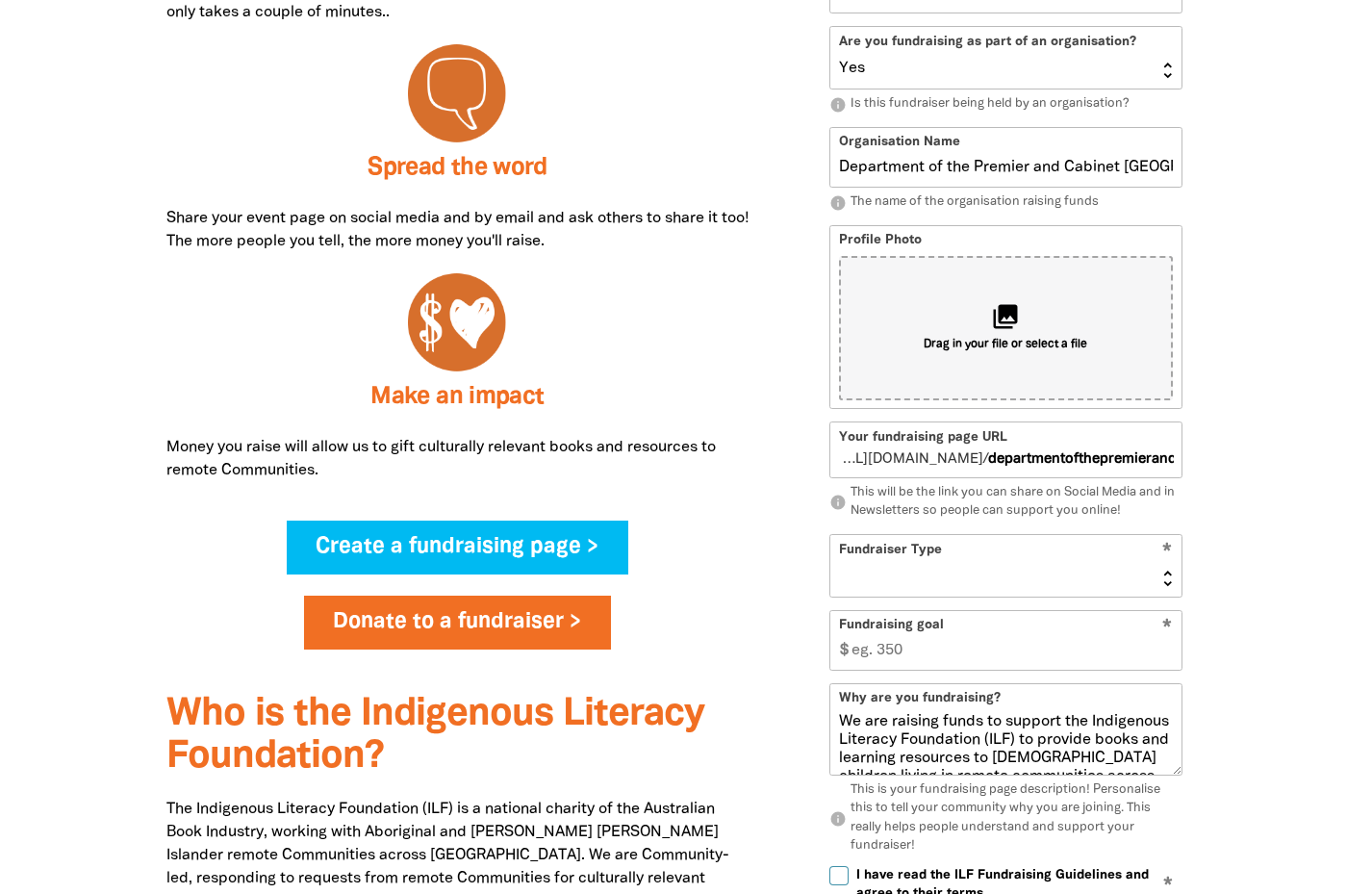 scroll, scrollTop: 1111, scrollLeft: 0, axis: vertical 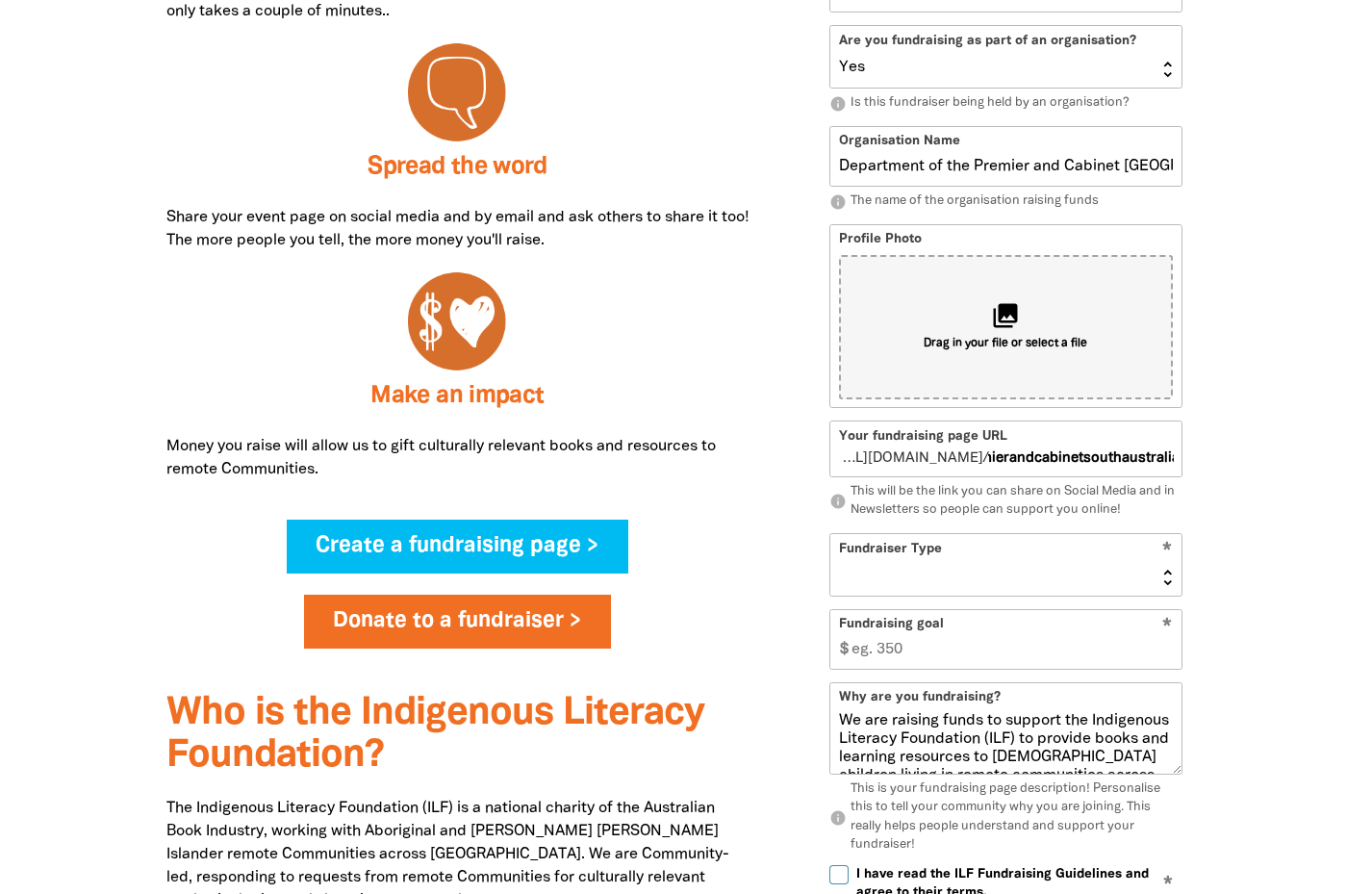 drag, startPoint x: 1076, startPoint y: 463, endPoint x: 1267, endPoint y: 461, distance: 191.01047 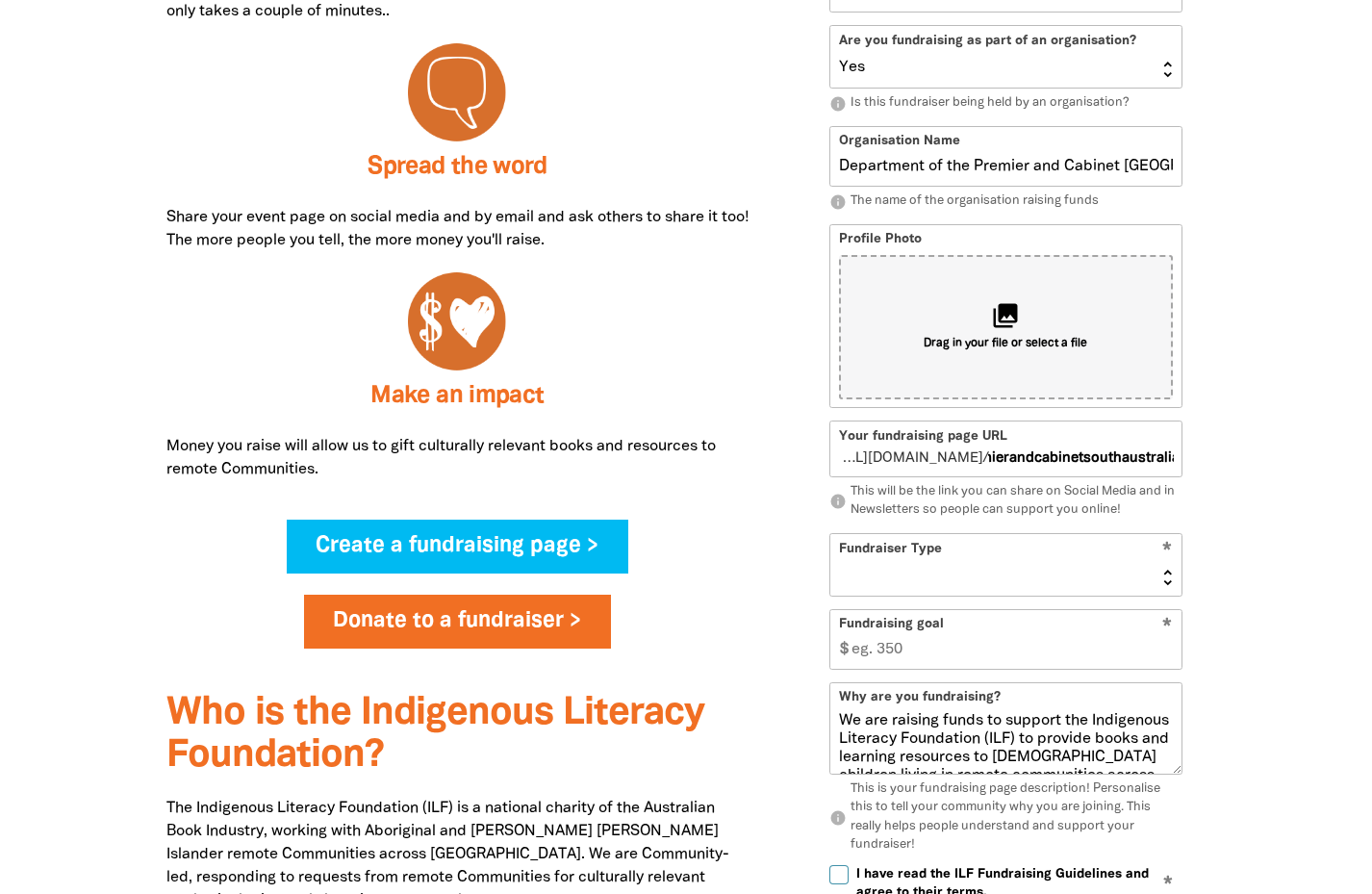 click on "Event Activity Donations Instead of Gifts Business School or Library In Memoriam" at bounding box center [1005, 565] 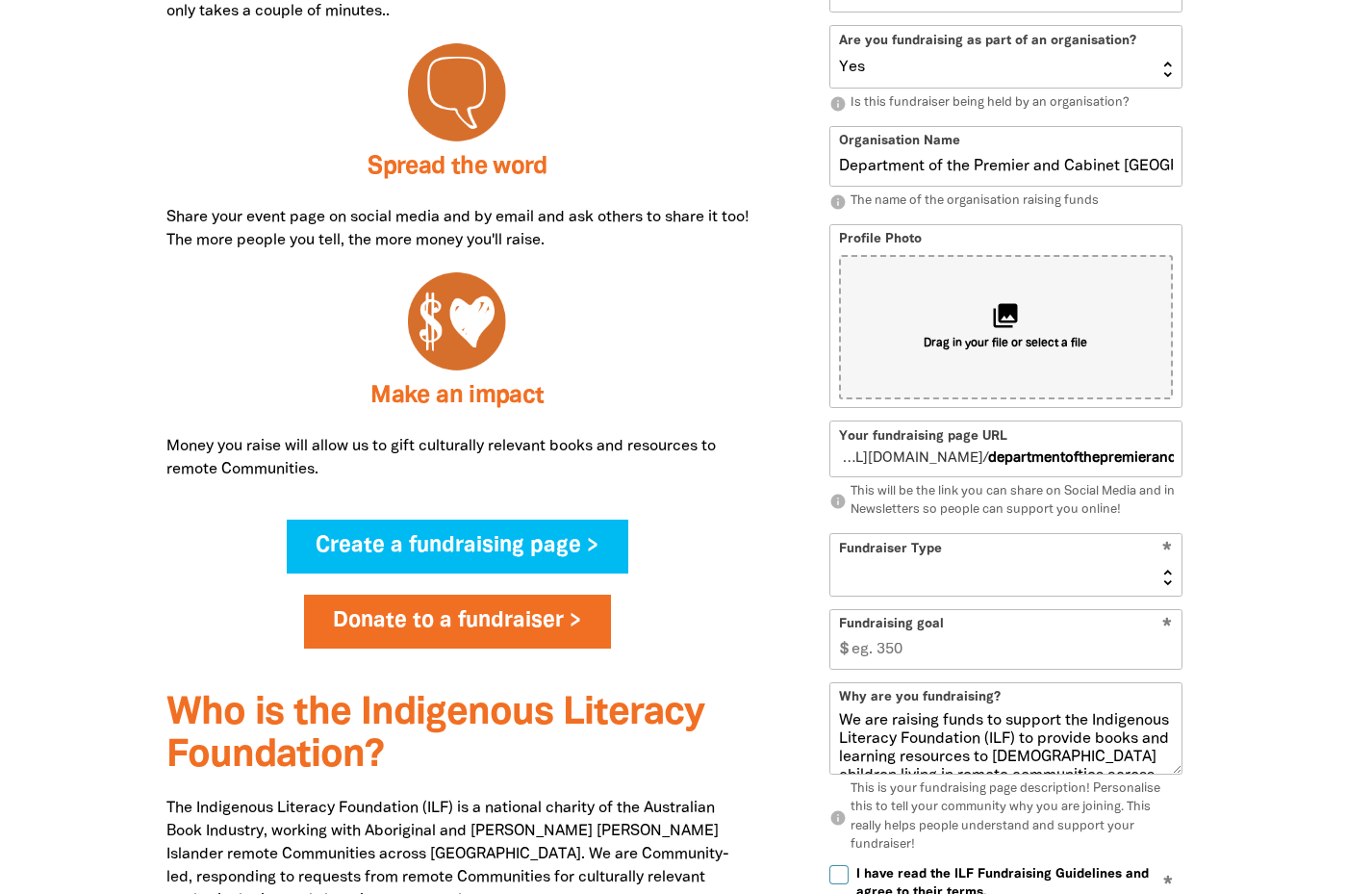 select on "Gifts" 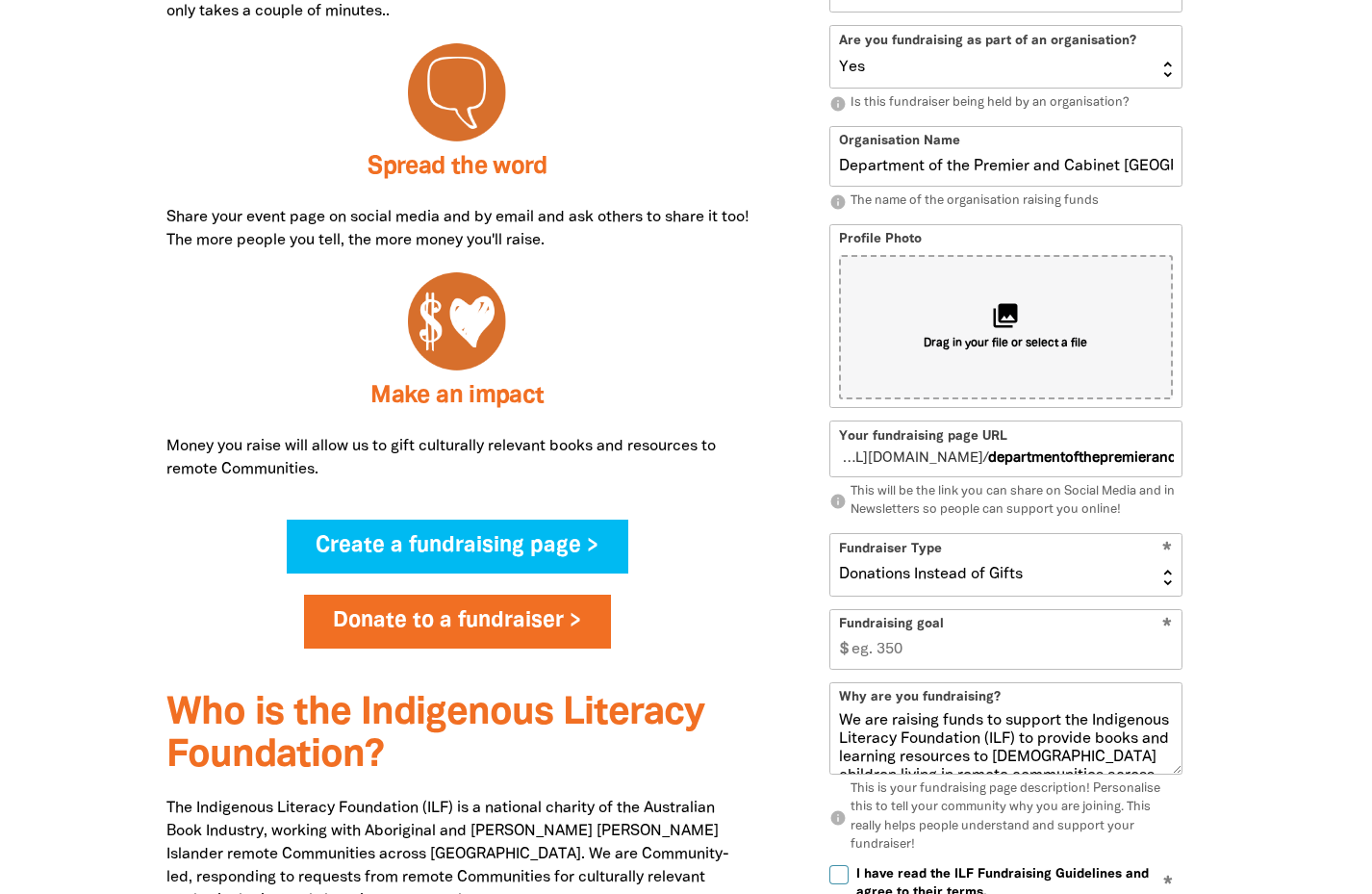 click on "Event Activity Donations Instead of Gifts Business School or Library In Memoriam" at bounding box center (1005, 565) 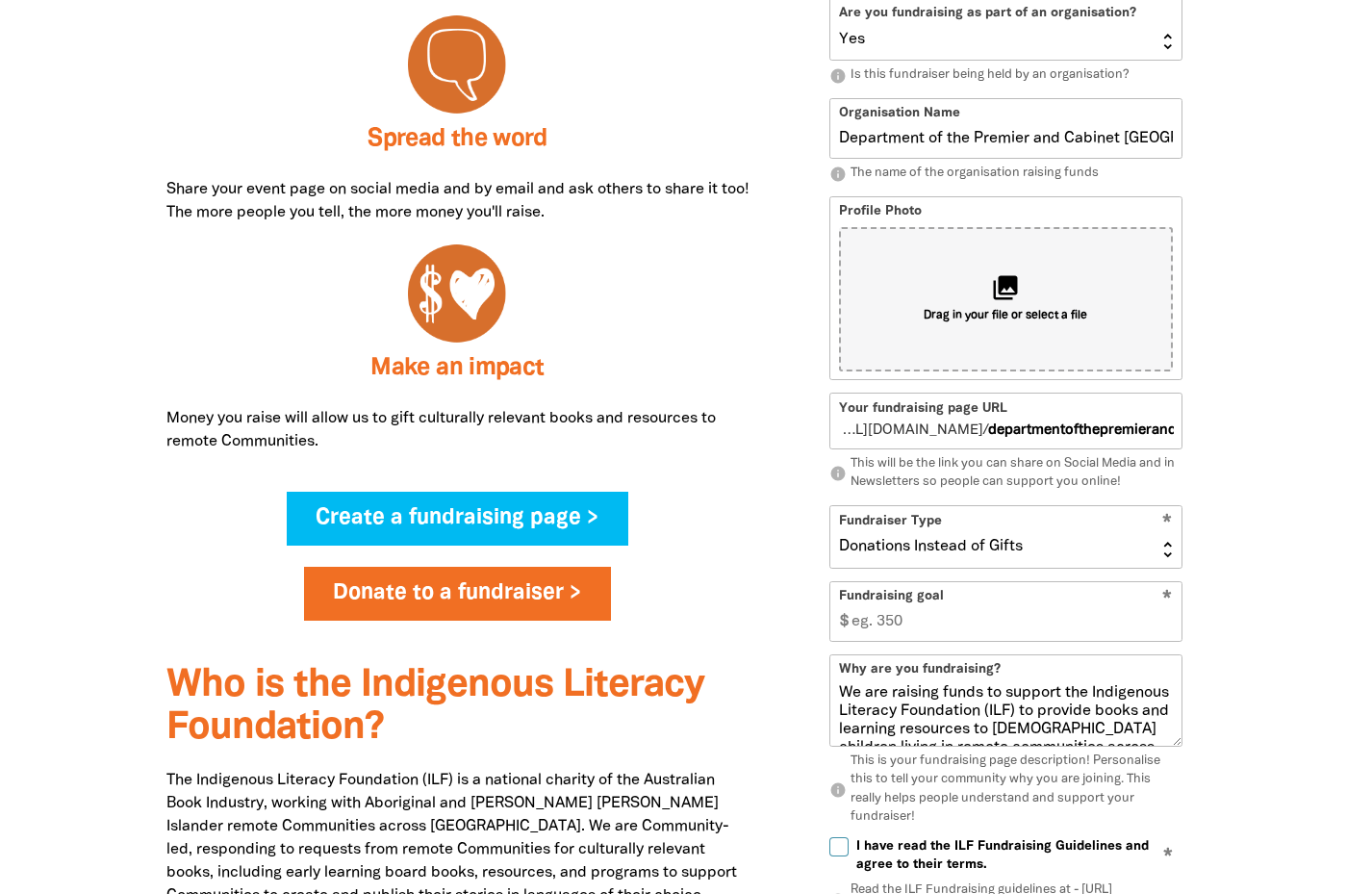 scroll, scrollTop: 1139, scrollLeft: 0, axis: vertical 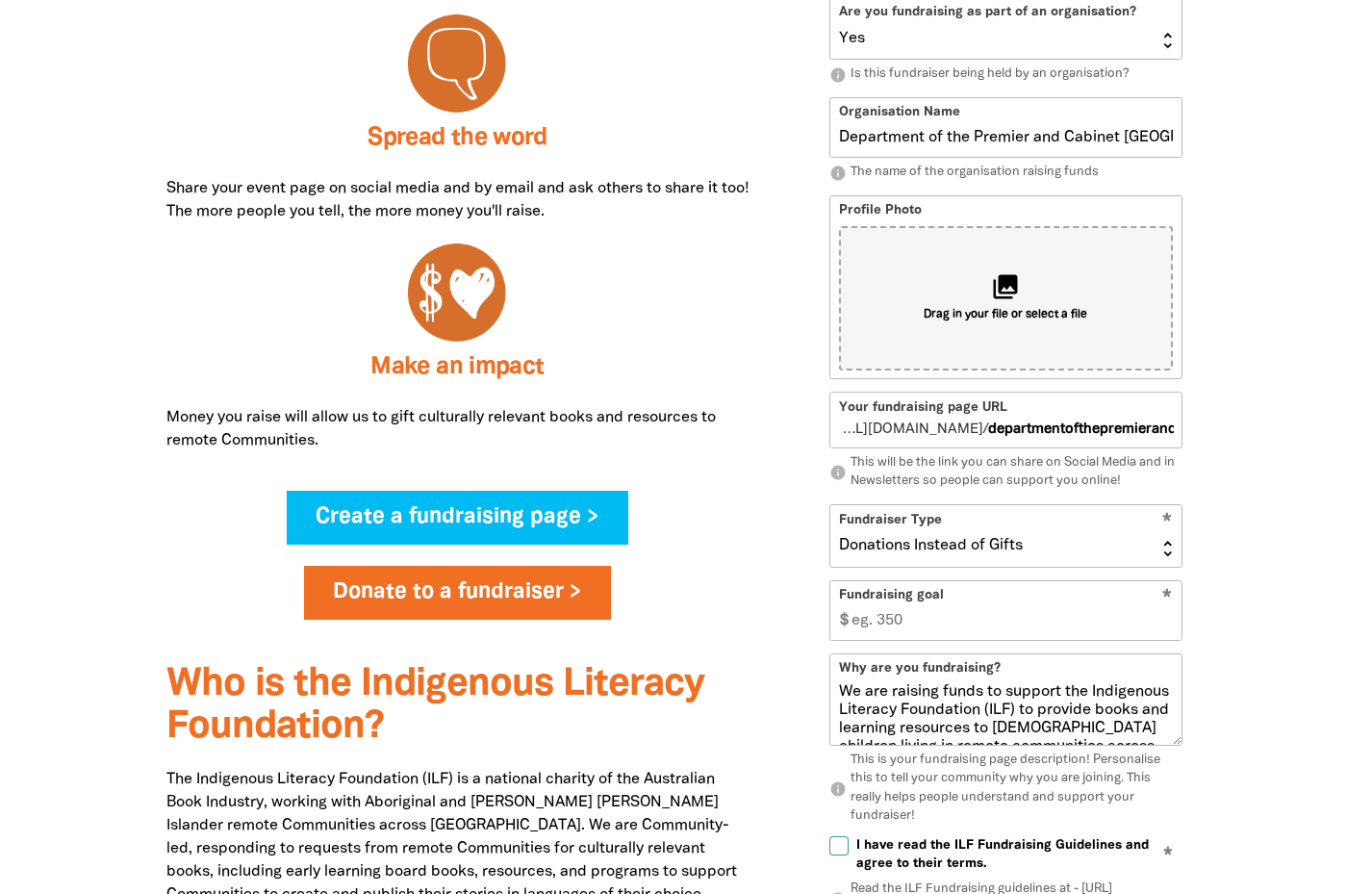 click on "Fundraising goal" at bounding box center (1012, 610) 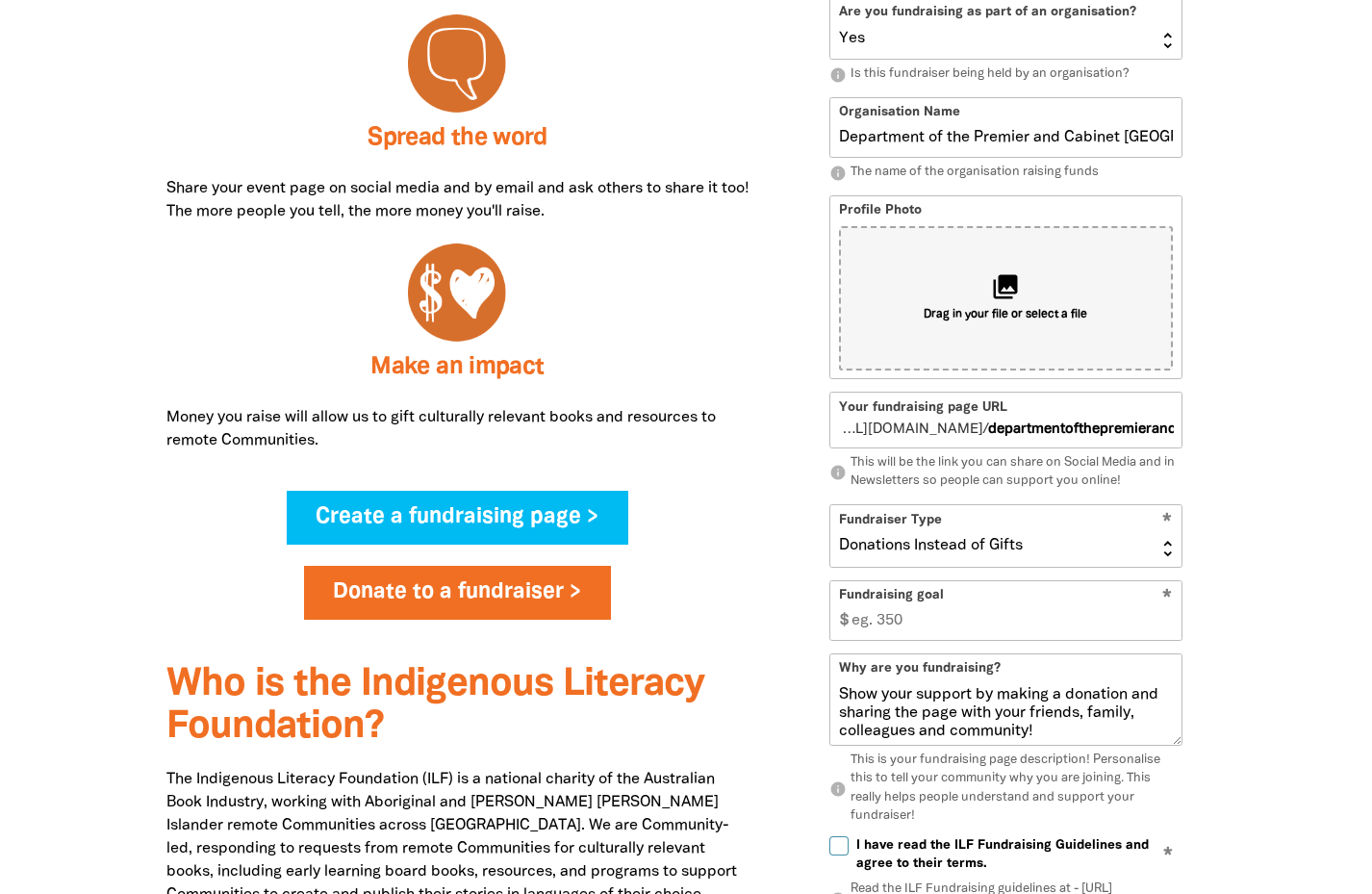 scroll, scrollTop: 0, scrollLeft: 0, axis: both 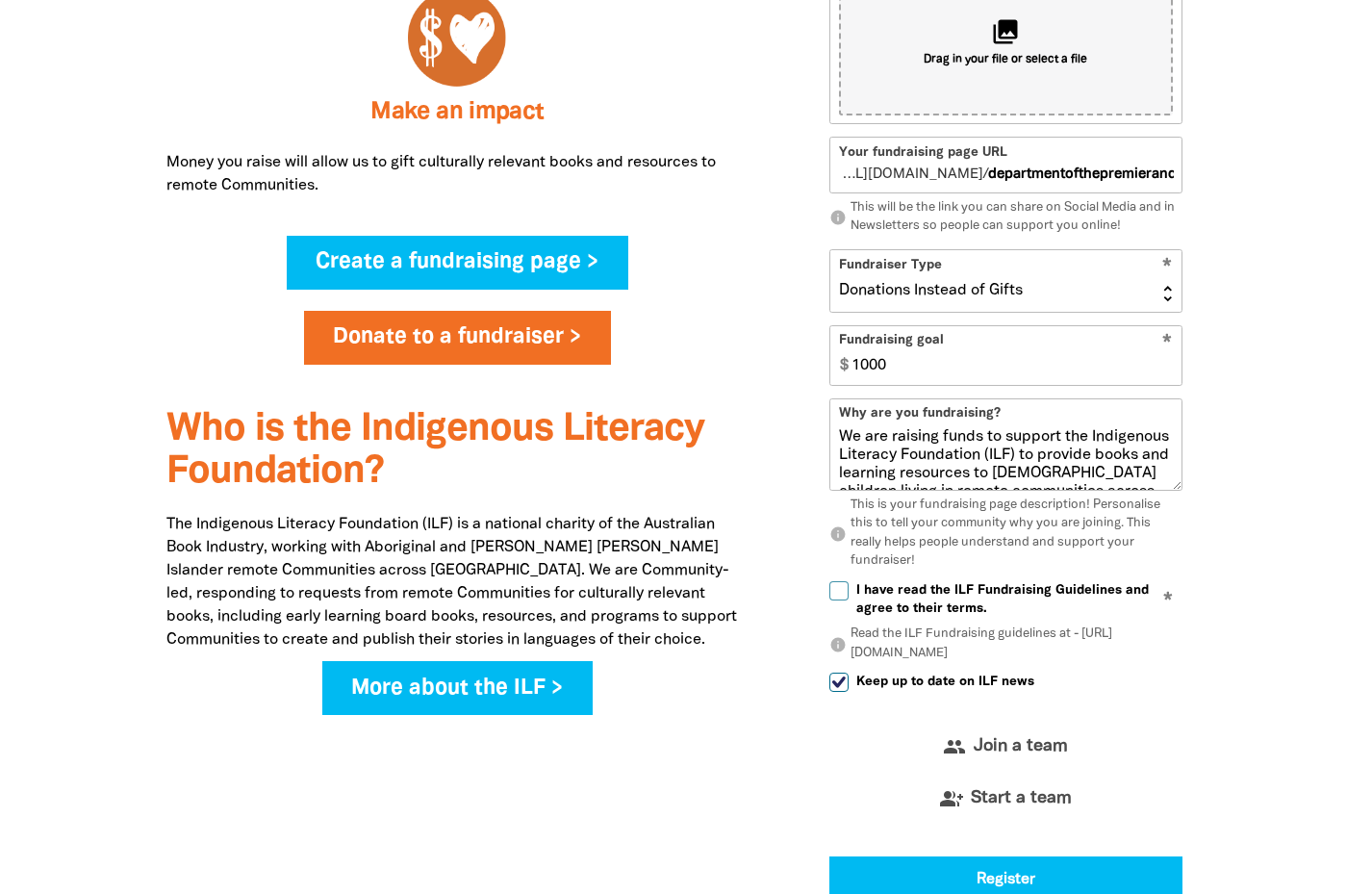 type on "1000" 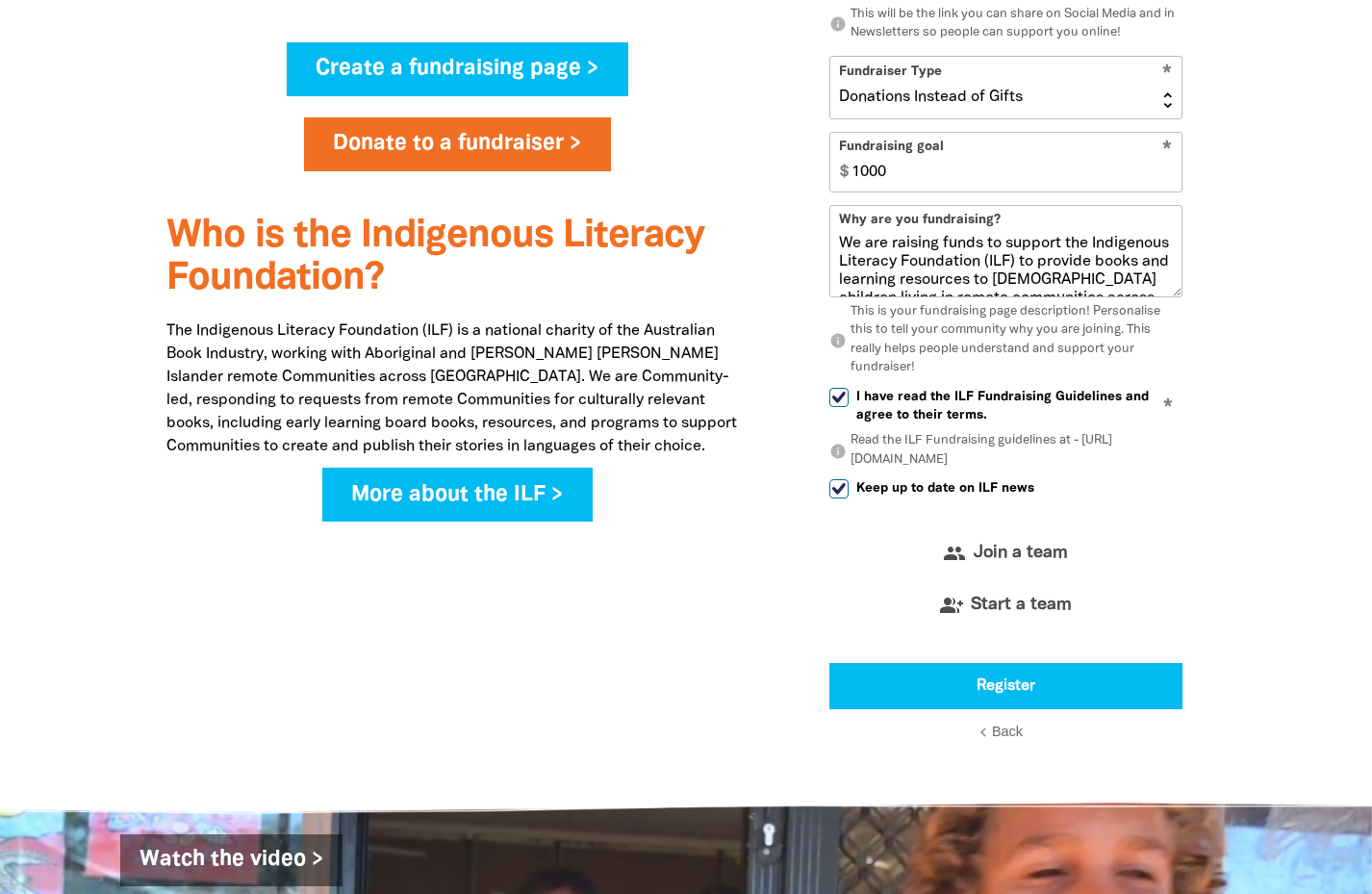 scroll, scrollTop: 1589, scrollLeft: 0, axis: vertical 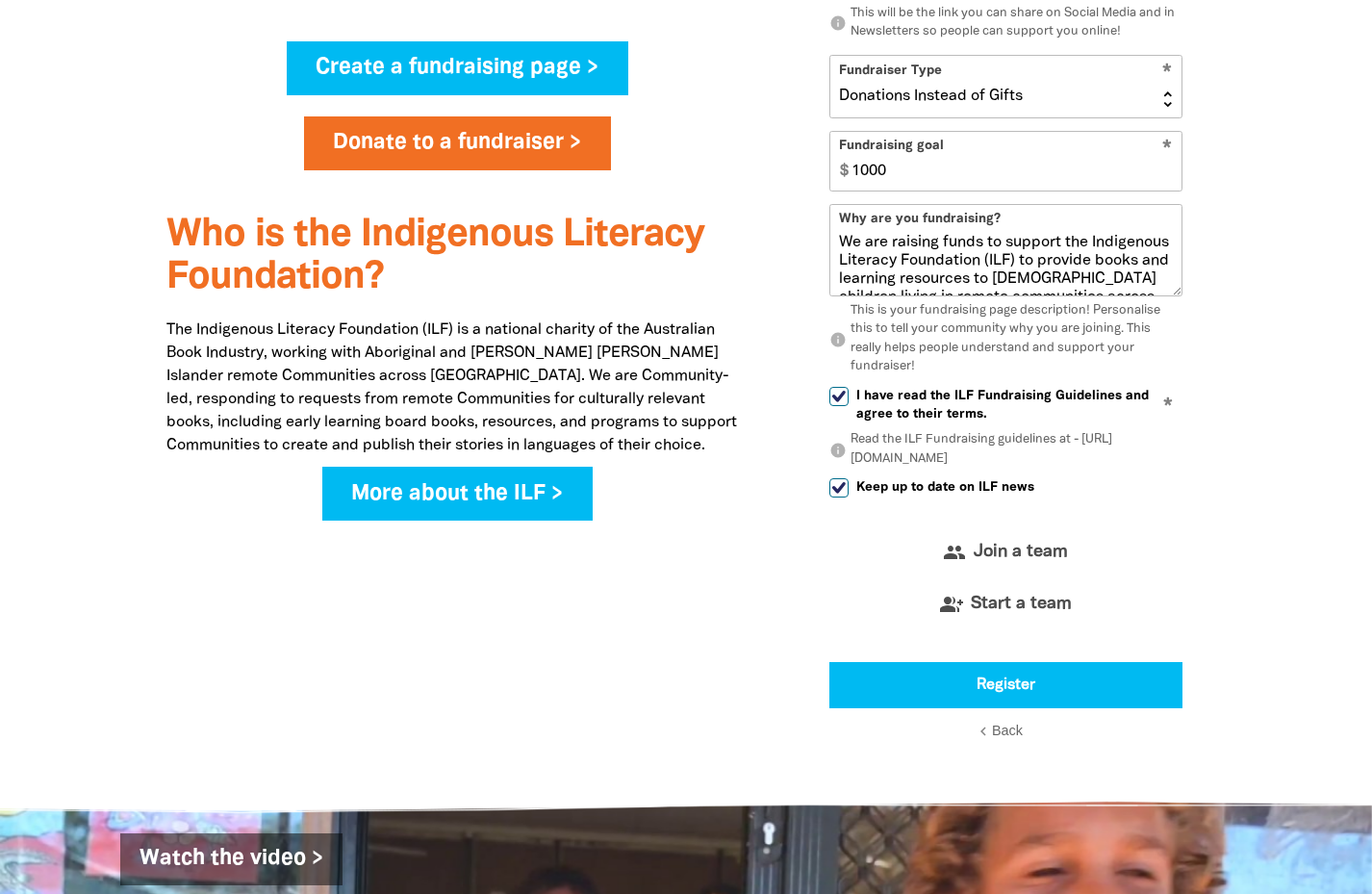 click on "Keep up to date on ILF news" at bounding box center (839, 488) 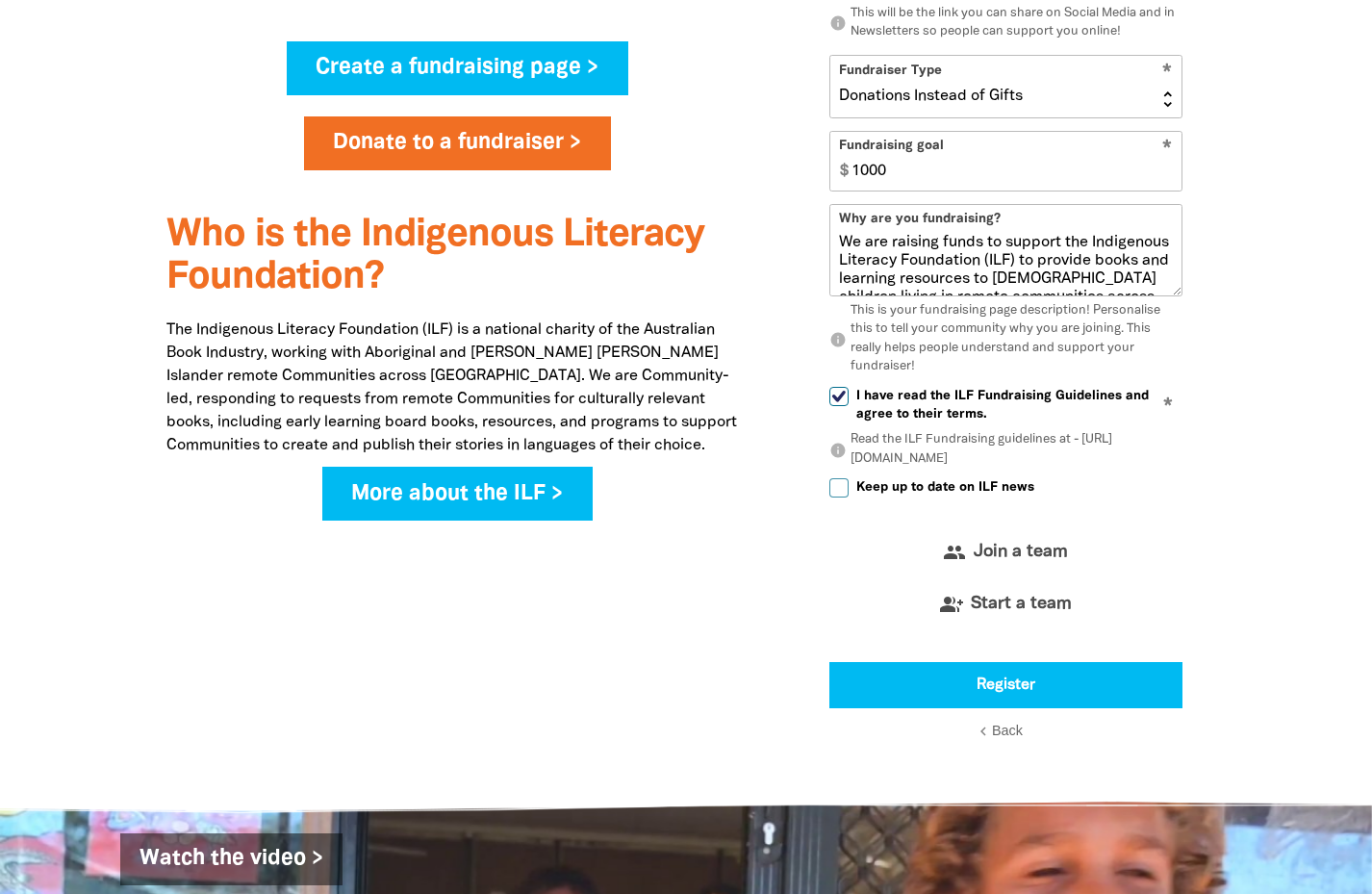 checkbox on "false" 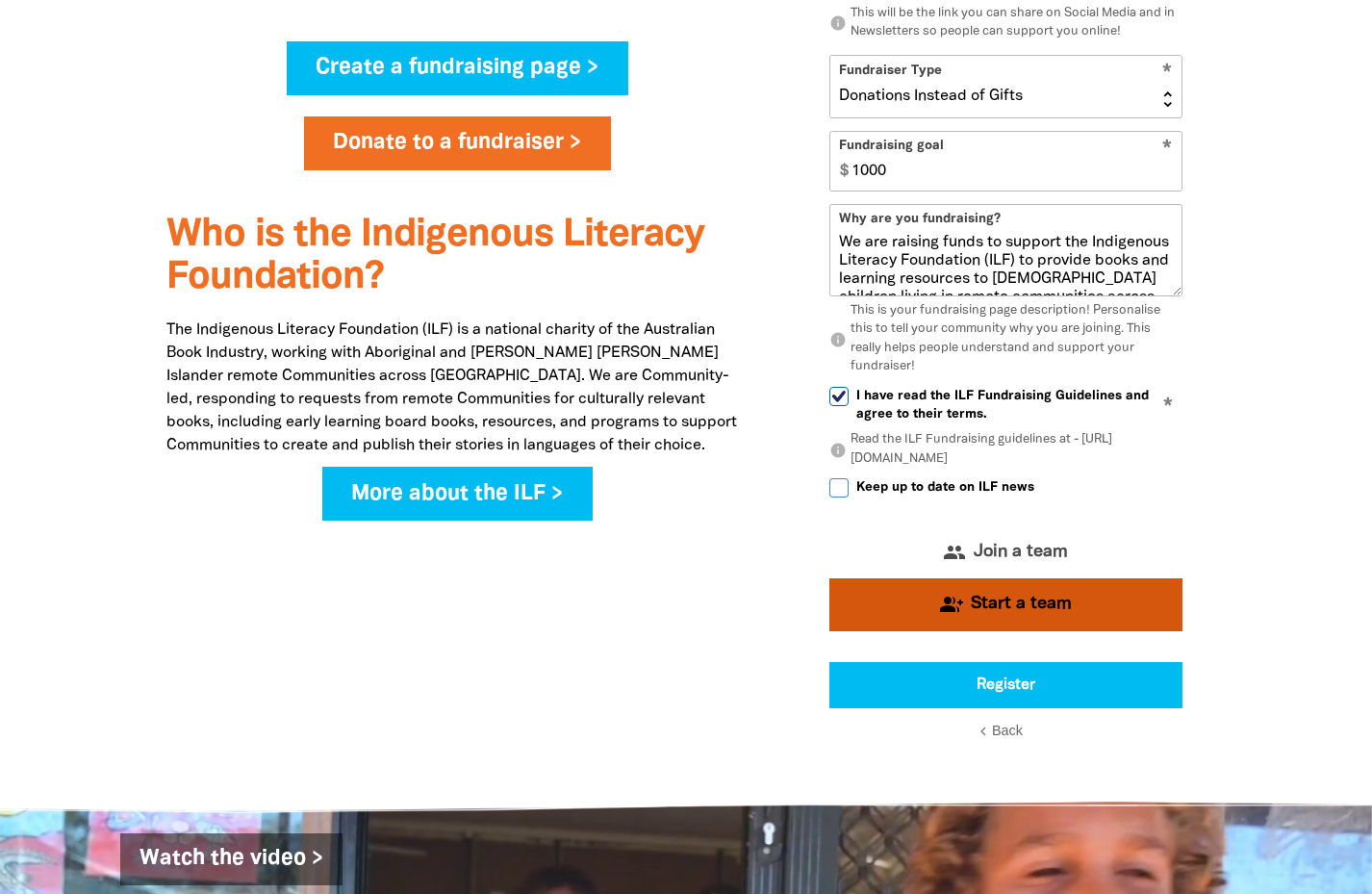 click on "Start a team" at bounding box center [1021, 604] 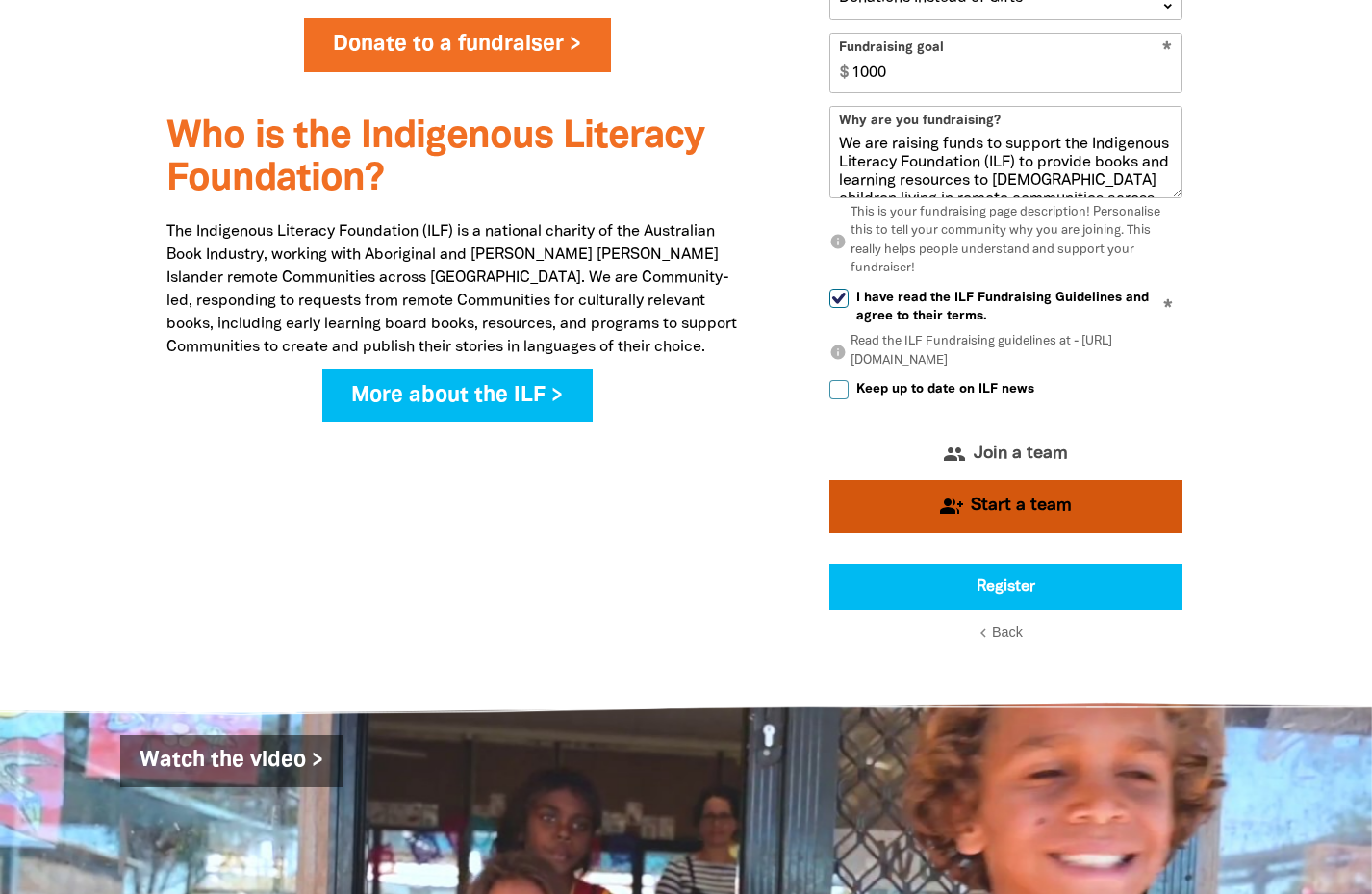 select on "Yes" 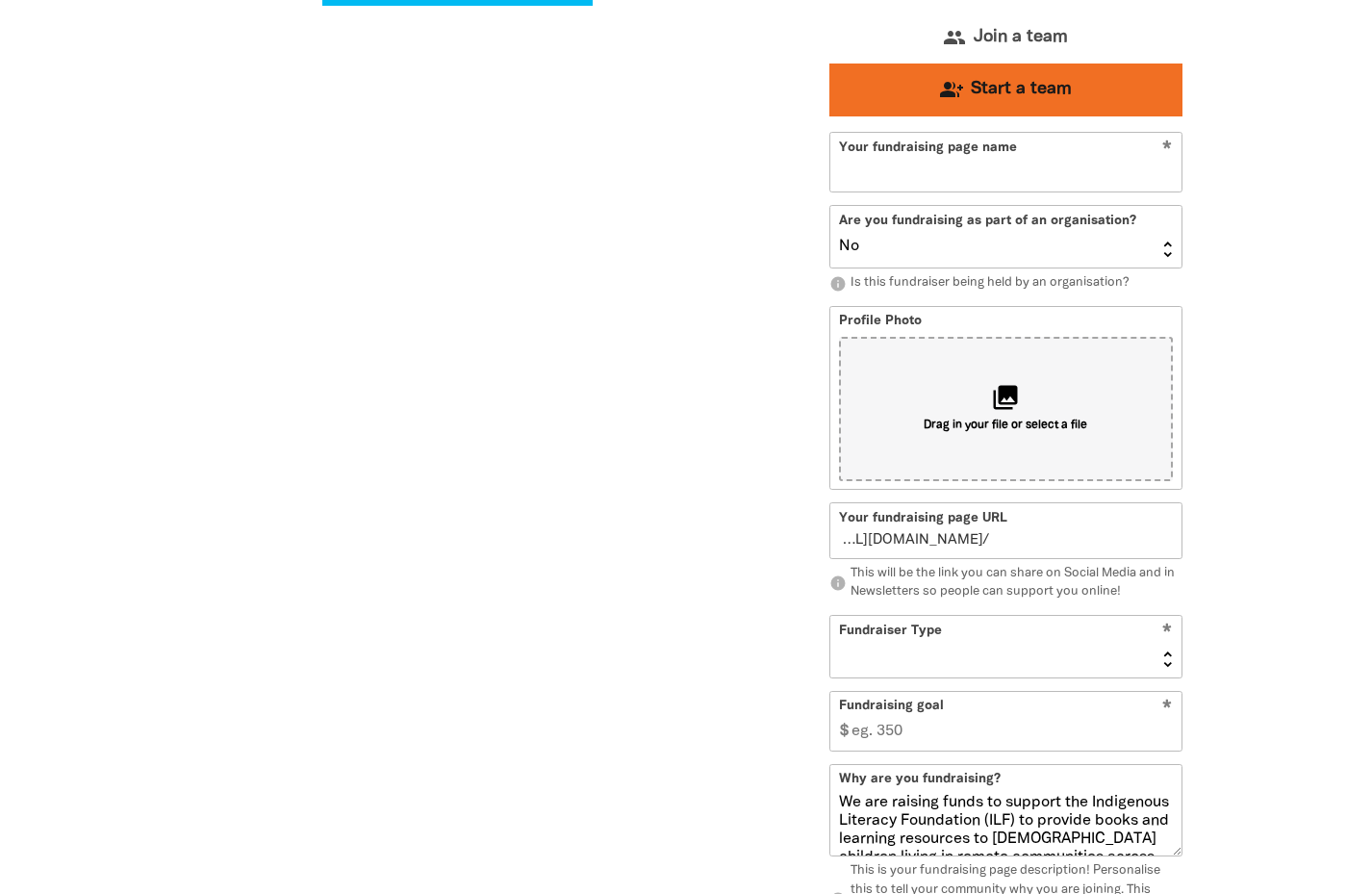 type on "department-of-the-premier-and-cabinet-south-[GEOGRAPHIC_DATA]" 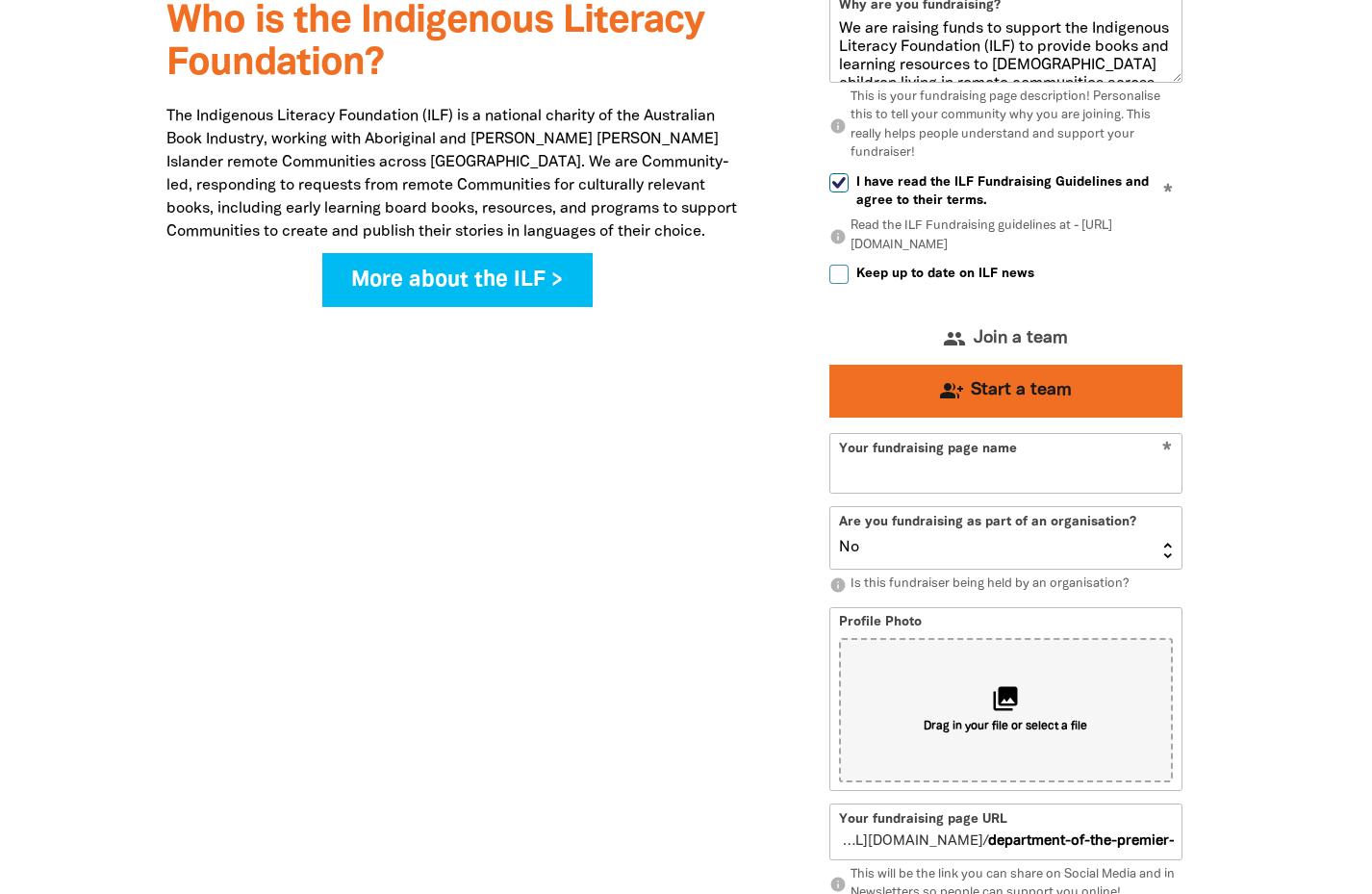 scroll, scrollTop: 1804, scrollLeft: 0, axis: vertical 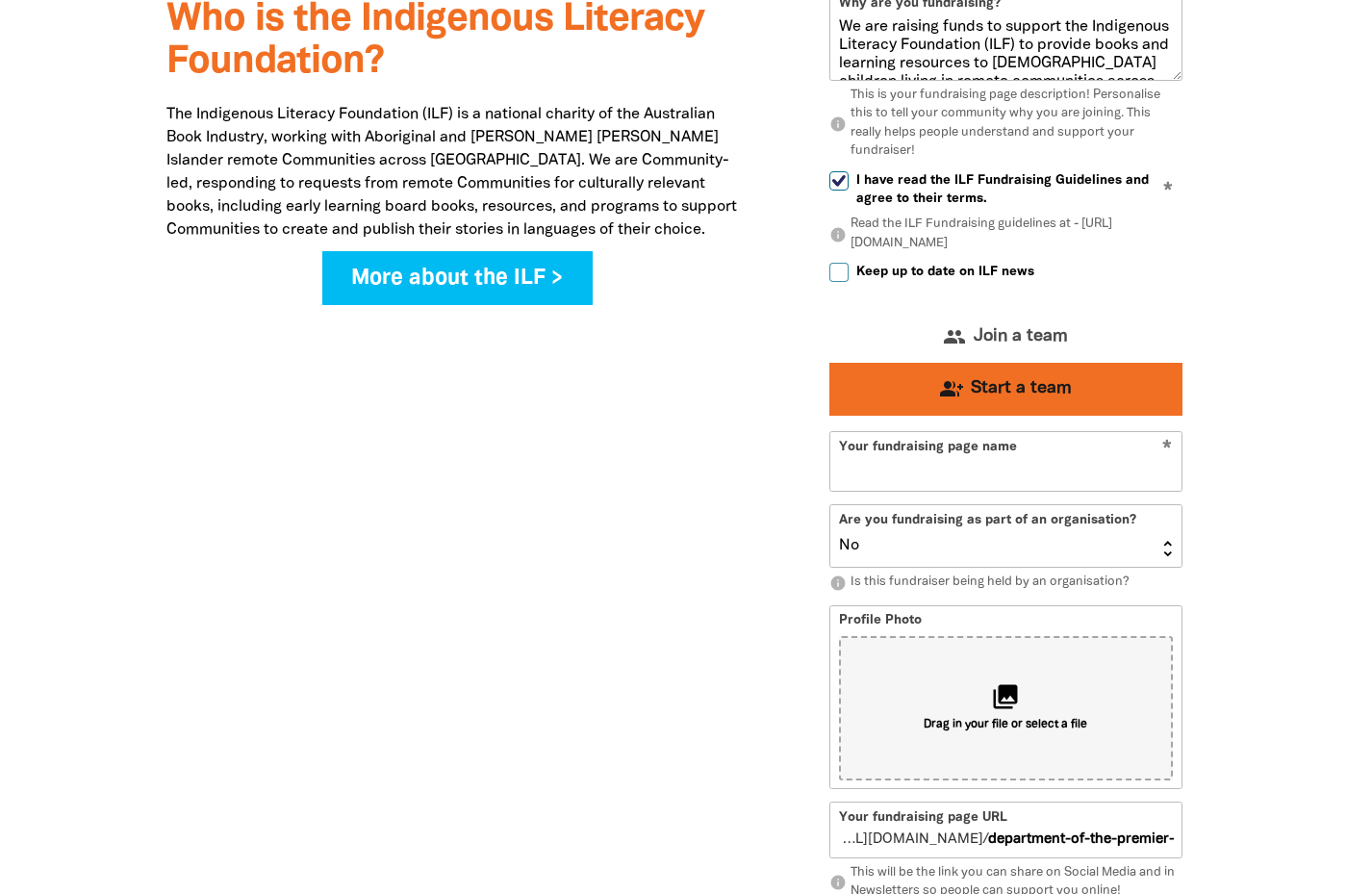 click on "Start a team" at bounding box center [1021, 389] 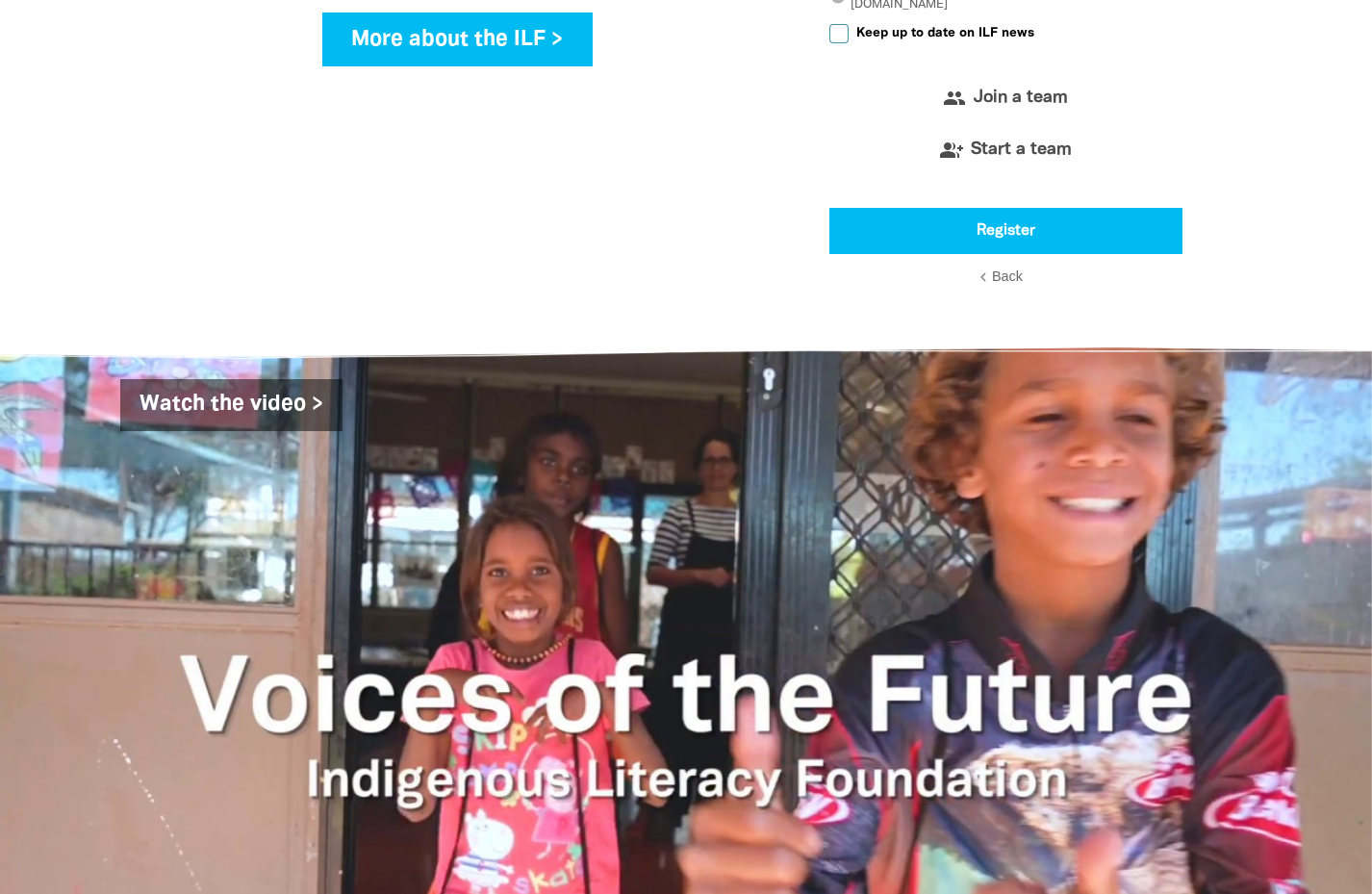 scroll, scrollTop: 2115, scrollLeft: 0, axis: vertical 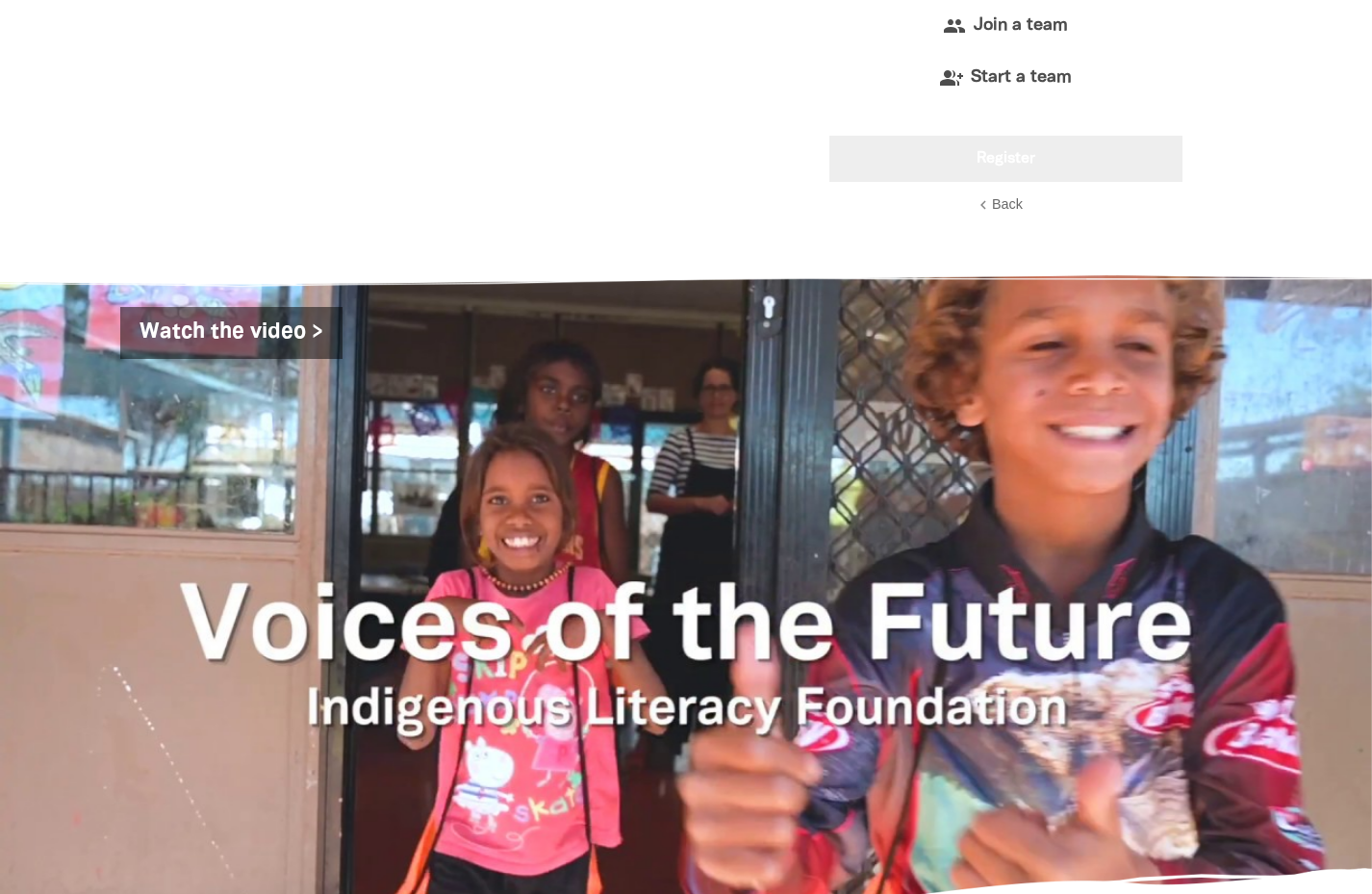 click on "Register" at bounding box center (1005, 159) 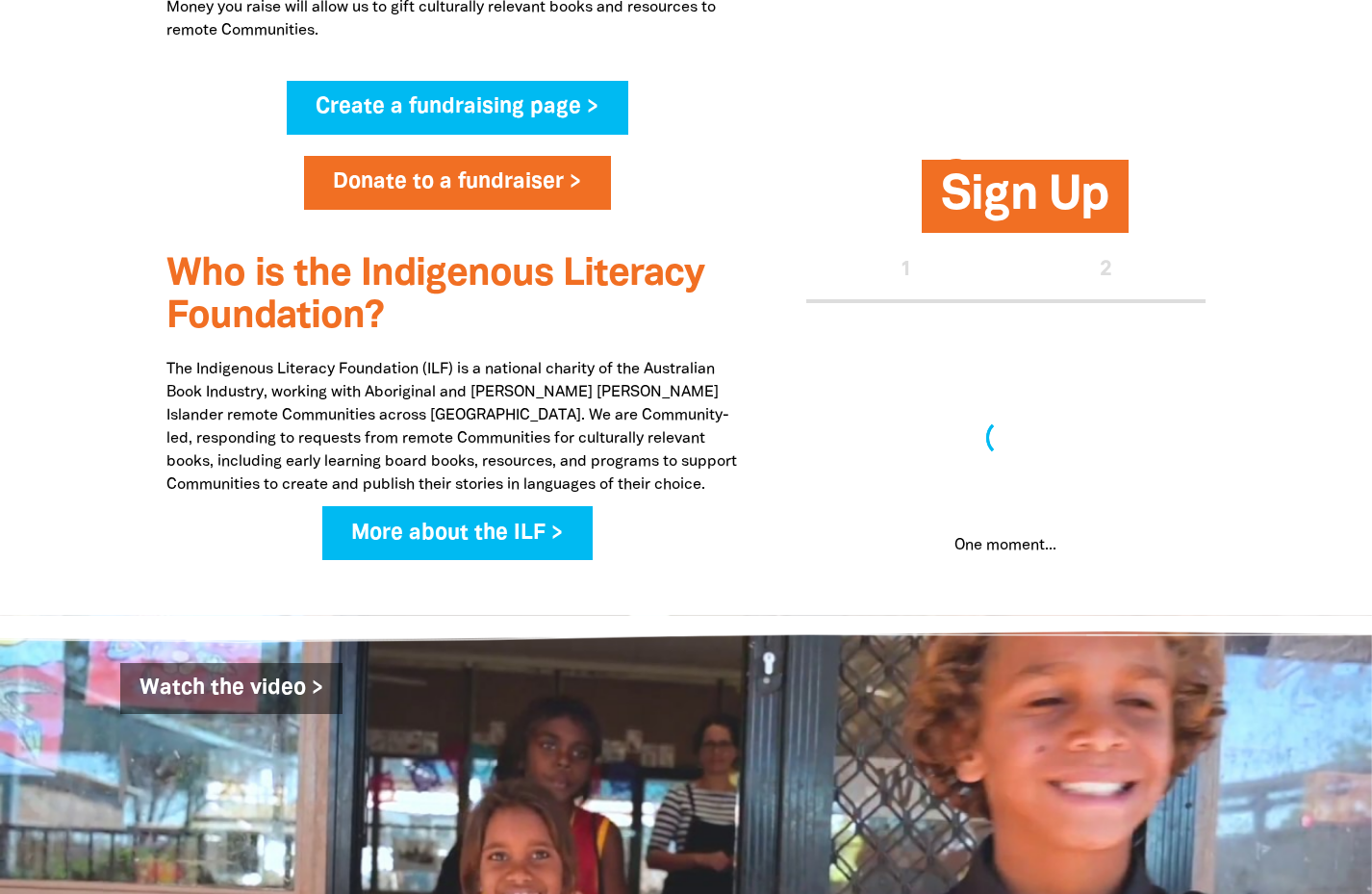 scroll, scrollTop: 1520, scrollLeft: 0, axis: vertical 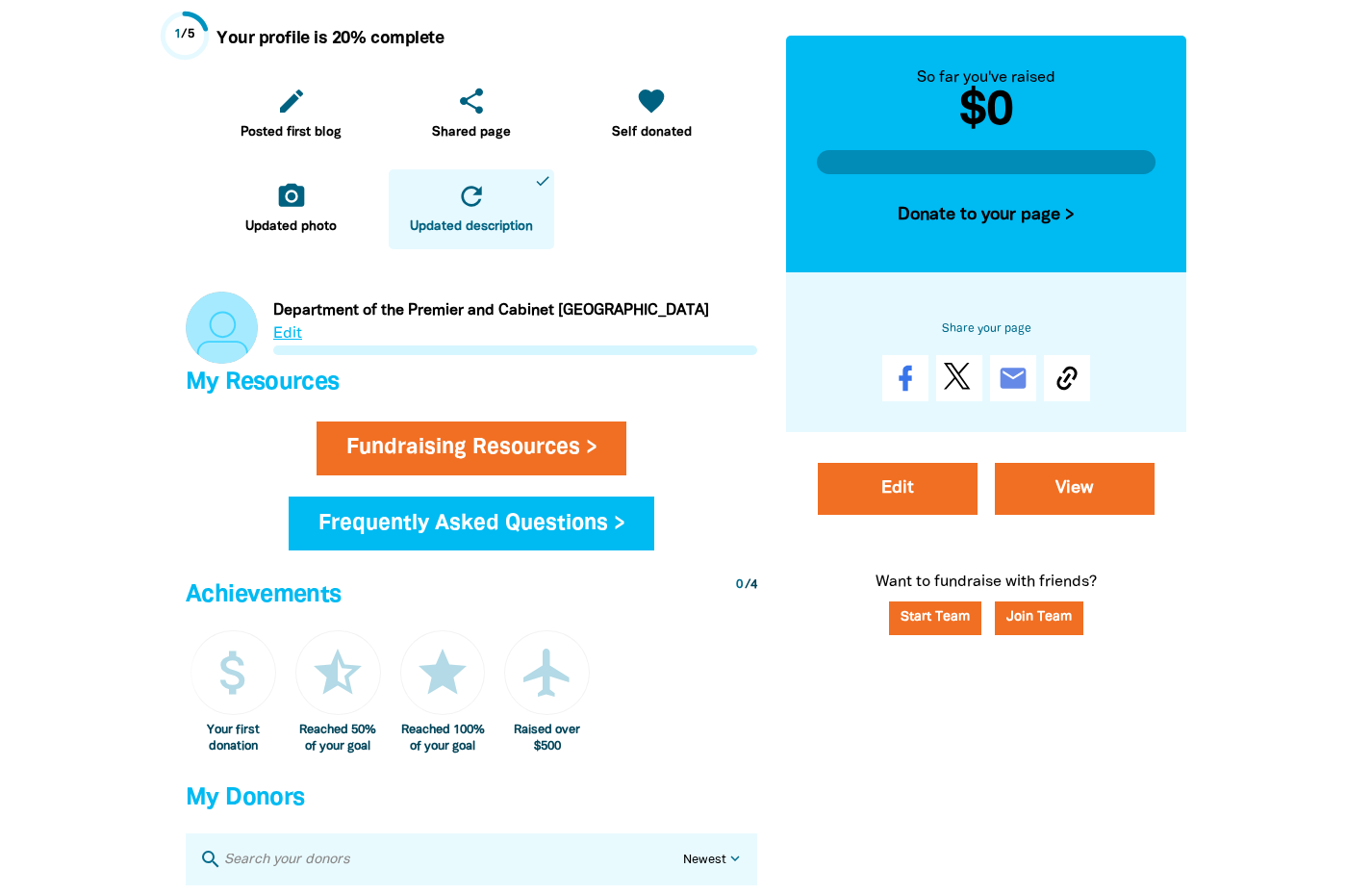drag, startPoint x: 823, startPoint y: 365, endPoint x: 731, endPoint y: 603, distance: 255.16269 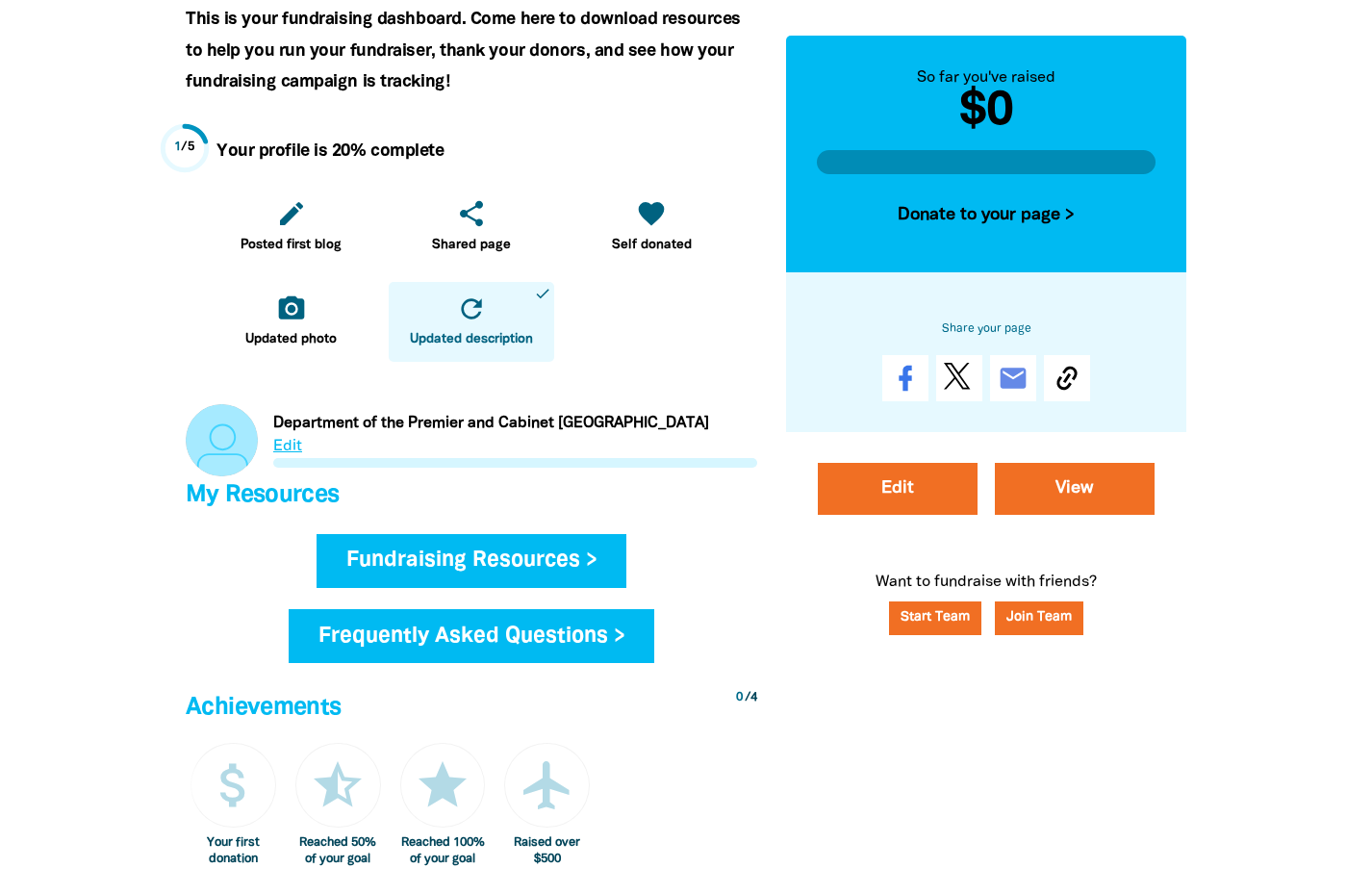 scroll, scrollTop: 671, scrollLeft: 0, axis: vertical 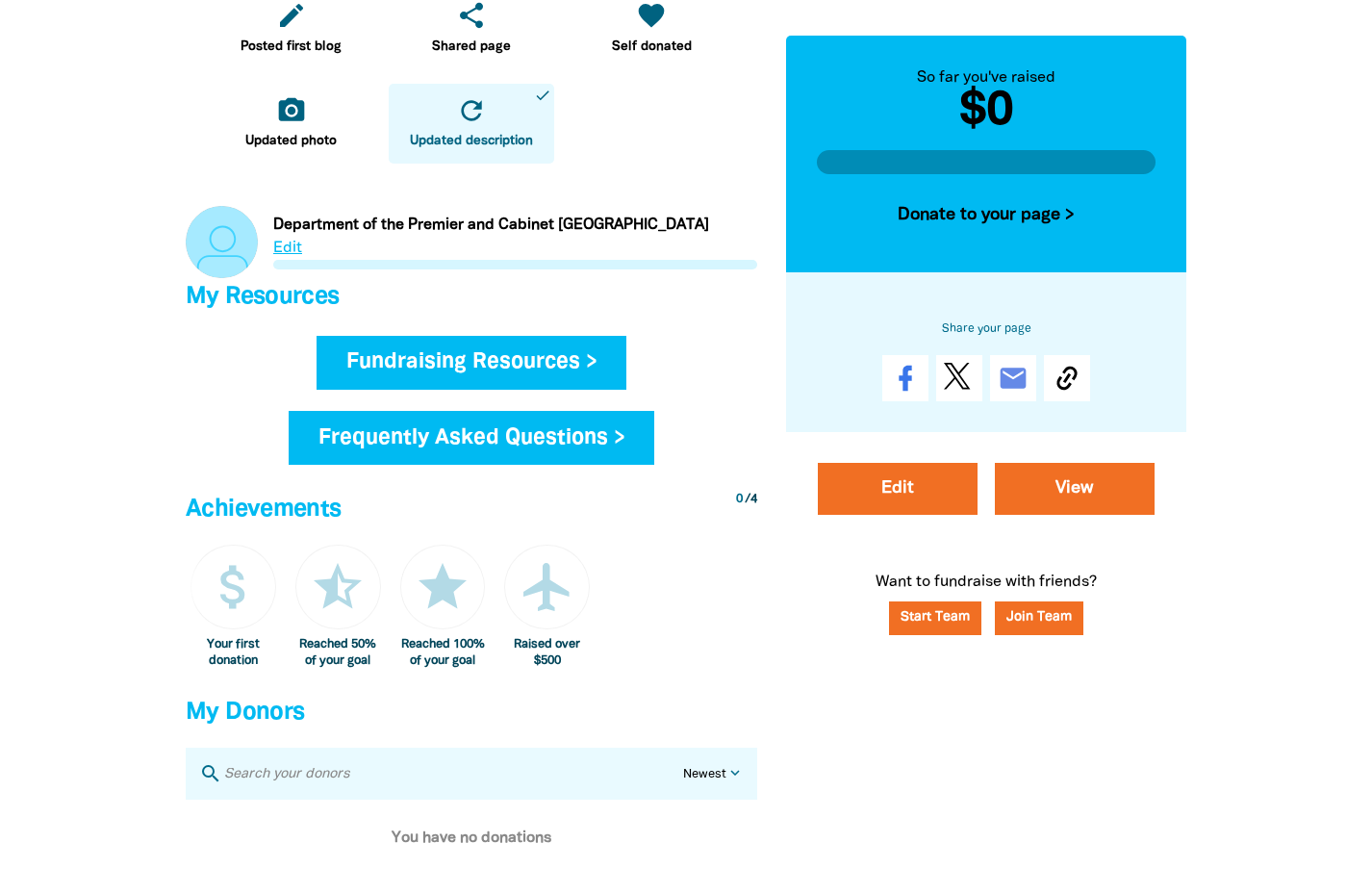 click on "Fundraising Resources >" at bounding box center (471, 363) 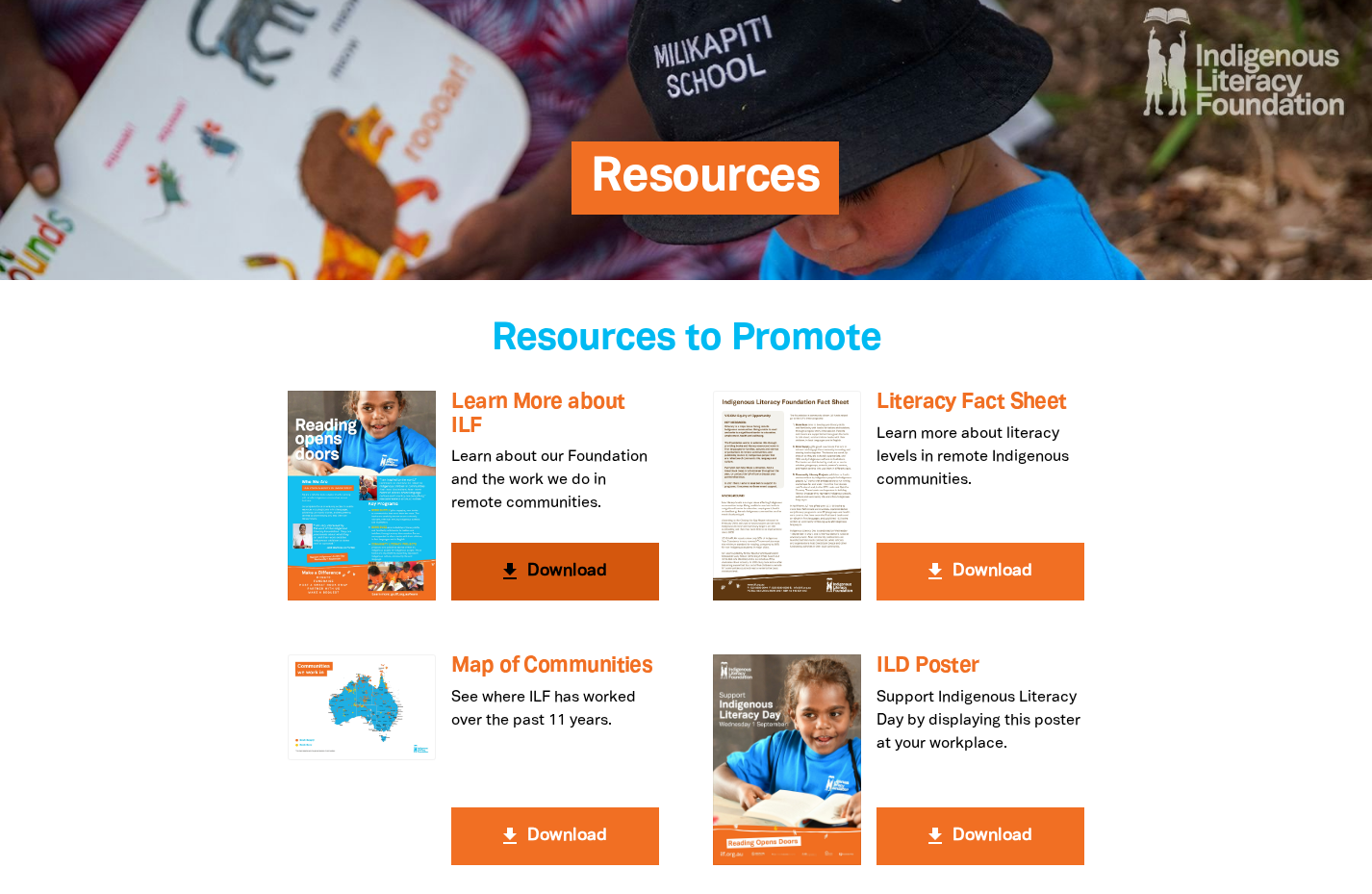 scroll, scrollTop: 206, scrollLeft: 0, axis: vertical 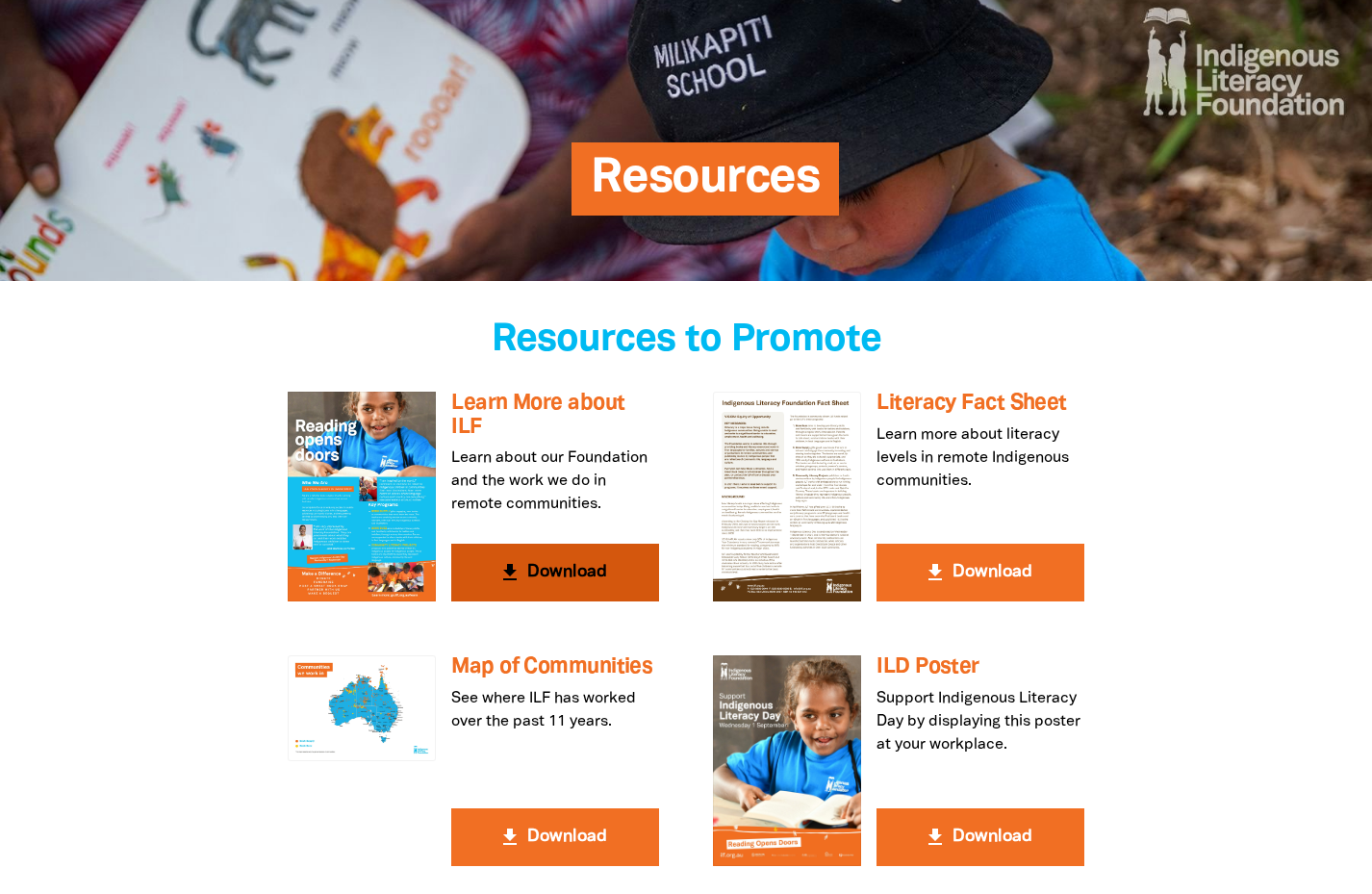 click on "get_app   Download" at bounding box center (555, 573) 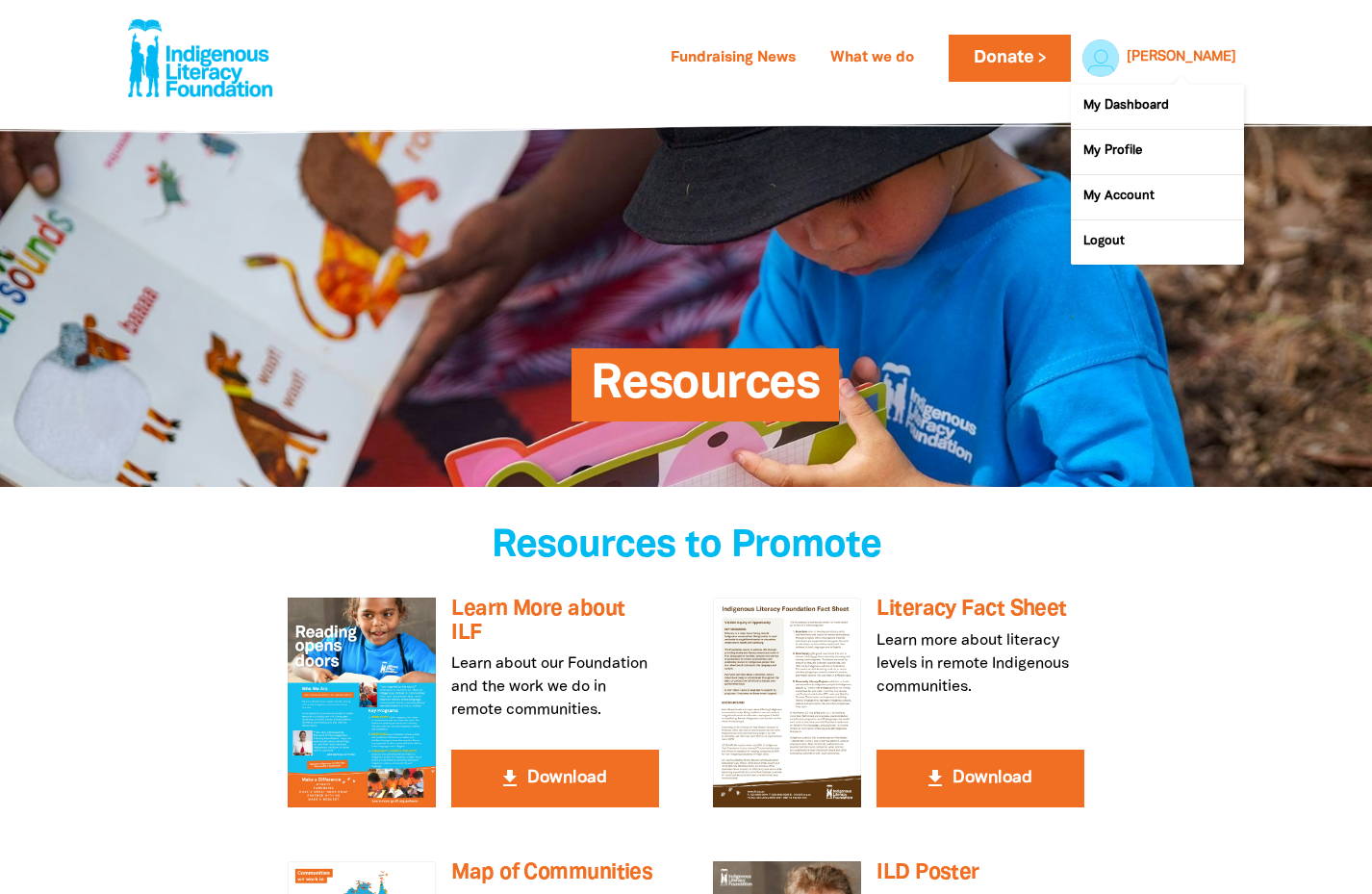 click on "[PERSON_NAME]" at bounding box center (1181, 58) 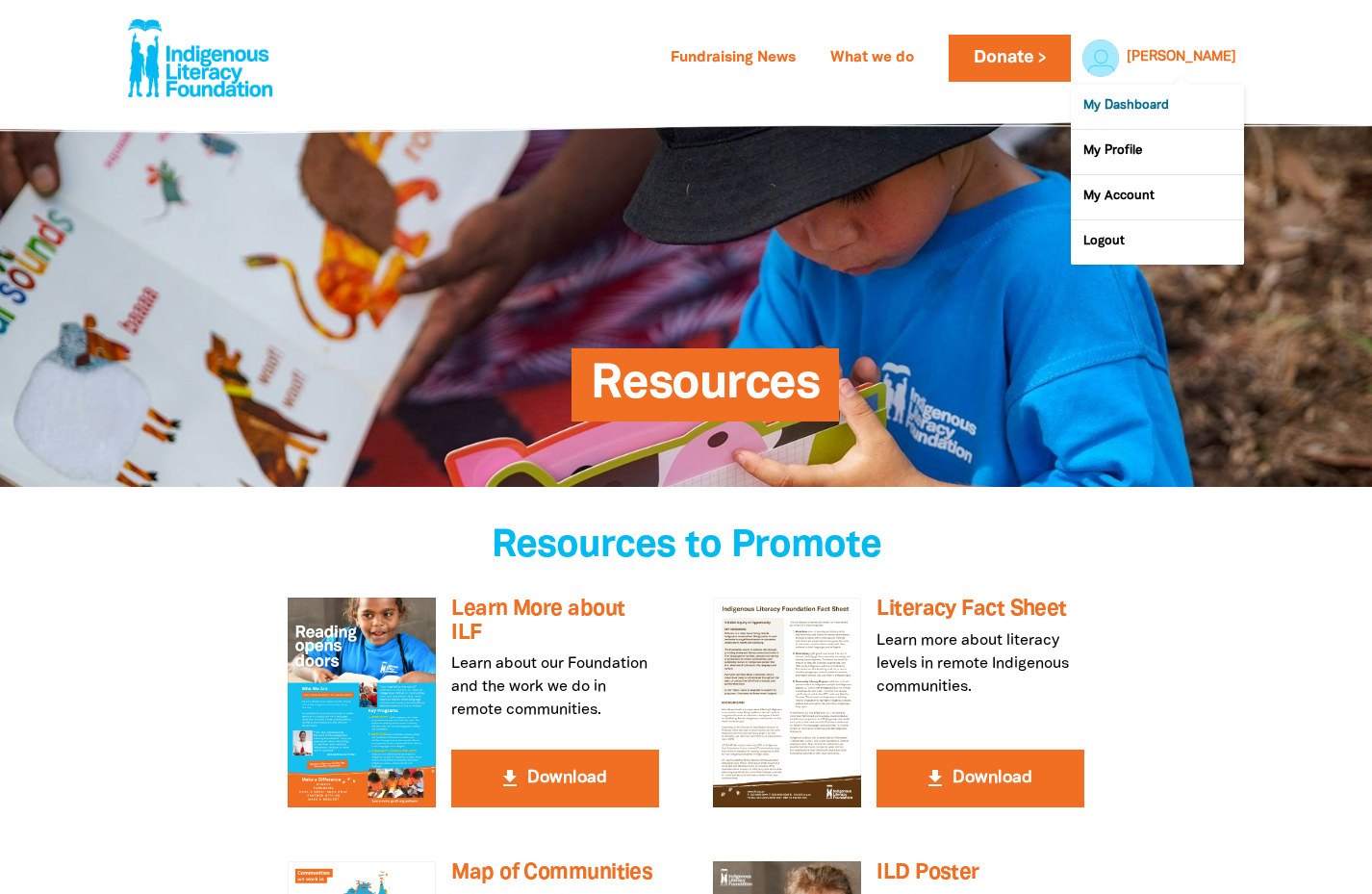click on "My Dashboard" at bounding box center (1157, 107) 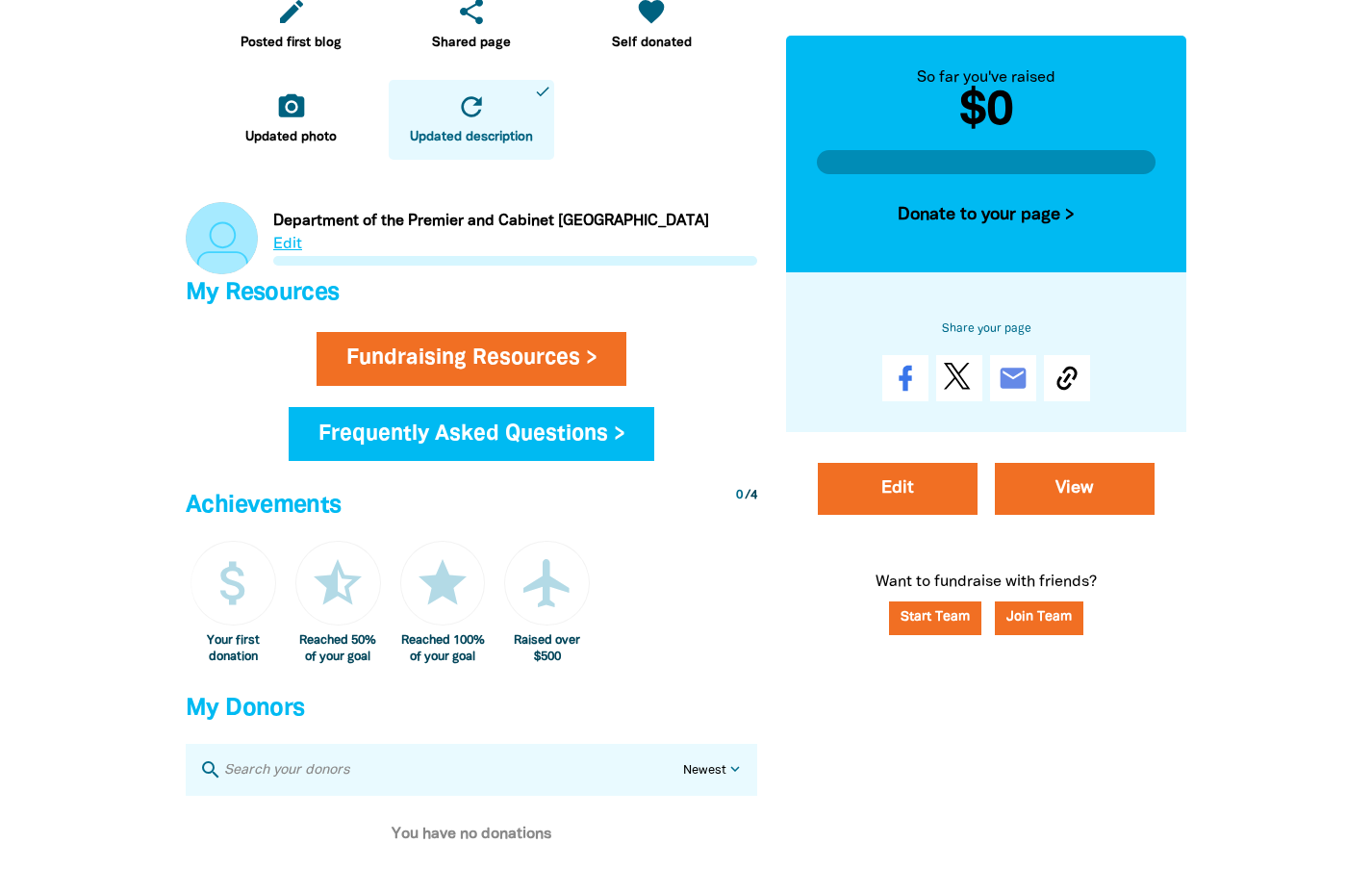scroll, scrollTop: 674, scrollLeft: 0, axis: vertical 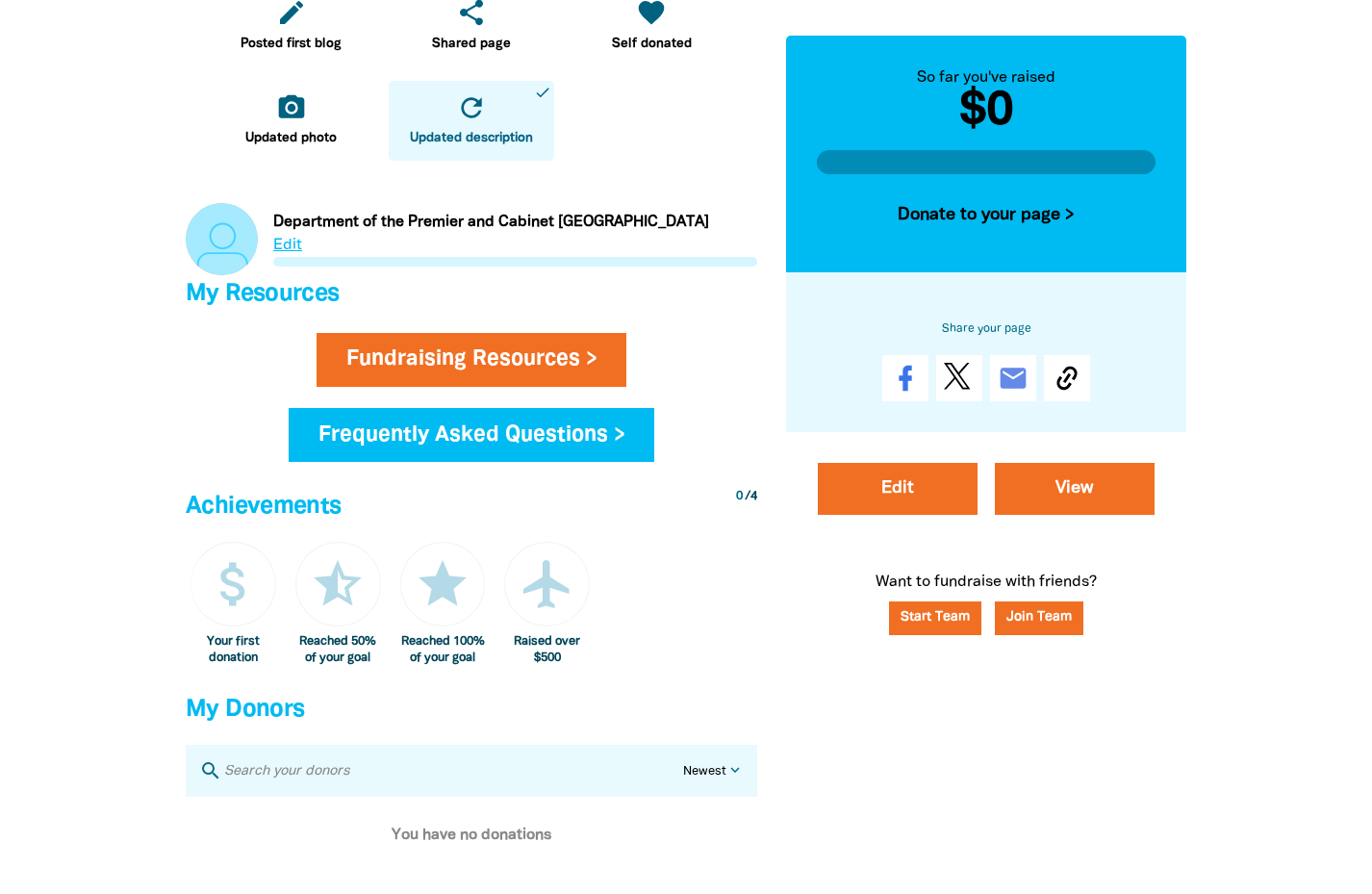 click on "Link to Department of the Premier and Cabinet [GEOGRAPHIC_DATA]" at bounding box center (471, 239) 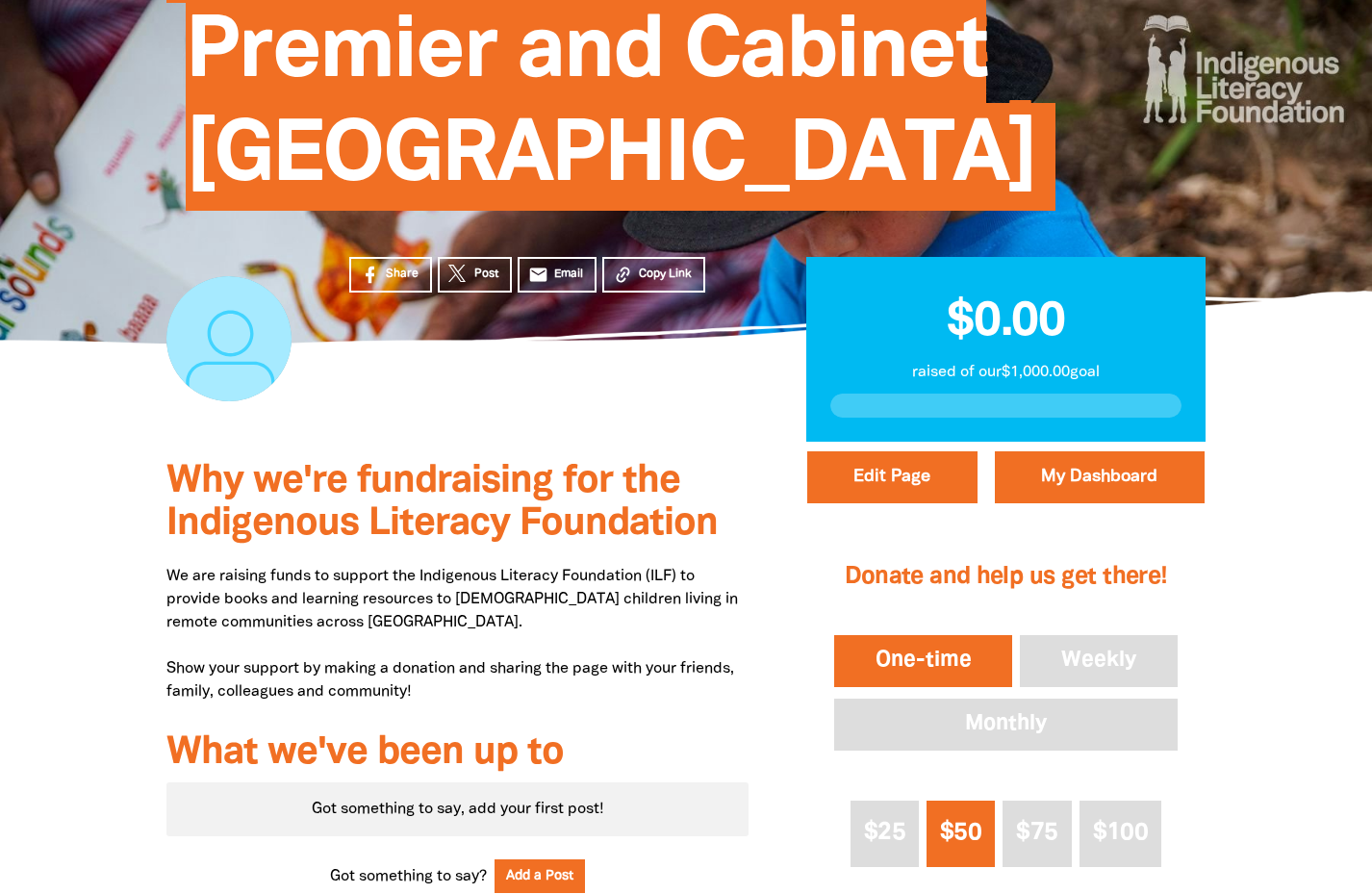 scroll, scrollTop: 303, scrollLeft: 0, axis: vertical 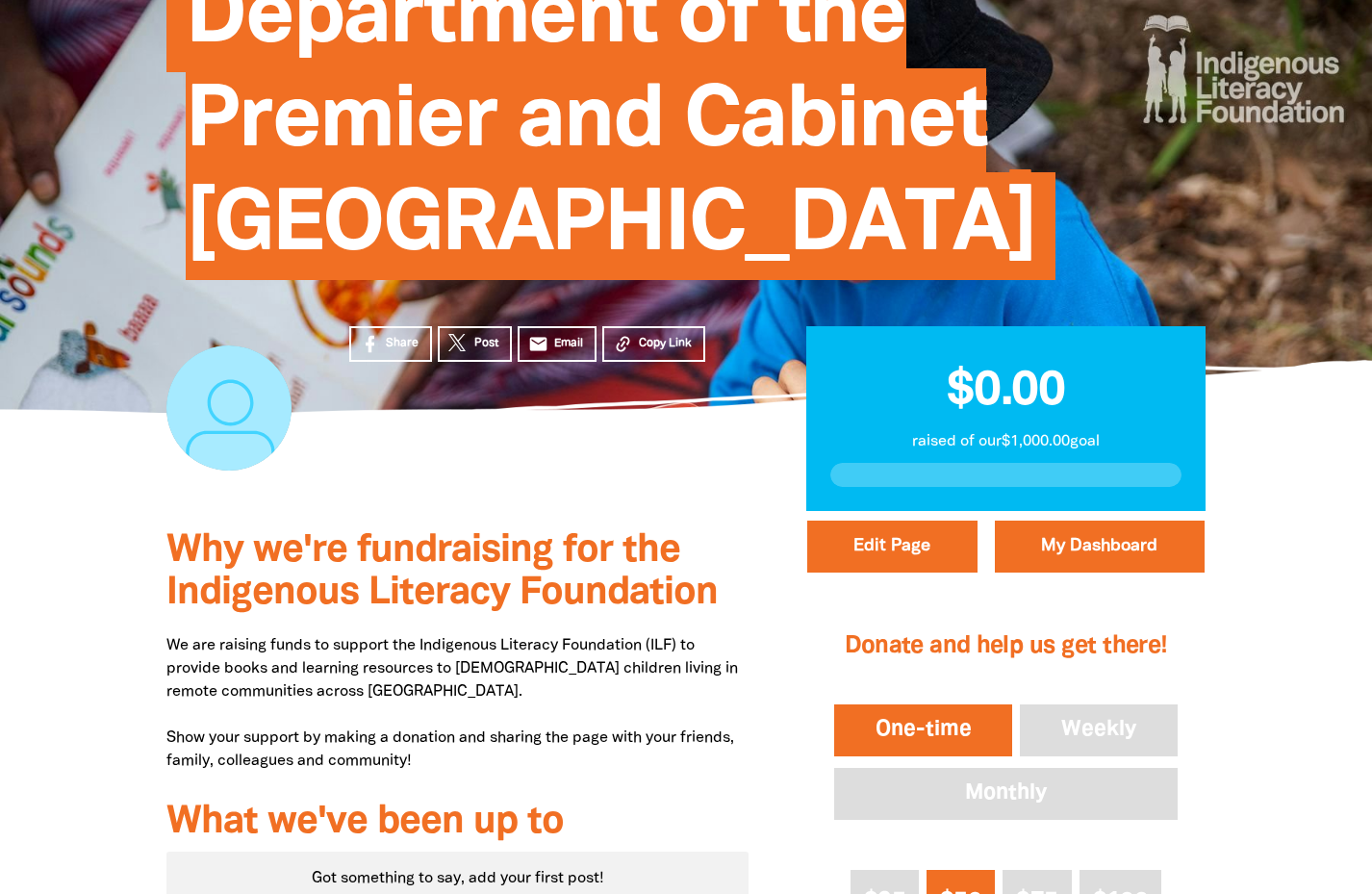 click on "Department of the Premier and Cabinet [GEOGRAPHIC_DATA]" at bounding box center (611, 129) 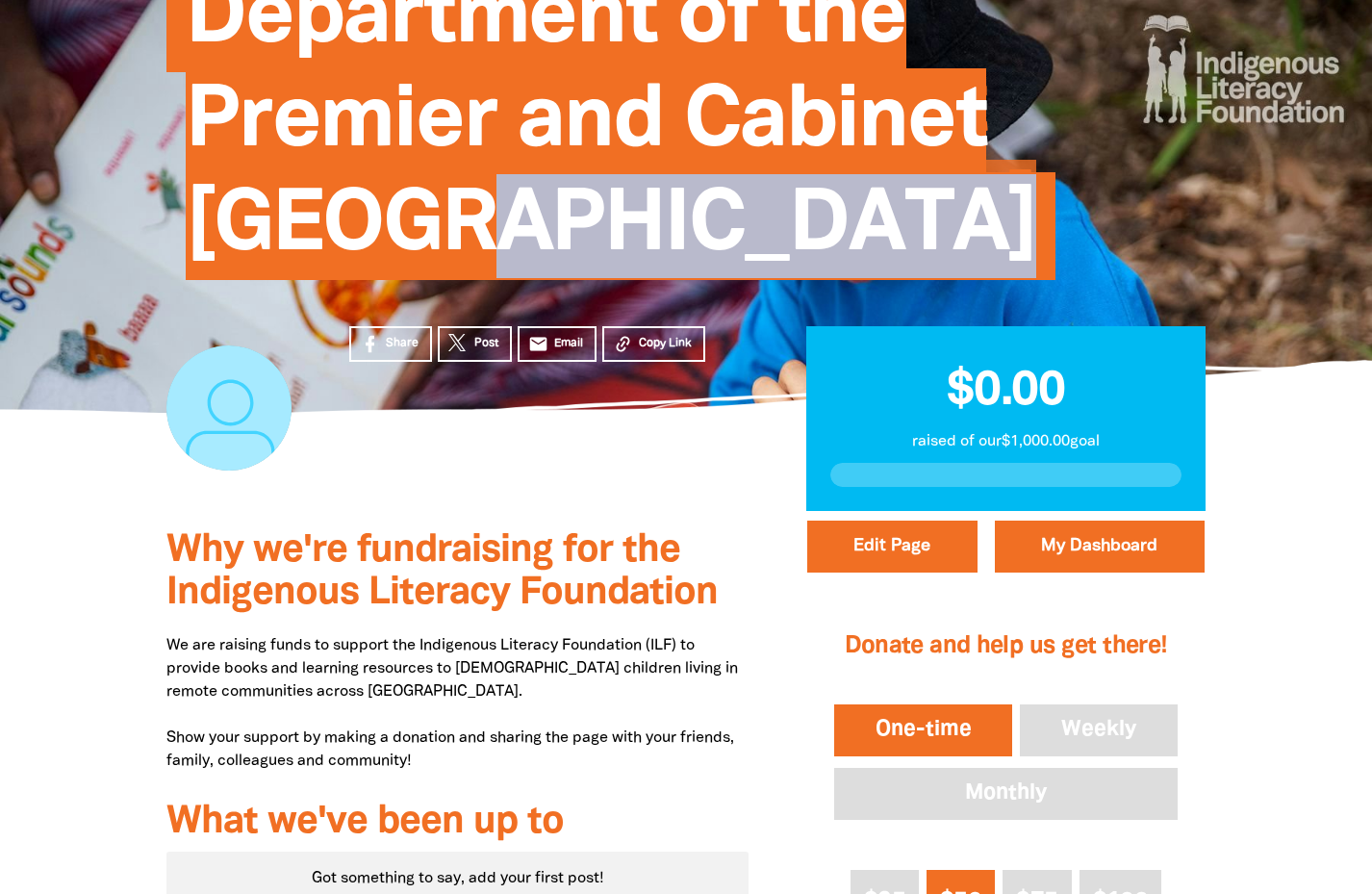 drag, startPoint x: 765, startPoint y: 248, endPoint x: 630, endPoint y: 189, distance: 147.32956 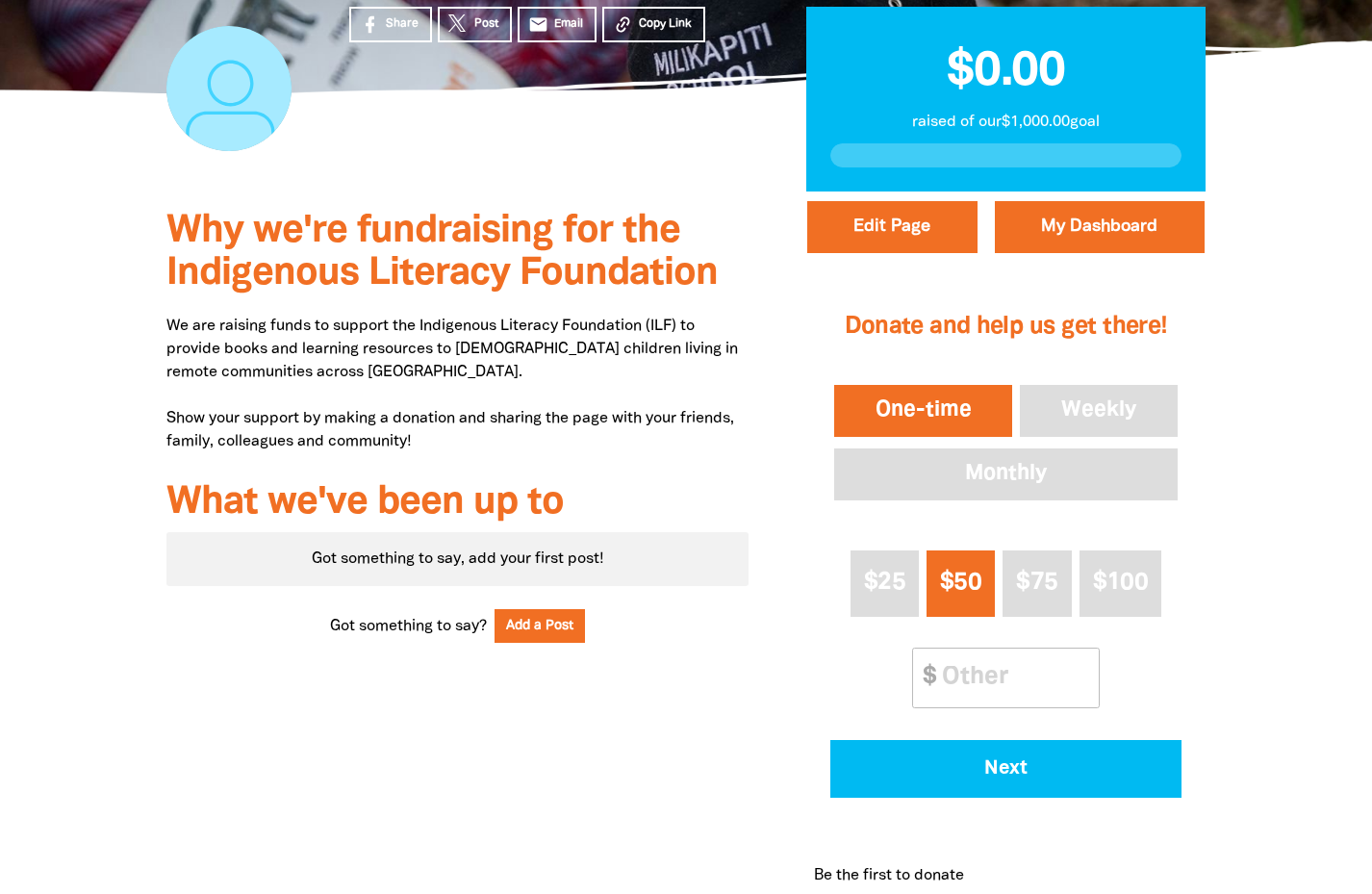 scroll, scrollTop: 620, scrollLeft: 0, axis: vertical 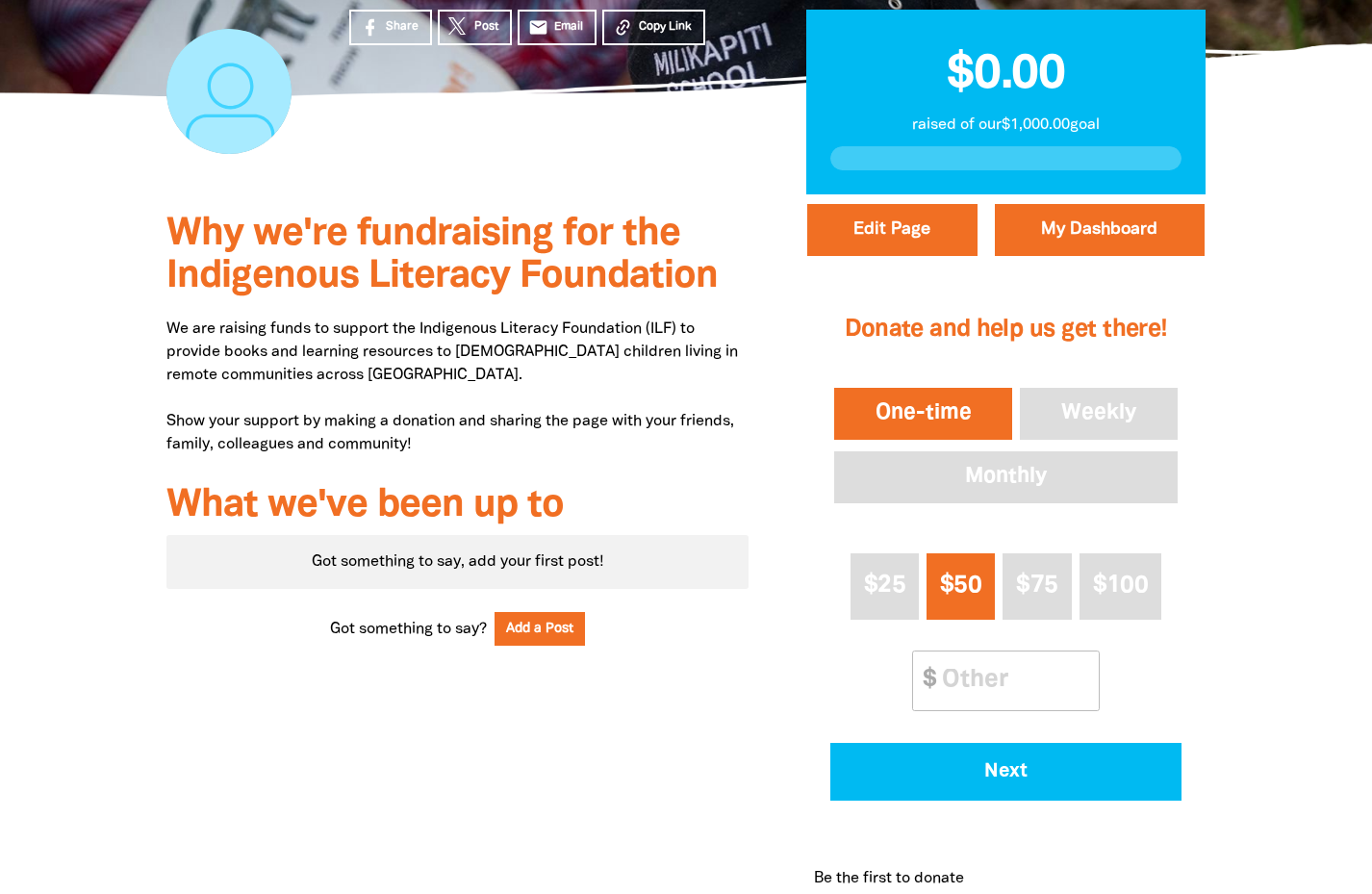 drag, startPoint x: 630, startPoint y: 189, endPoint x: 615, endPoint y: 334, distance: 145.7738 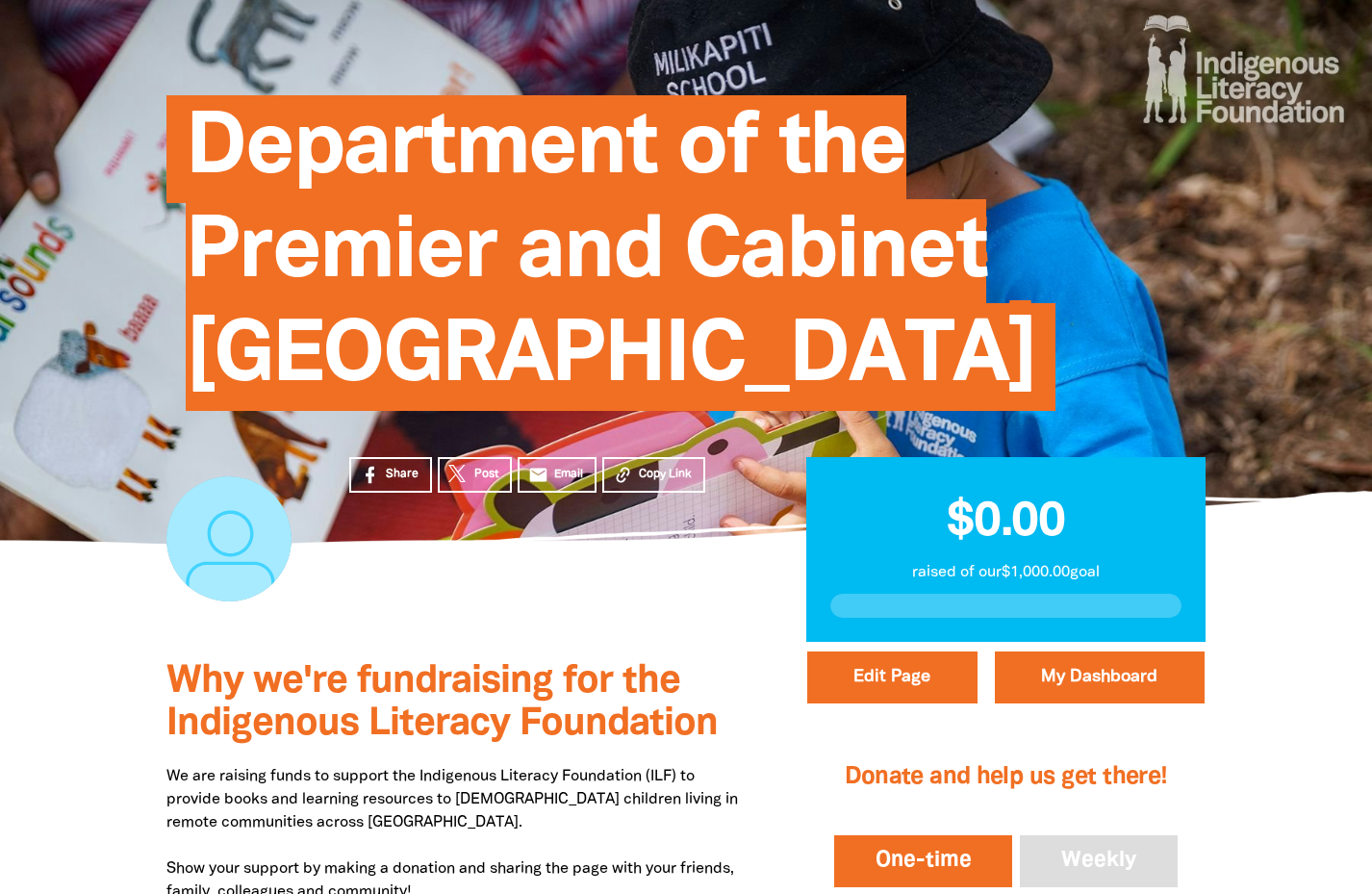scroll, scrollTop: 165, scrollLeft: 0, axis: vertical 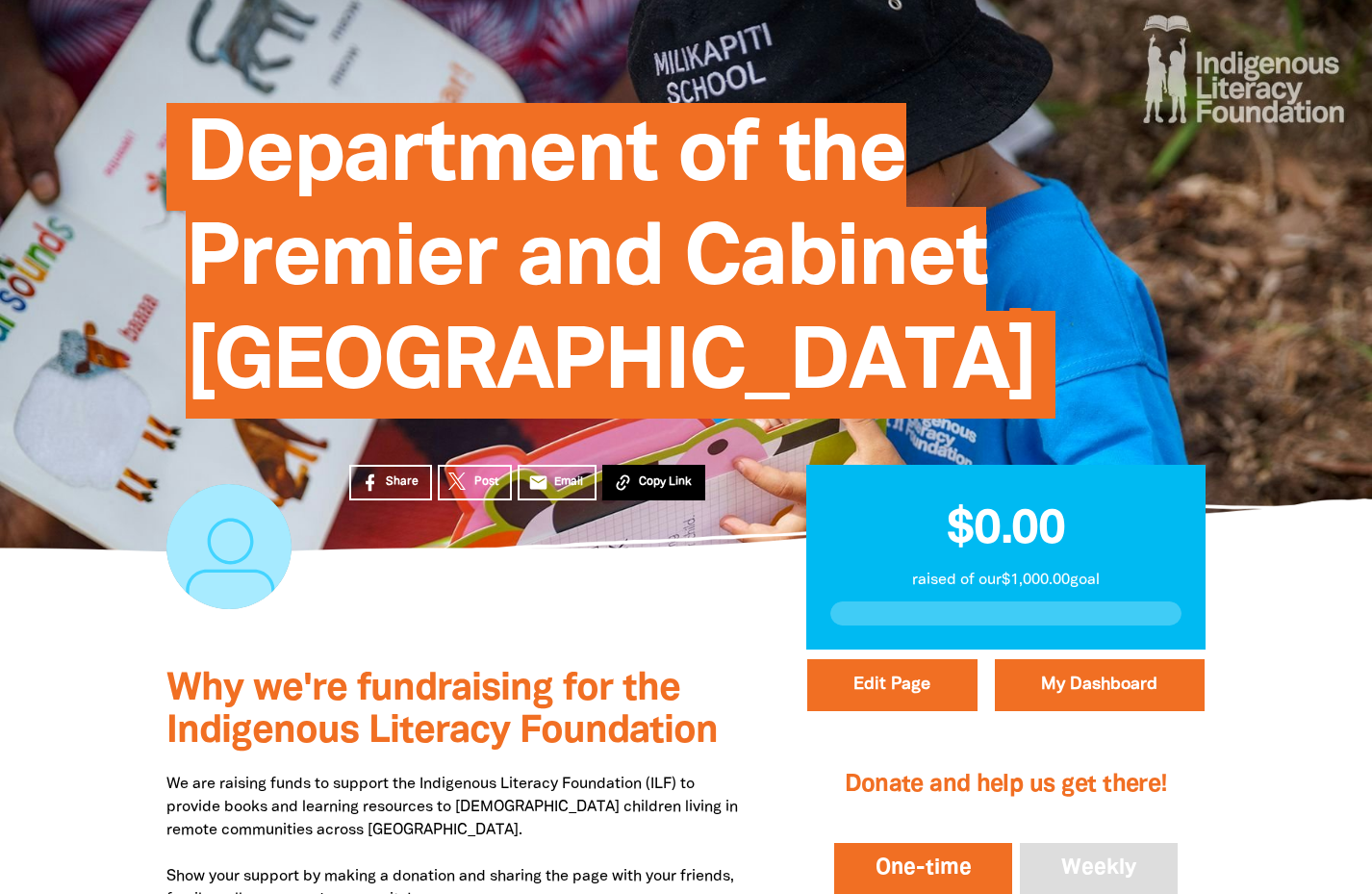 click 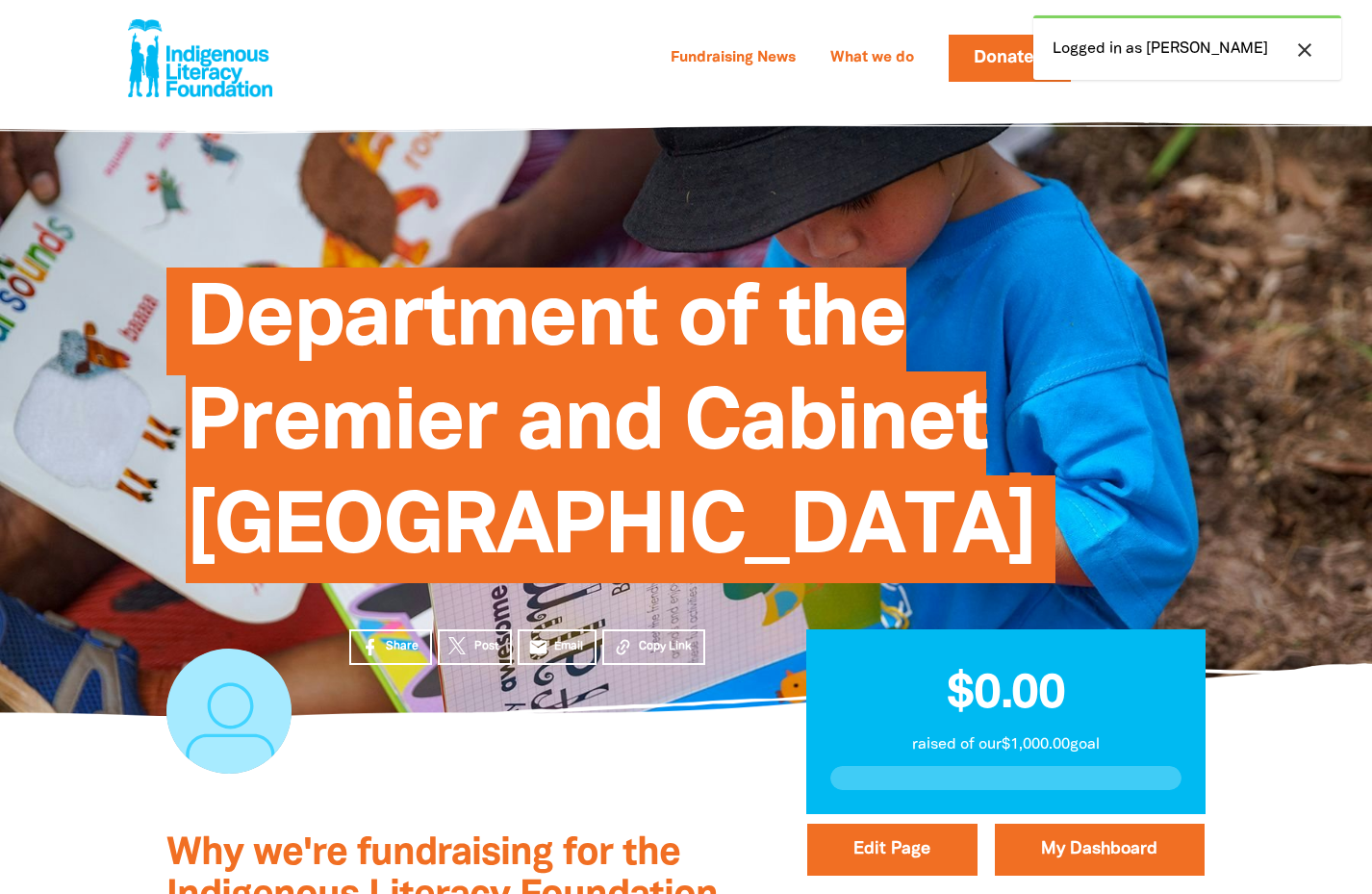 scroll, scrollTop: 0, scrollLeft: 0, axis: both 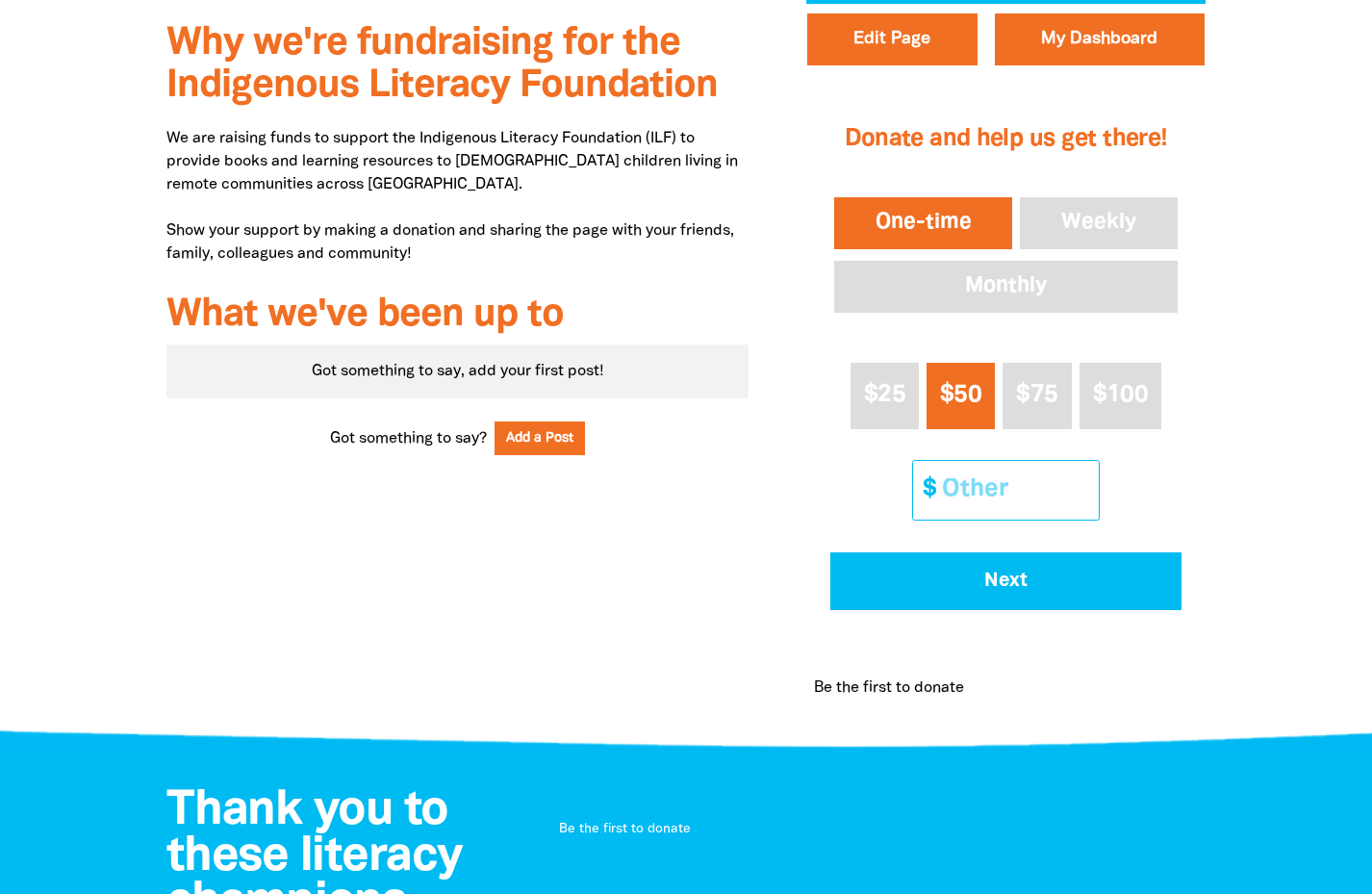 click on "Other Amount" at bounding box center (1013, 490) 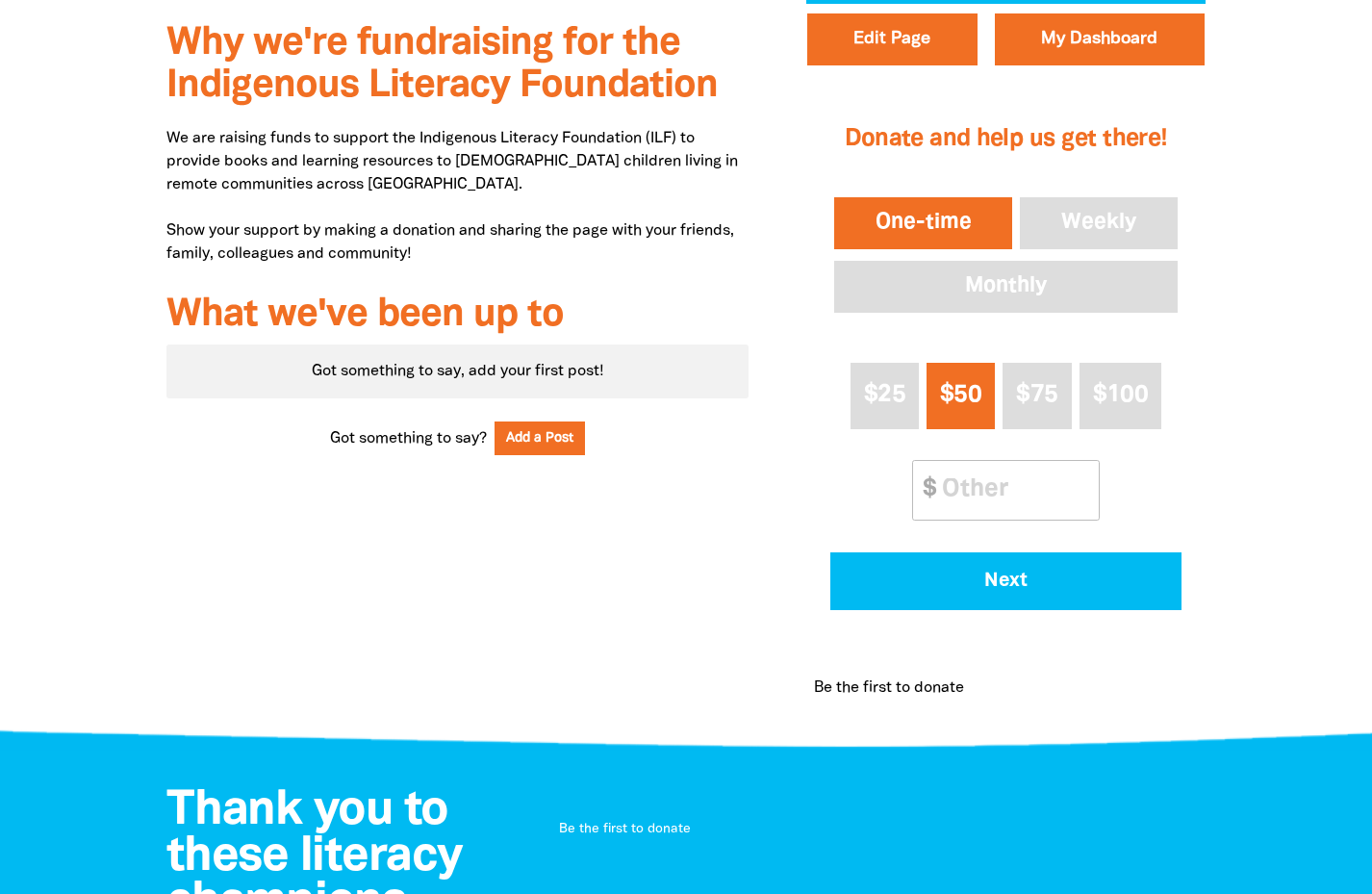 click on "Edit Page My Dashboard 1 2 3 Donate and help us get there! One-time Weekly Monthly $25 $50 $75 $100 Other Amount $ Donating in  Australian Dollars Common currencies Argentine Pesos Australian Dollars Brazilian Reals British Pounds Canadian Dollars Chinese Renminbi Yuan Euros Hong Kong Dollars Indian Rupees Indonesian Rupiah Israeli New Sheqels Japanese Yen Mexican Pesos New Taiwan Dollars New Zealand Dollars Russian Rubles Saudi Riyals Singapore Dollars South African Rand South Korean Won Swedish Kronor Swiss Francs United States Dollars --------------------- Other currencies Afghan Afghanis Albanian Leks Algerian Dinars Angolan Kwanzas Armenian Dram Aruban Florins Azerbaijani Manat Bahamian Dollars Bangladeshi Takas Barbadian Dollars Belize Dollars Bermudian Dollars Bolivian Bolivianos Bosnia & Herzegovina Convertible Mark Botswana Pulas Brunei Dollars Bulgarian Lev Burundian Francs Cambodian Riels Cape Verdean Escudos Cayman Islands Dollars Central African Cfa Francs Cfp Francs Chilean Pesos Colombian Pesos" at bounding box center [1005, 372] 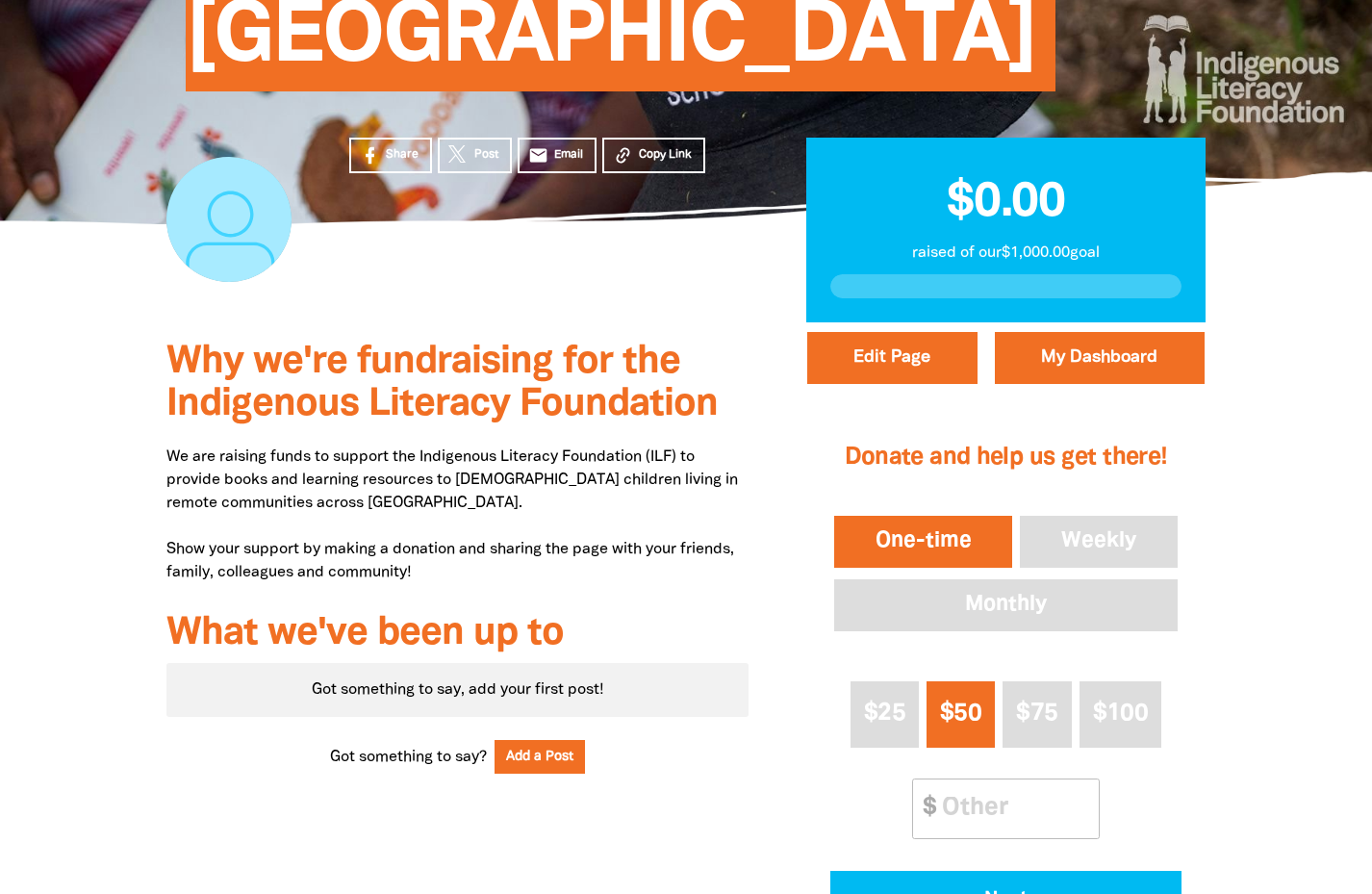 scroll, scrollTop: 491, scrollLeft: 0, axis: vertical 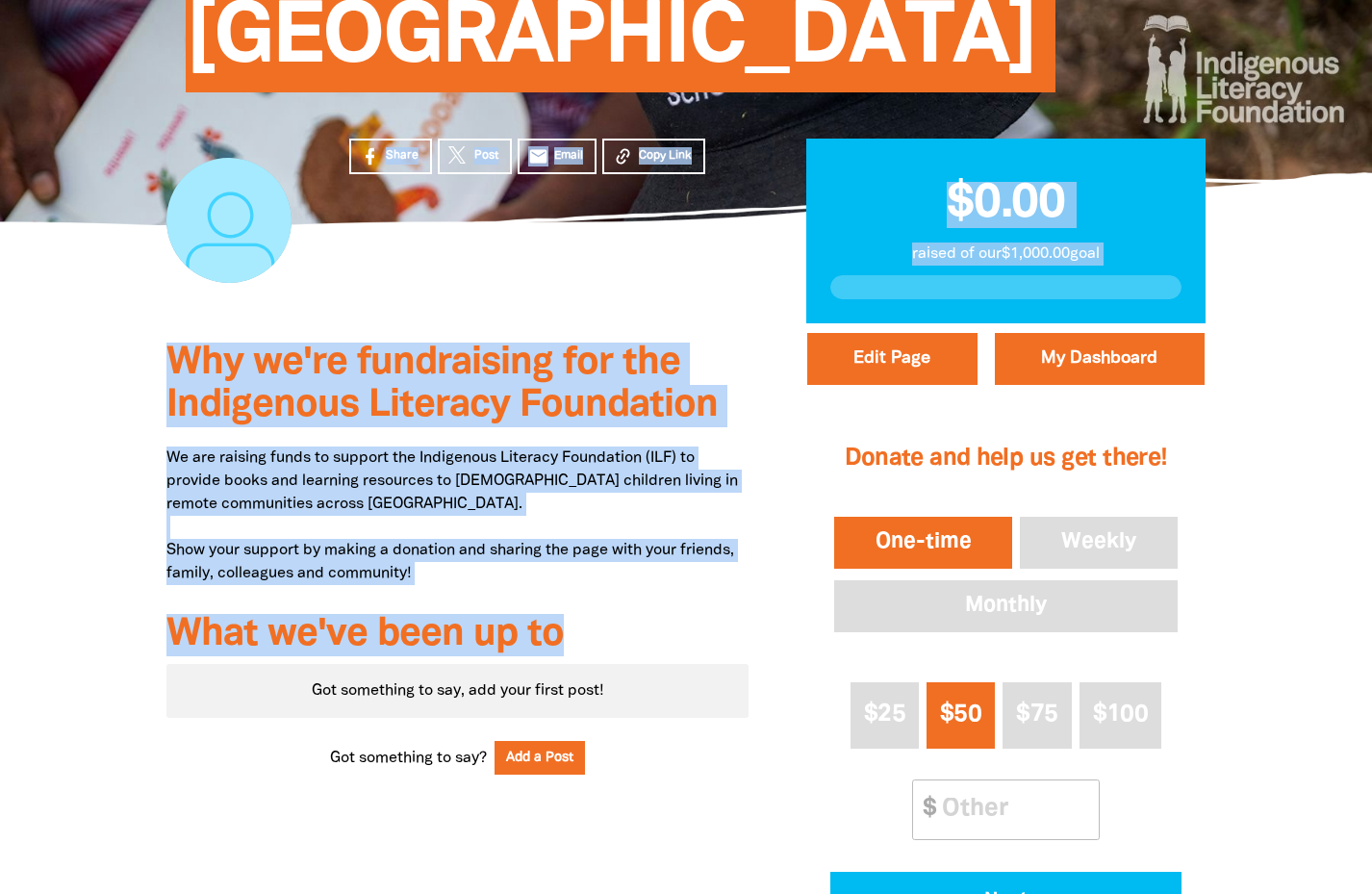 drag, startPoint x: 584, startPoint y: 622, endPoint x: -13, endPoint y: 280, distance: 688.02108 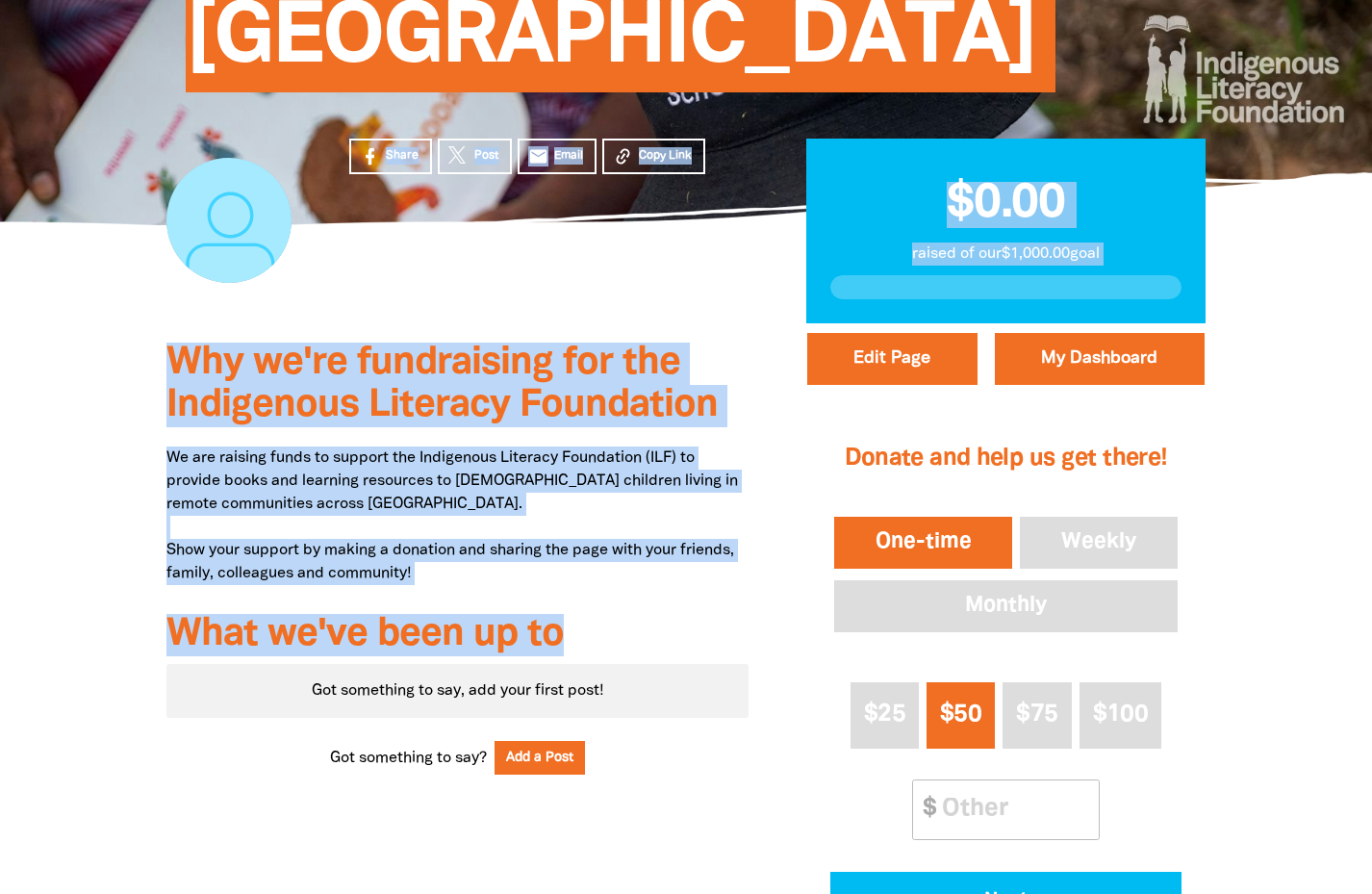 drag, startPoint x: -13, startPoint y: 280, endPoint x: 149, endPoint y: 350, distance: 176.47663 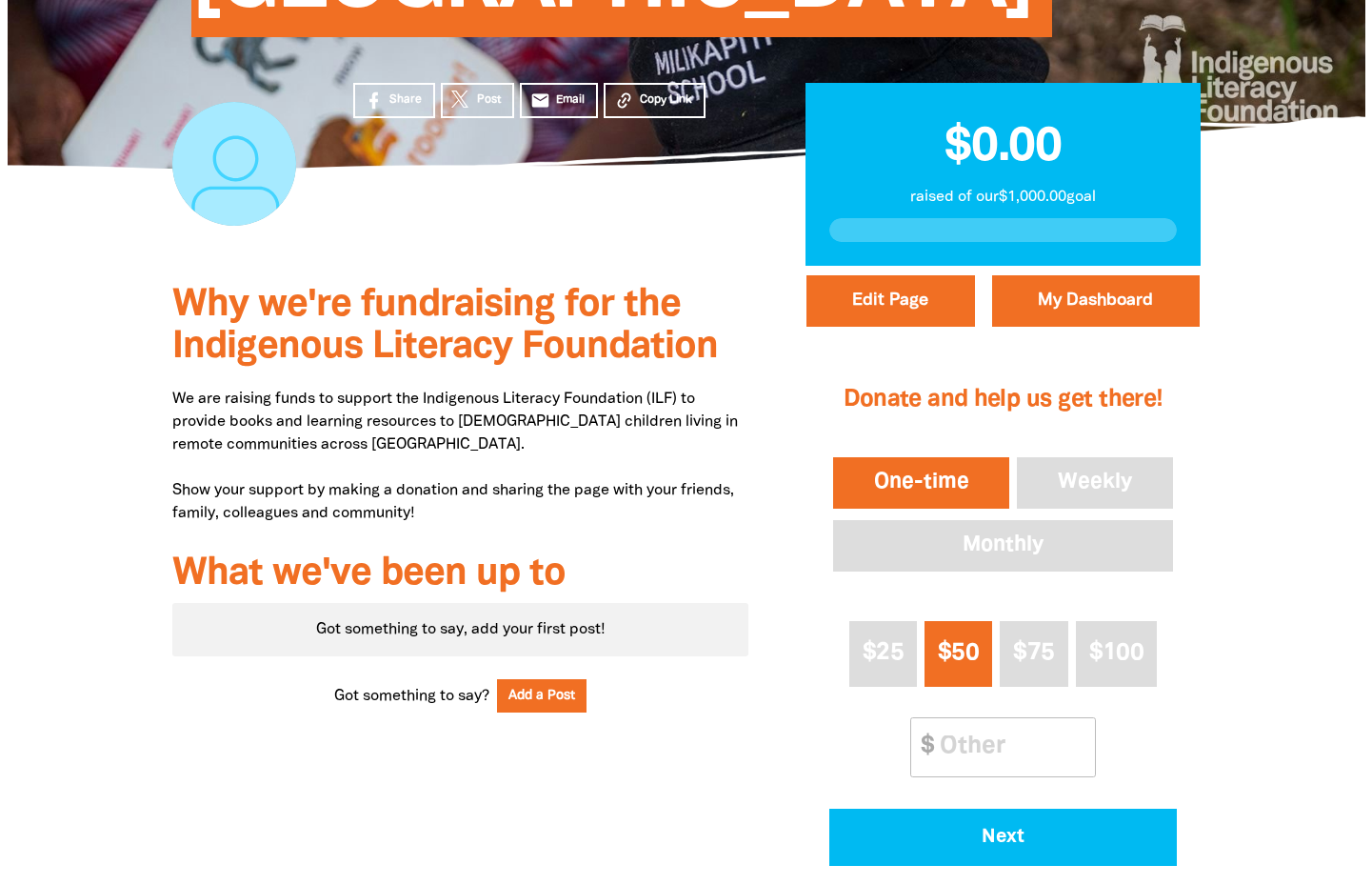 scroll, scrollTop: 586, scrollLeft: 0, axis: vertical 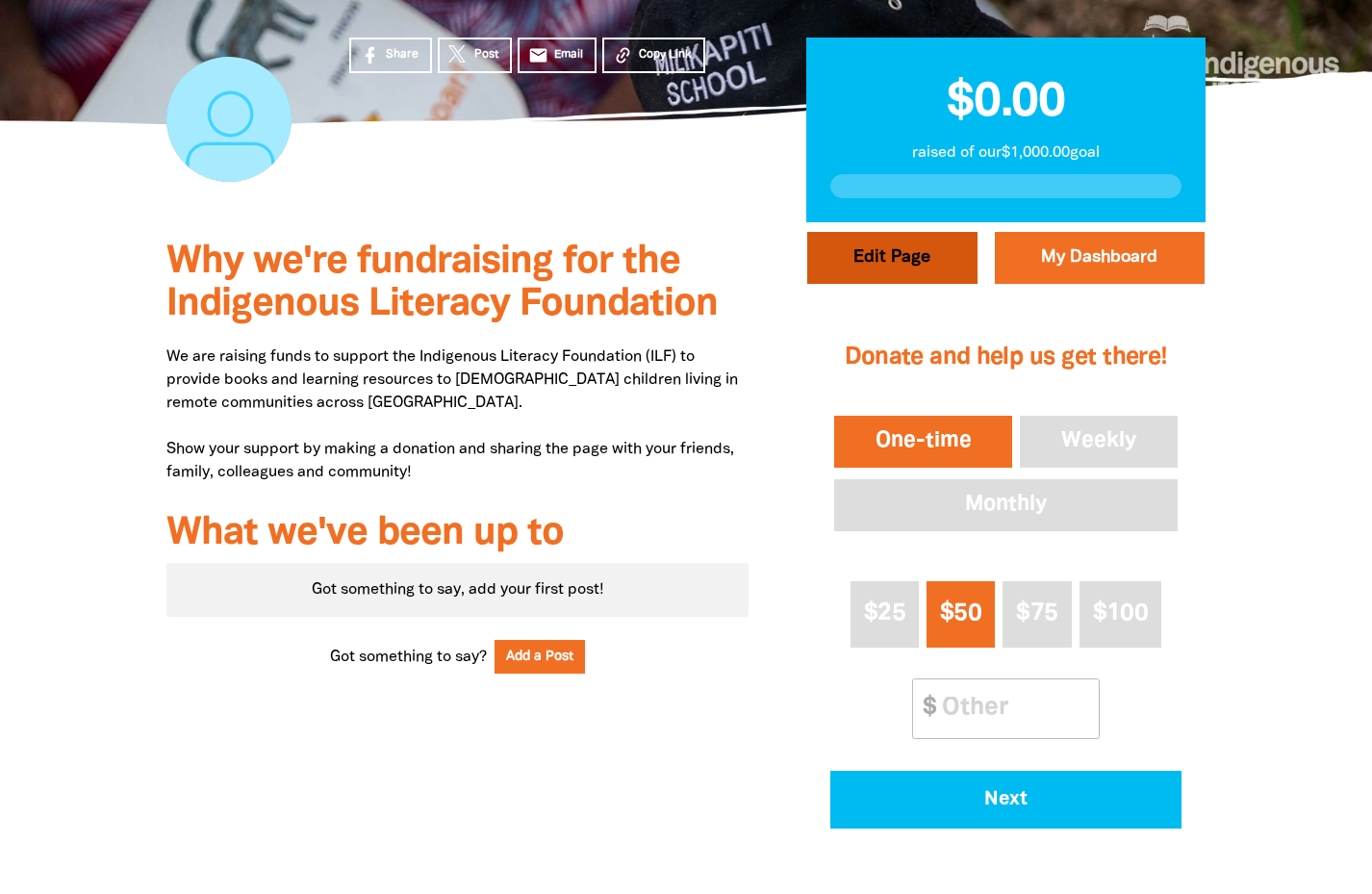 click on "Edit Page" at bounding box center [892, 258] 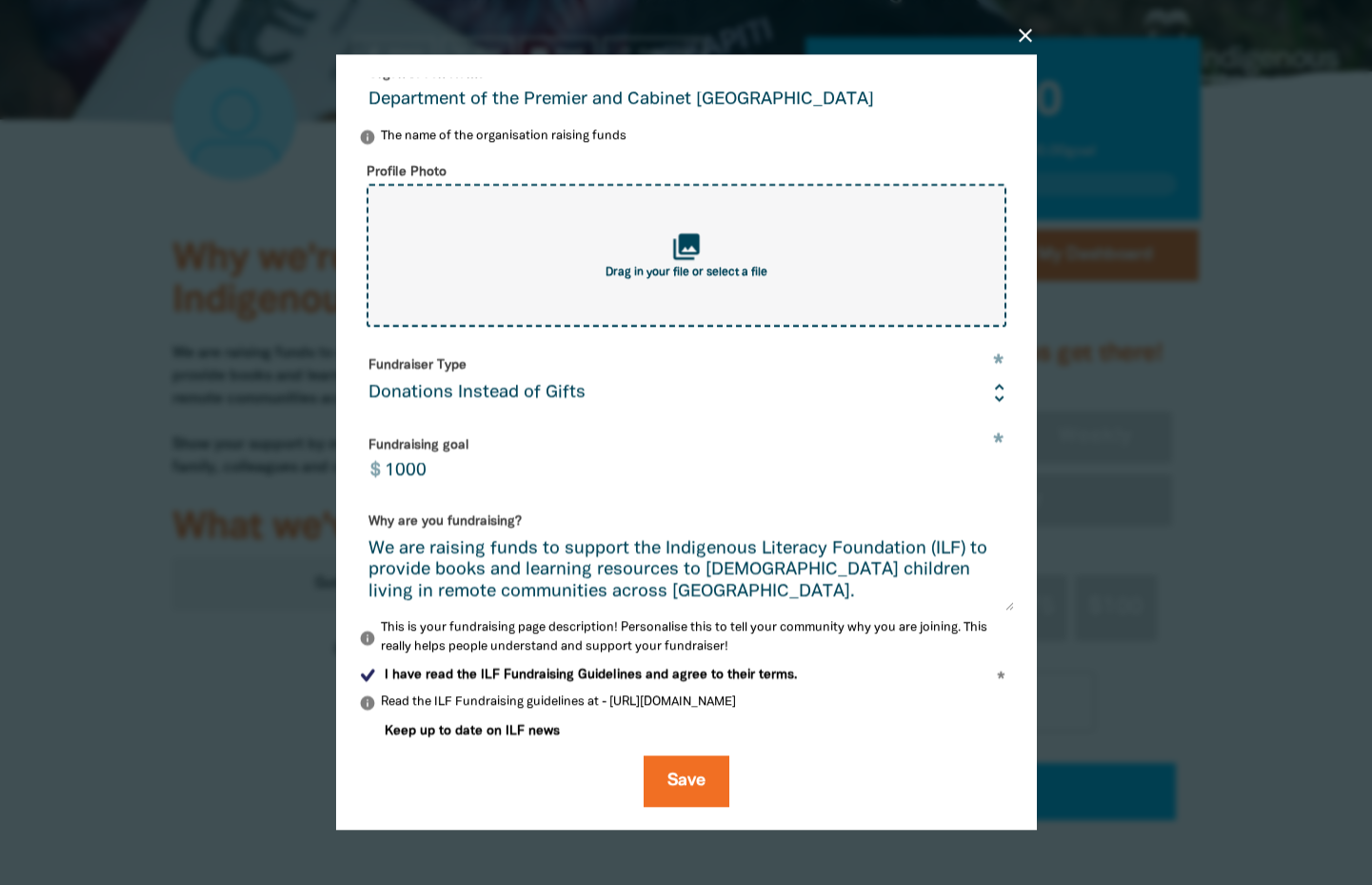scroll, scrollTop: 261, scrollLeft: 0, axis: vertical 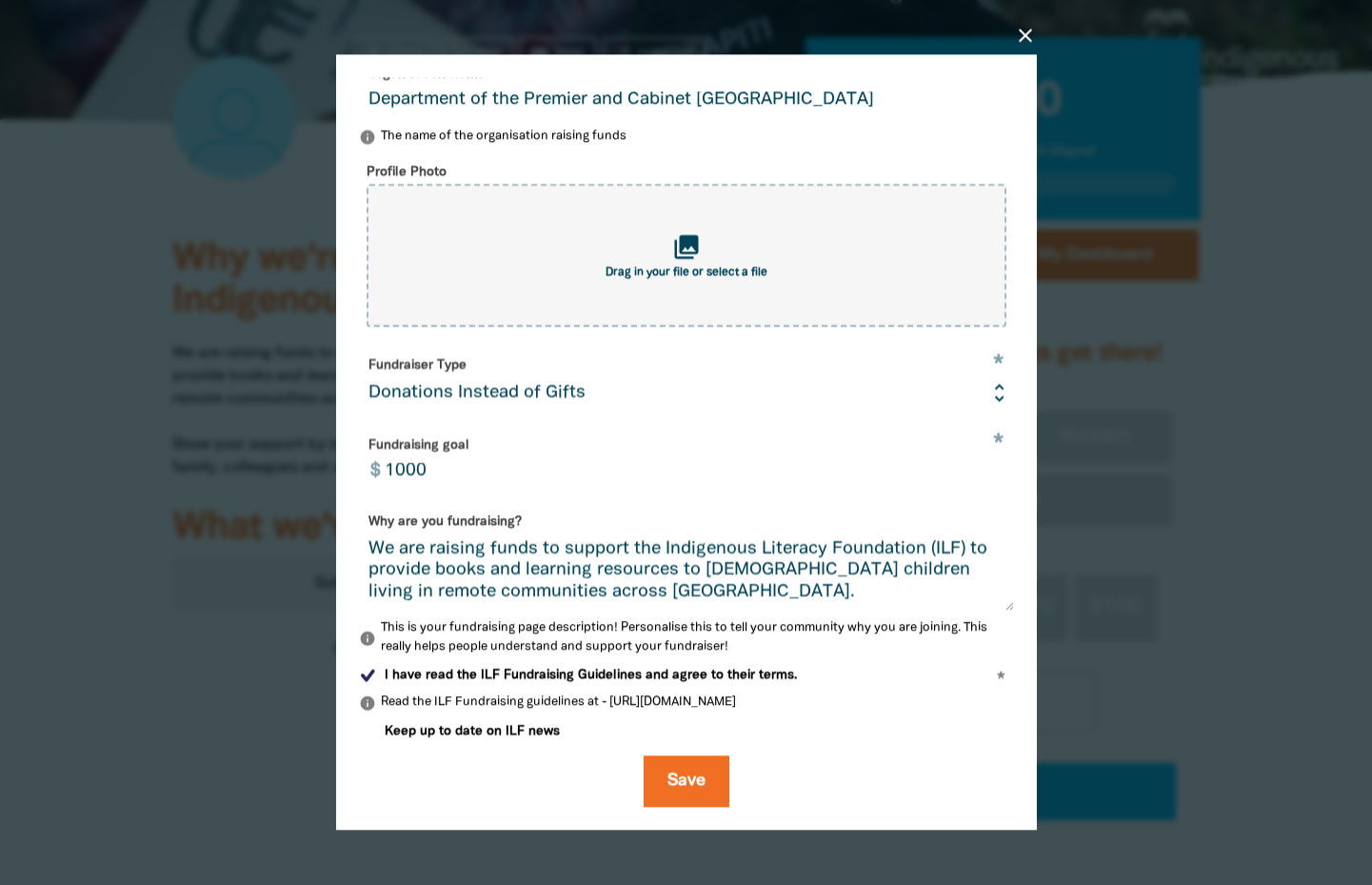 click on "We are raising funds to support the Indigenous Literacy Foundation (ILF) to provide books and learning resources to [DEMOGRAPHIC_DATA] children living in remote communities across [GEOGRAPHIC_DATA].
Show your support by making a donation and sharing the page with your friends, family, colleagues and community!" at bounding box center [686, 574] 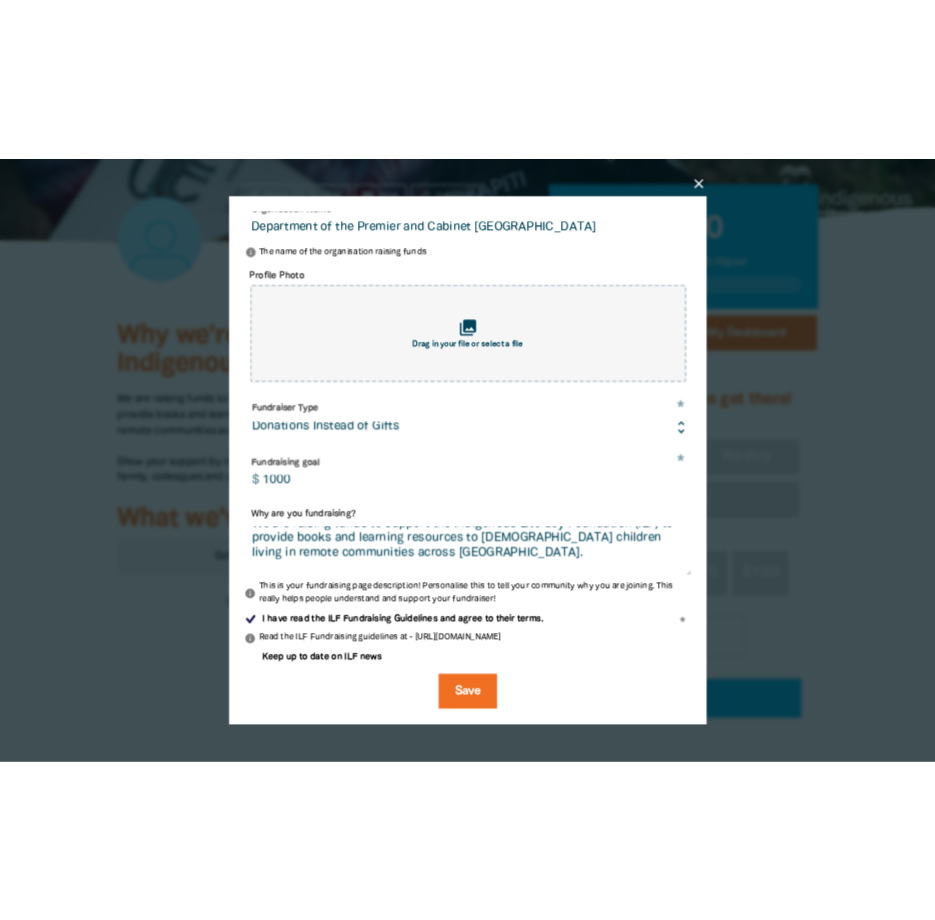 scroll, scrollTop: 38, scrollLeft: 0, axis: vertical 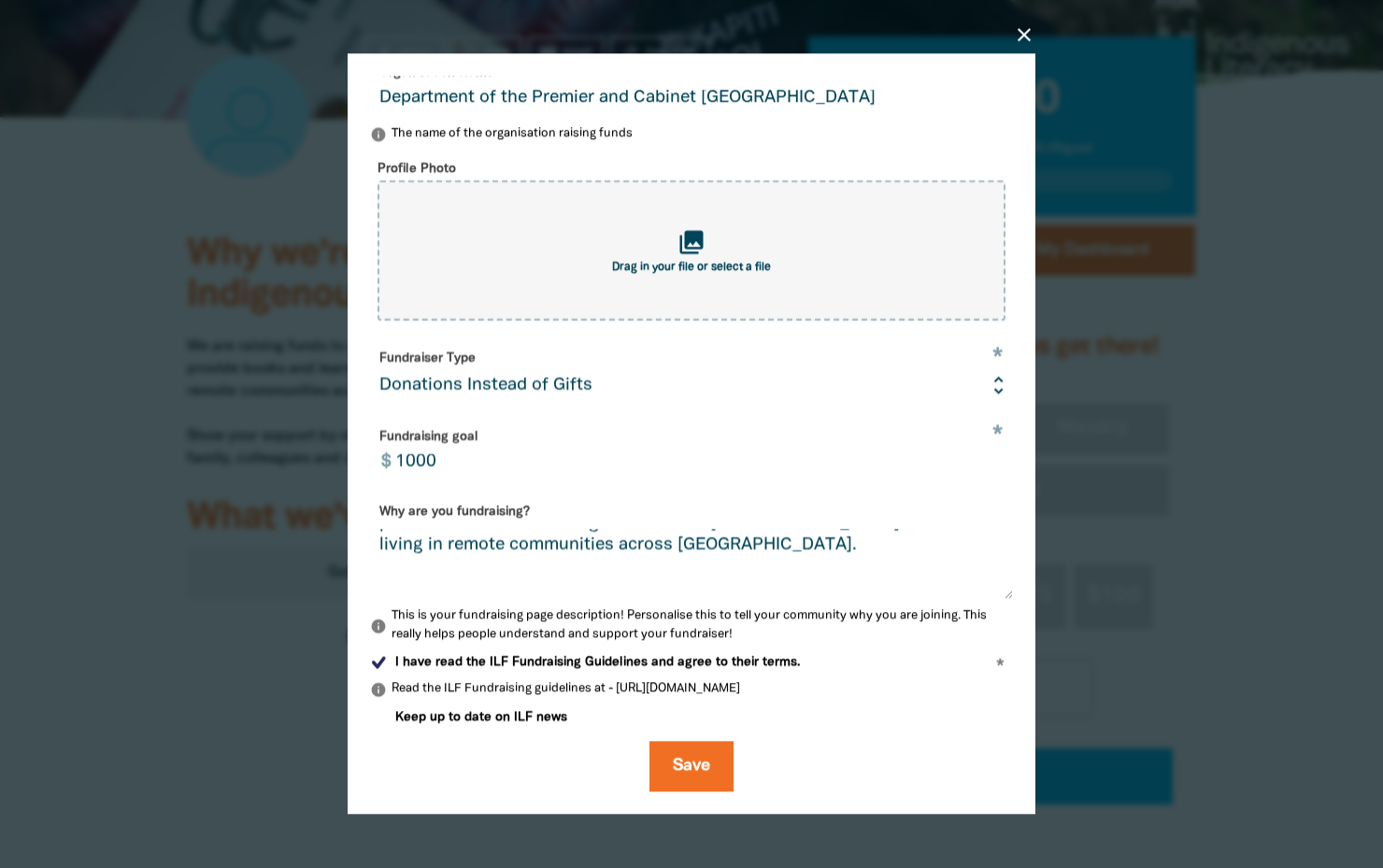 type on "We are raising funds to support the Indigenous Literacy Foundation (ILF) to provide books and learning resources to Indigenous children living in remote communities across Australia.
Show your support by making a donation and sharing the page with your friends, family, colleagues and community!" 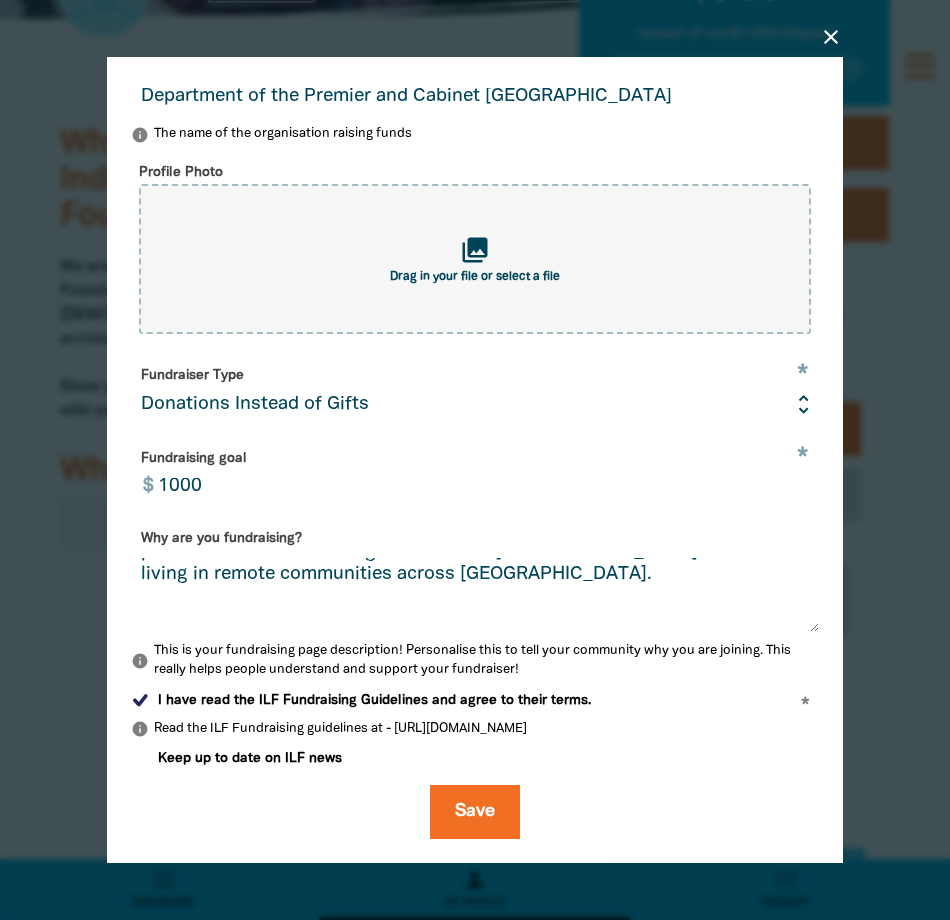 click on "close" at bounding box center (831, 37) 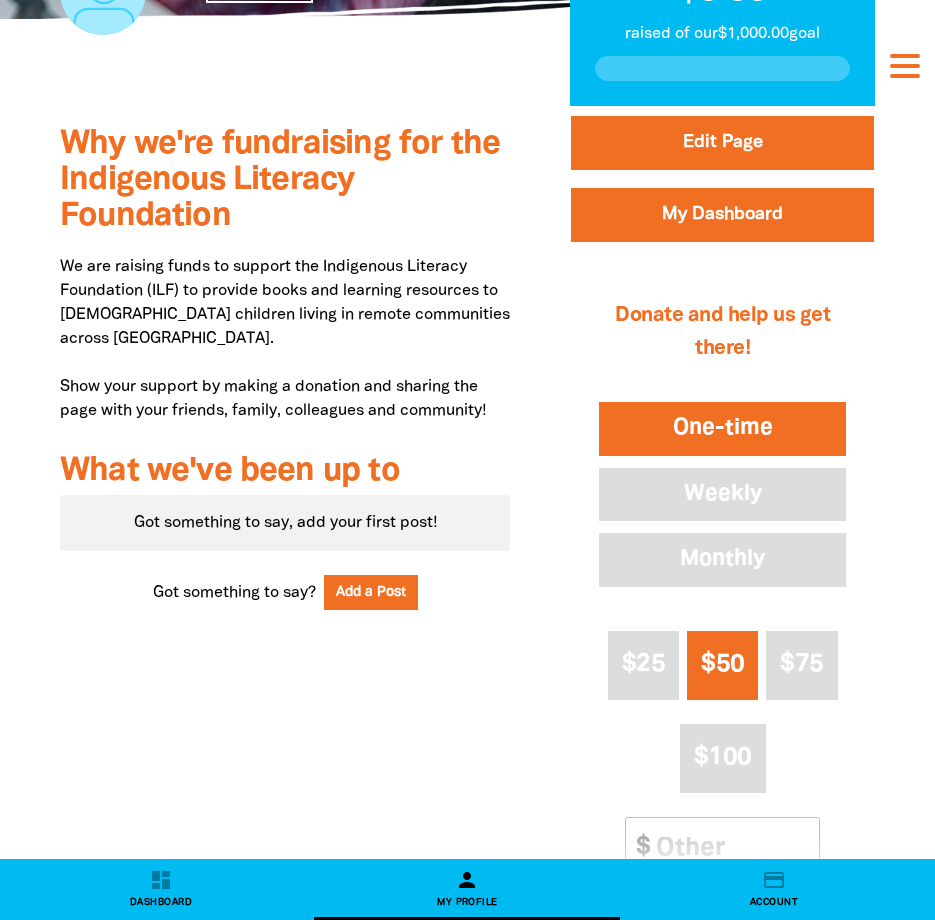 scroll, scrollTop: 375, scrollLeft: 0, axis: vertical 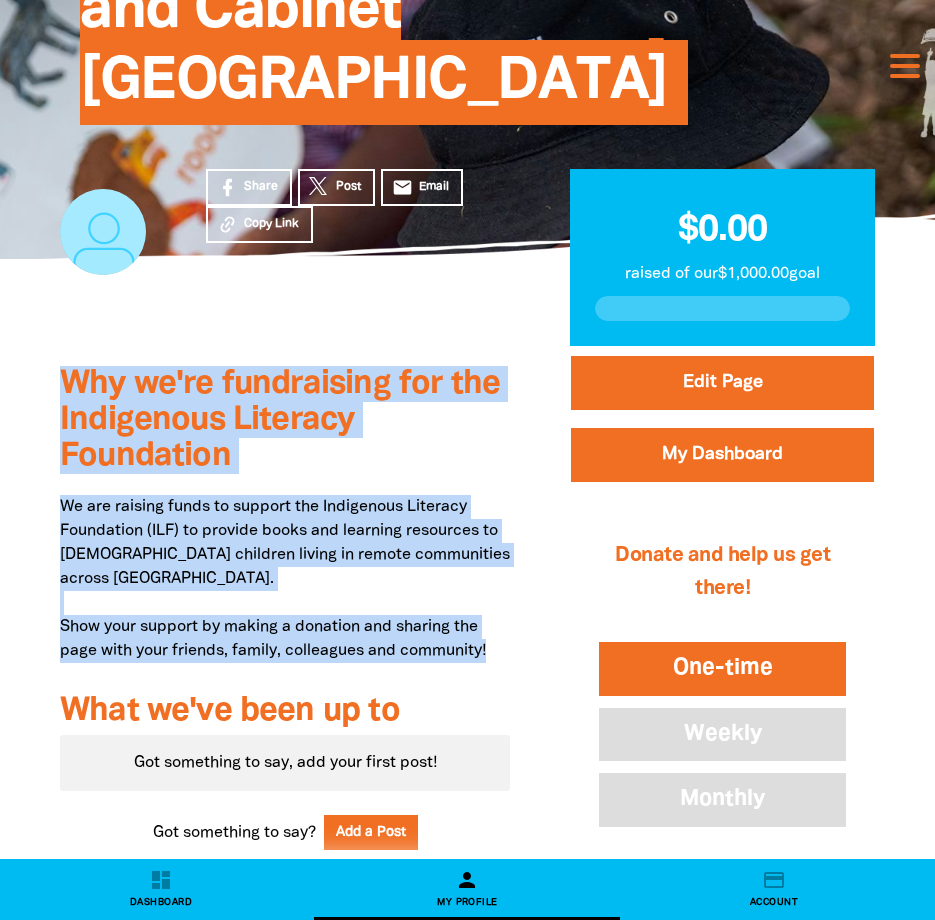 drag, startPoint x: 68, startPoint y: 307, endPoint x: 508, endPoint y: 577, distance: 516.2364 